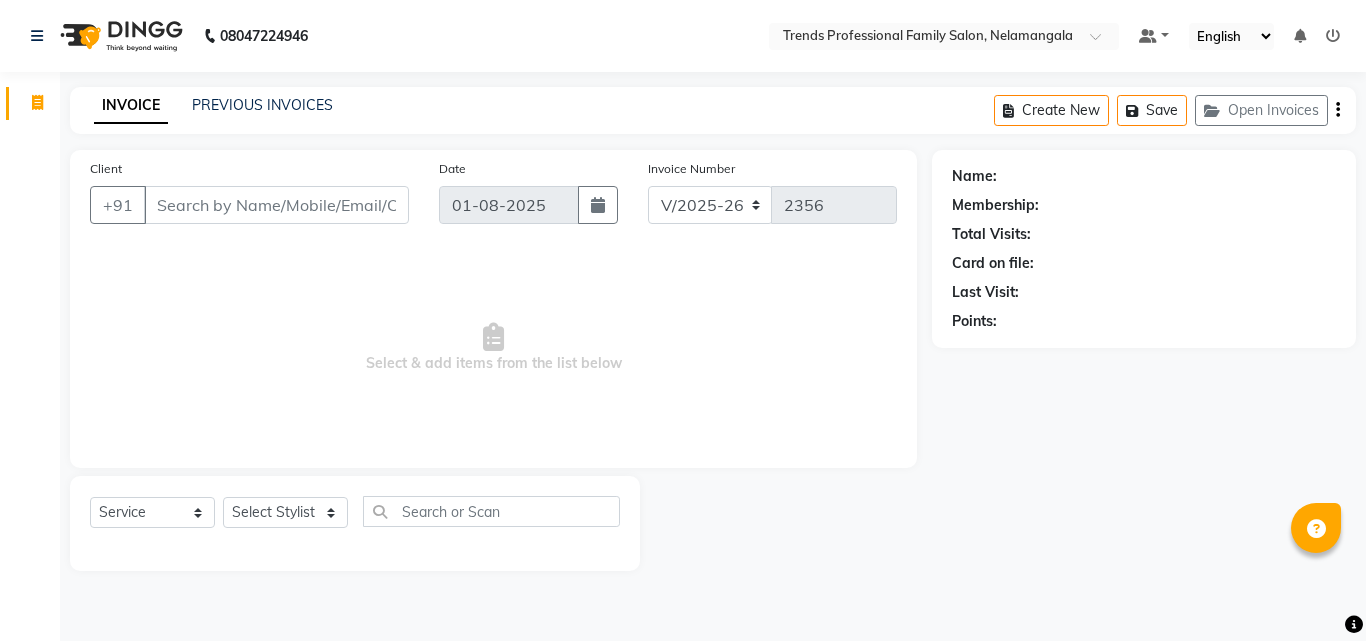select on "7345" 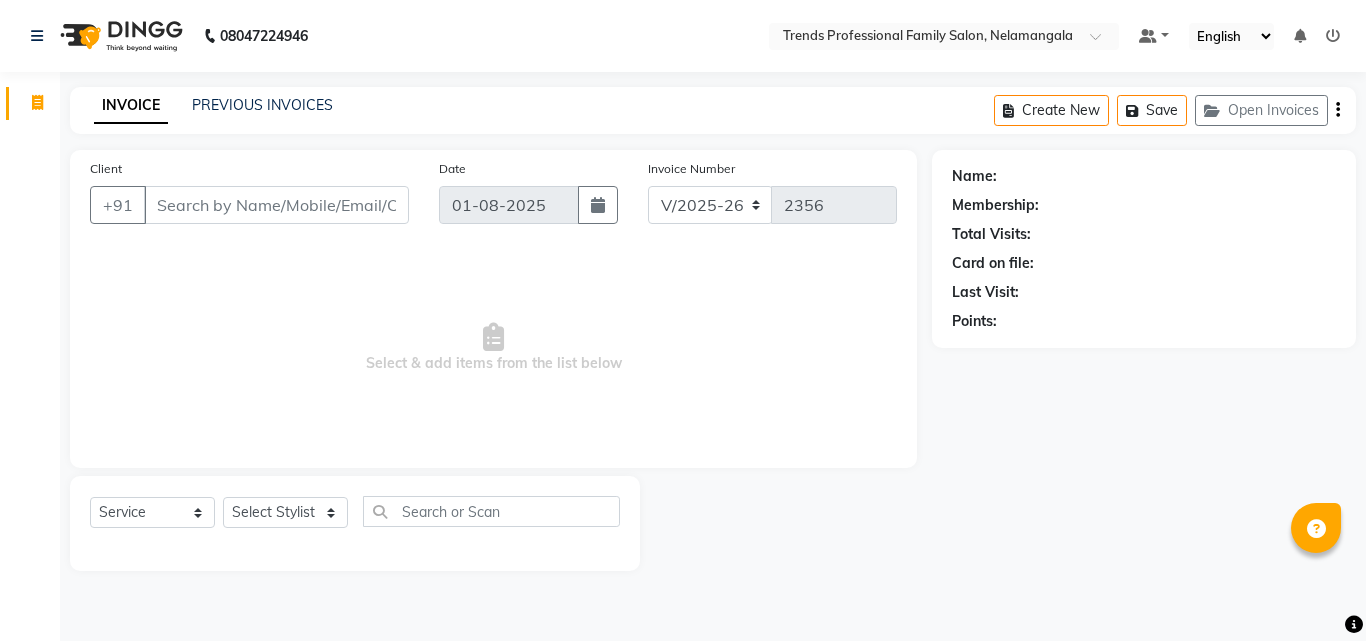 scroll, scrollTop: 0, scrollLeft: 0, axis: both 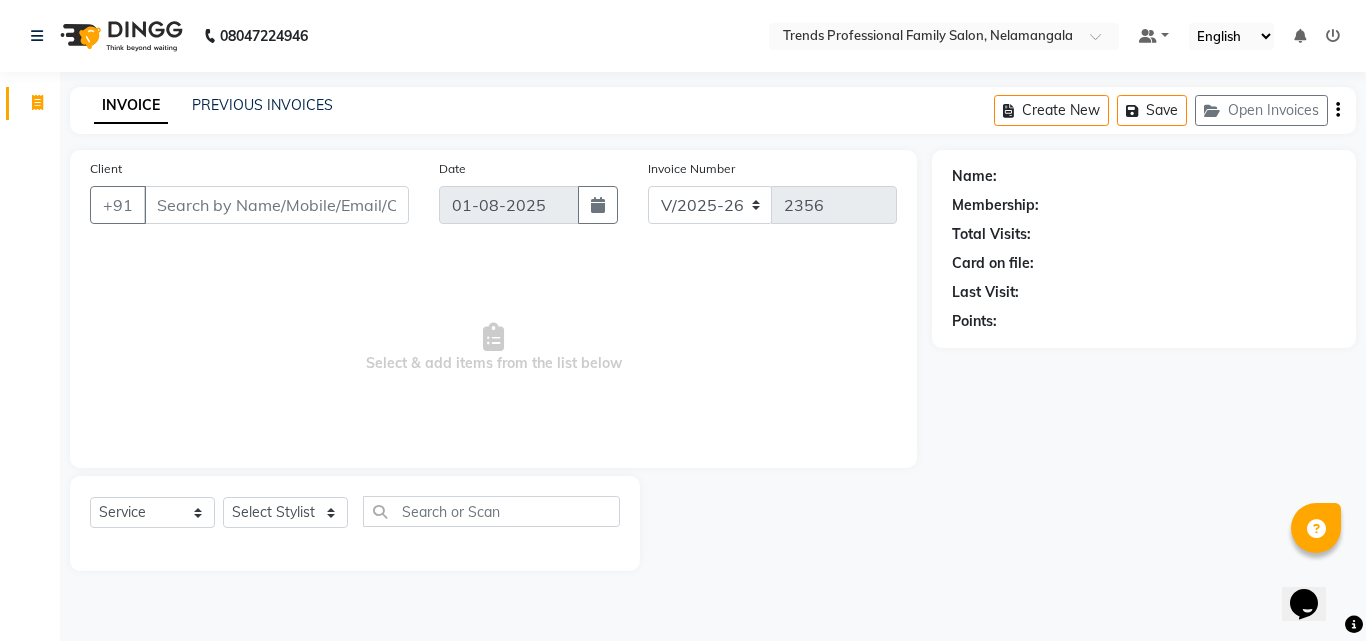 select on "63521" 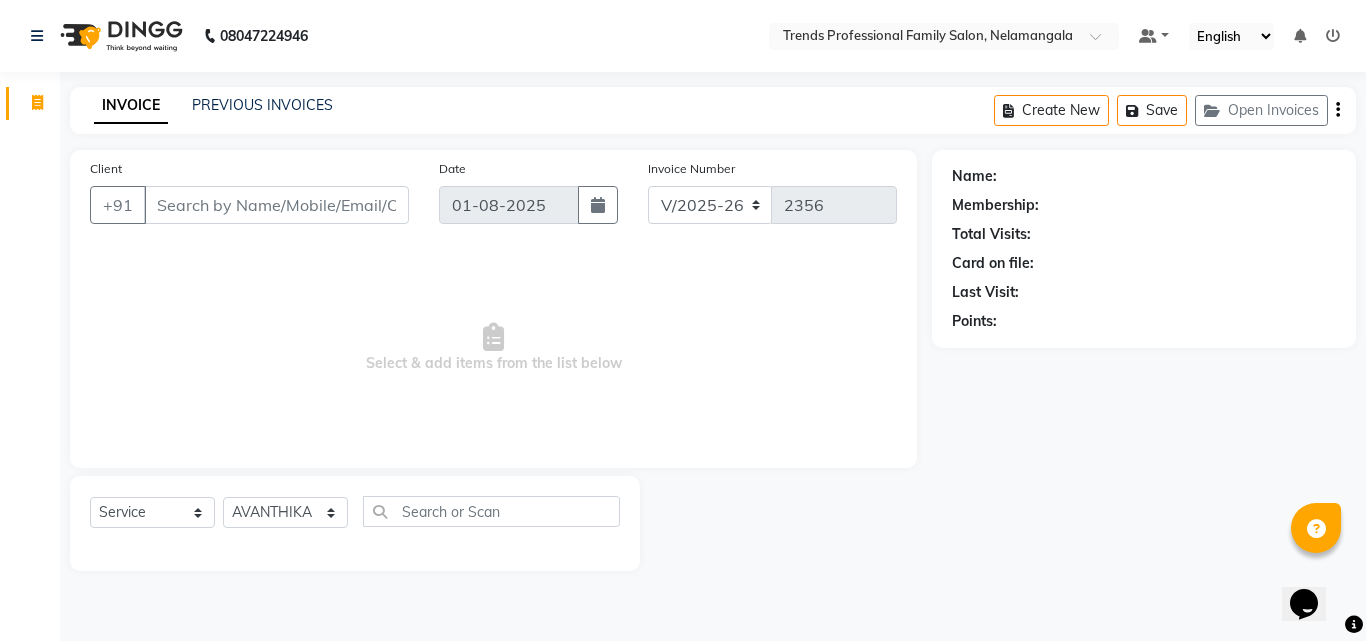 click on "Select Stylist ANITHA AVANTHIKA CHAITANYA Hithaishi IMRAN KHAN MUSKHAN RUSTHAM SEEMA SHIVA SOURAV Sumika Trends" 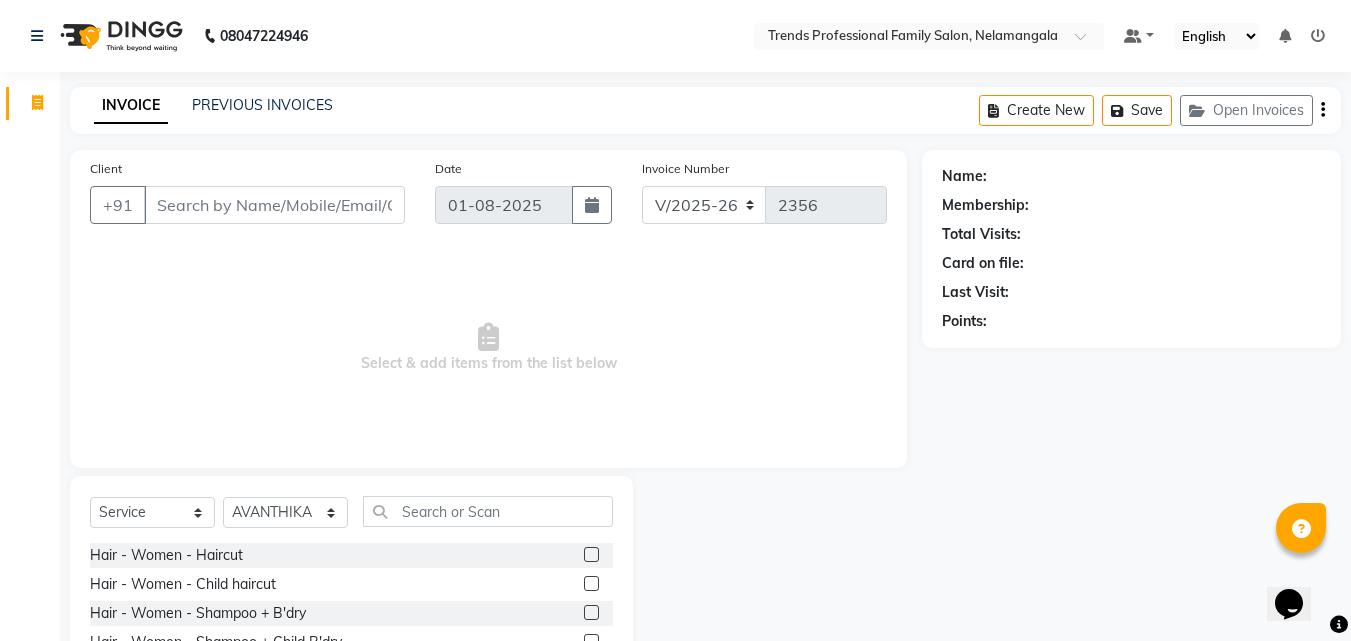 click on "Select Service Product Membership Package Voucher Prepaid Gift Card Select Stylist [PERSON] [PERSON] [PERSON] [PERSON] [PERSON] [PERSON] [PERSON] [PERSON] [PERSON] [PERSON] [PERSON] Trends" 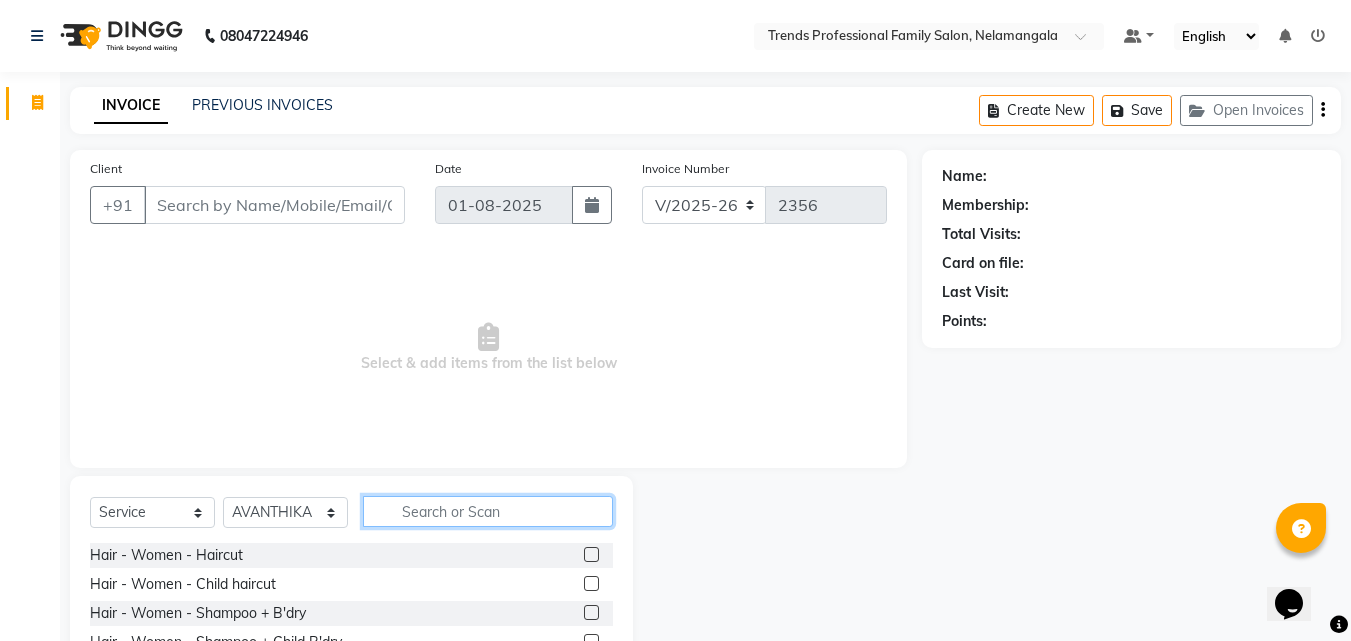 click 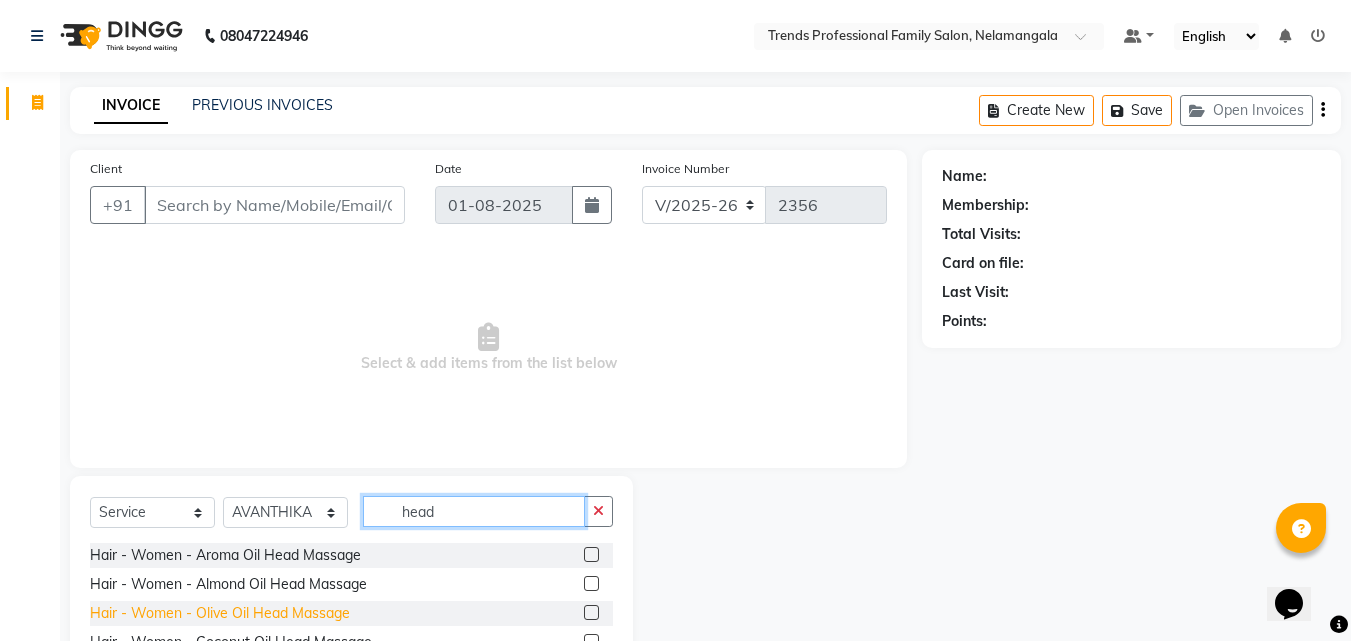 type on "head" 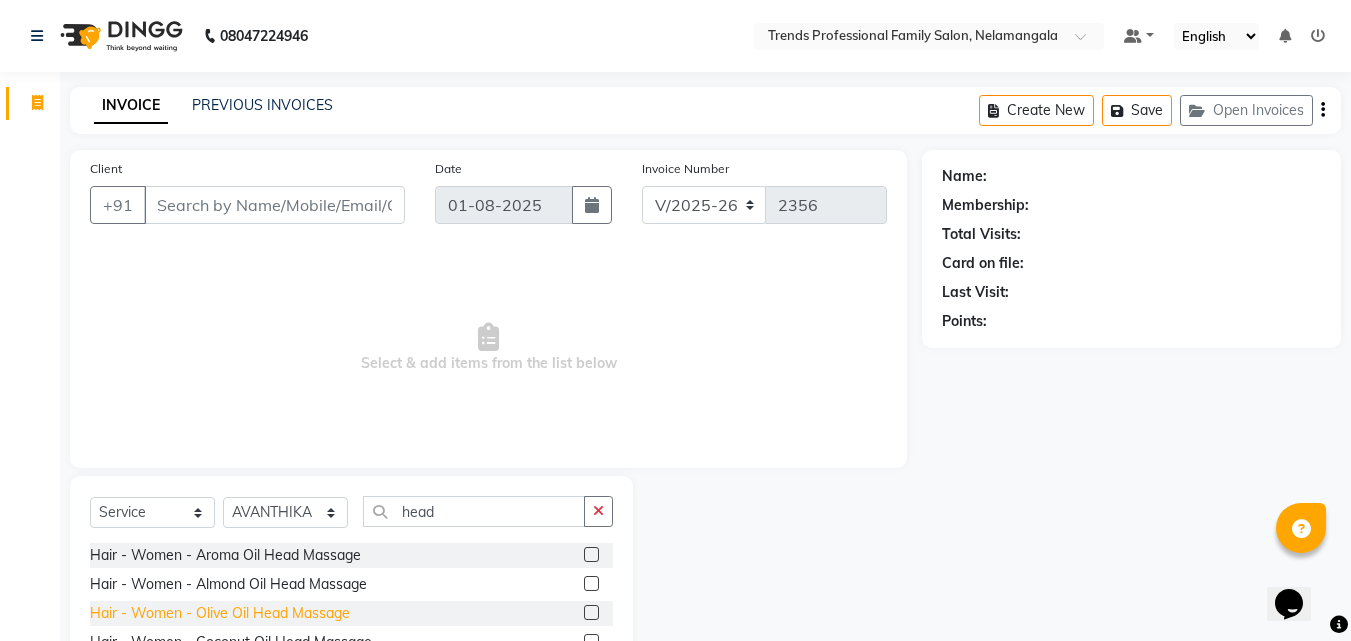 click on "Hair - Women - Olive Oil Head Massage" 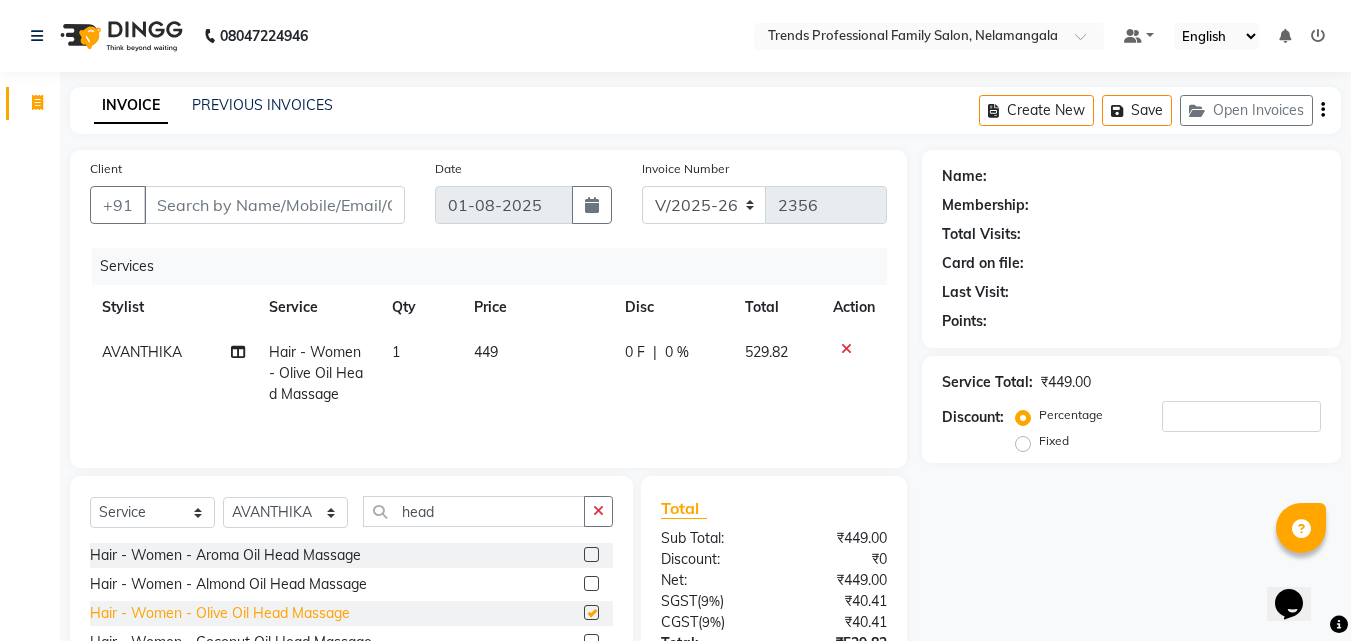 checkbox on "false" 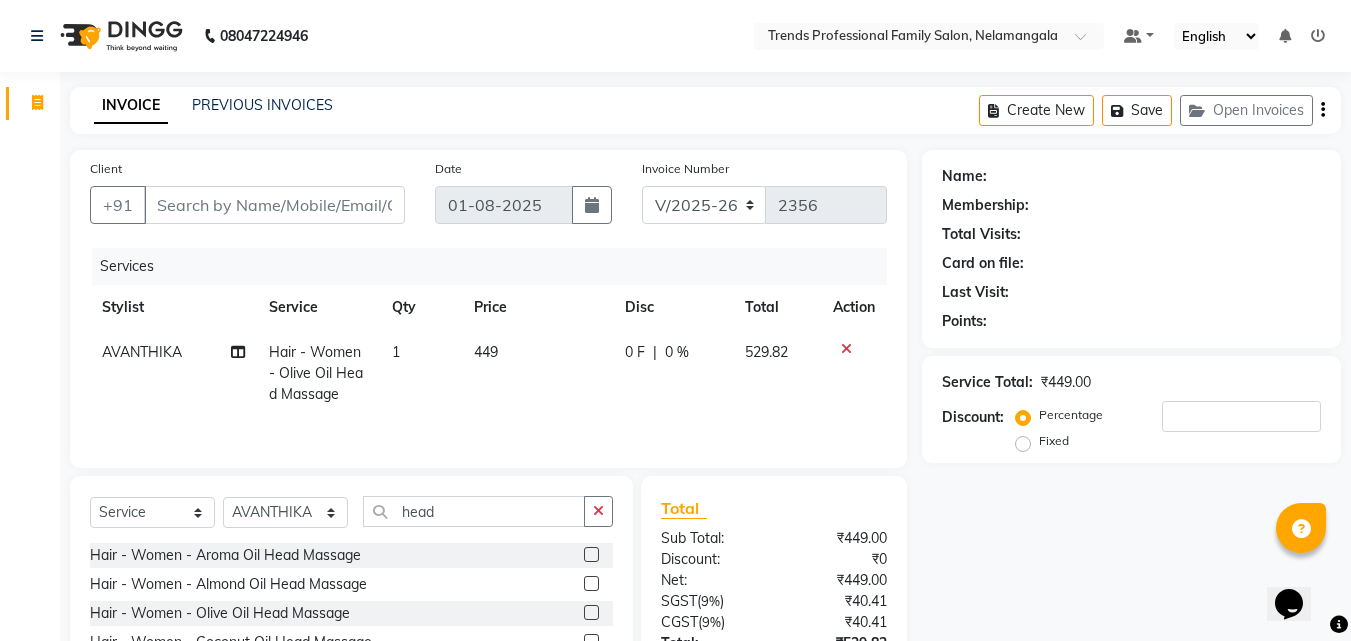 click 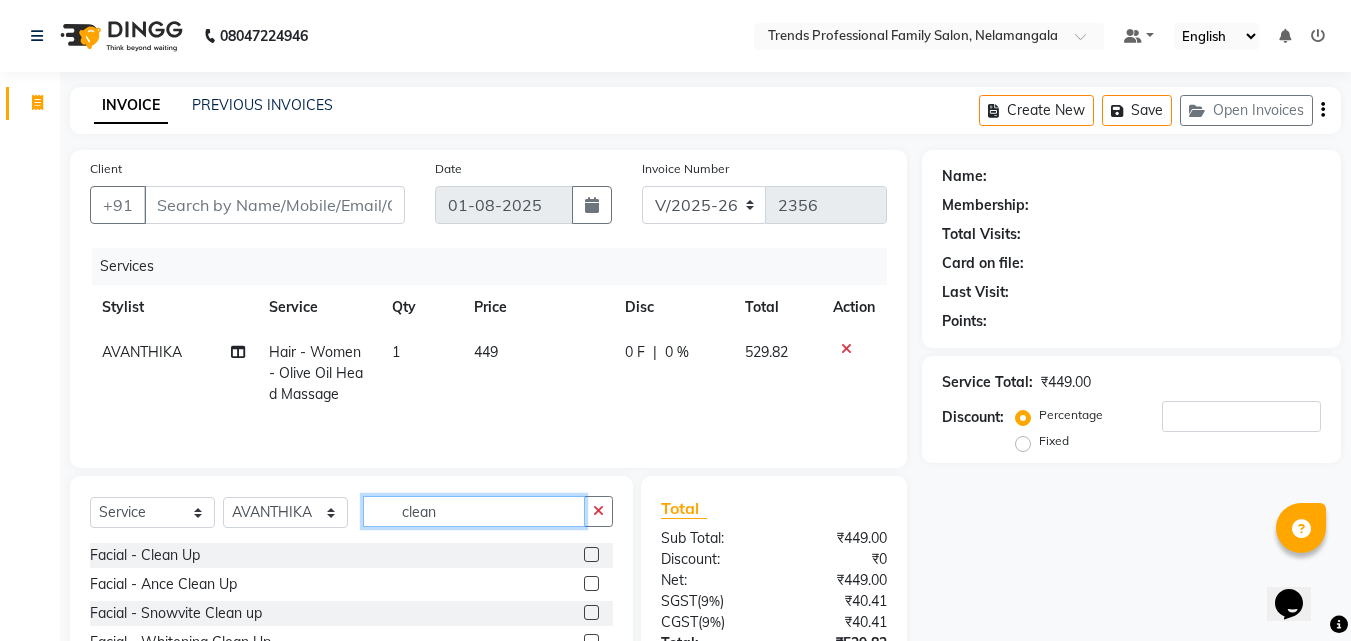 scroll, scrollTop: 61, scrollLeft: 0, axis: vertical 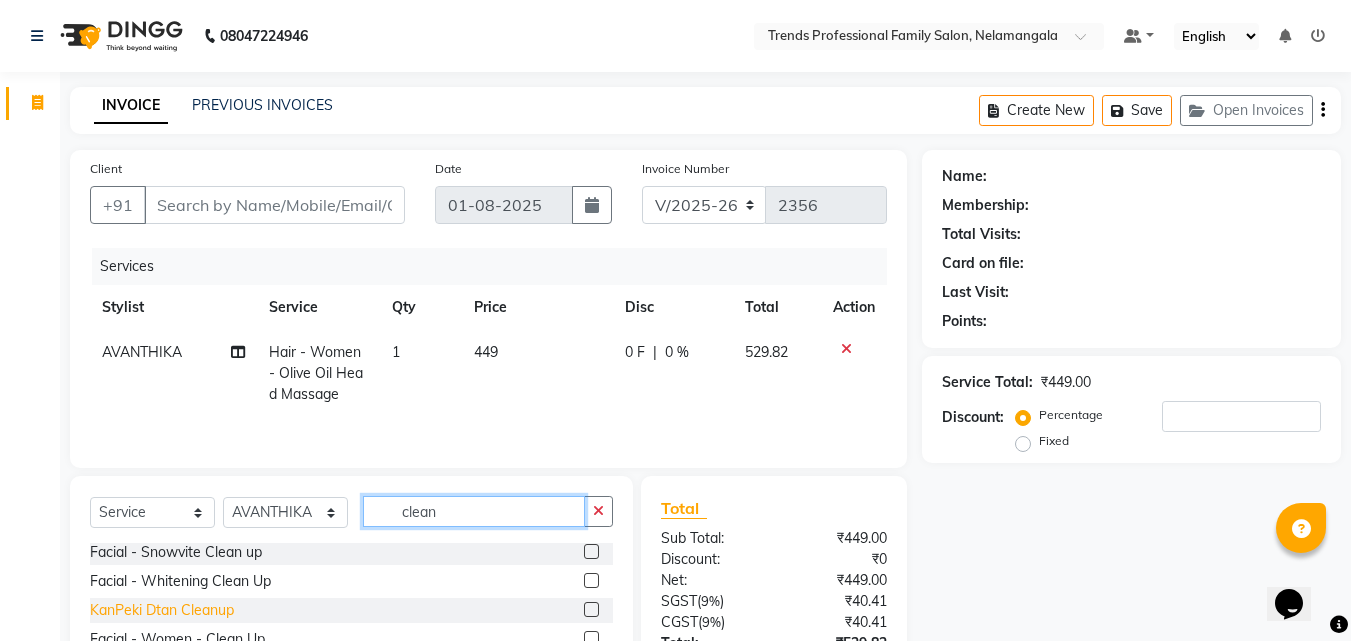 type on "clean" 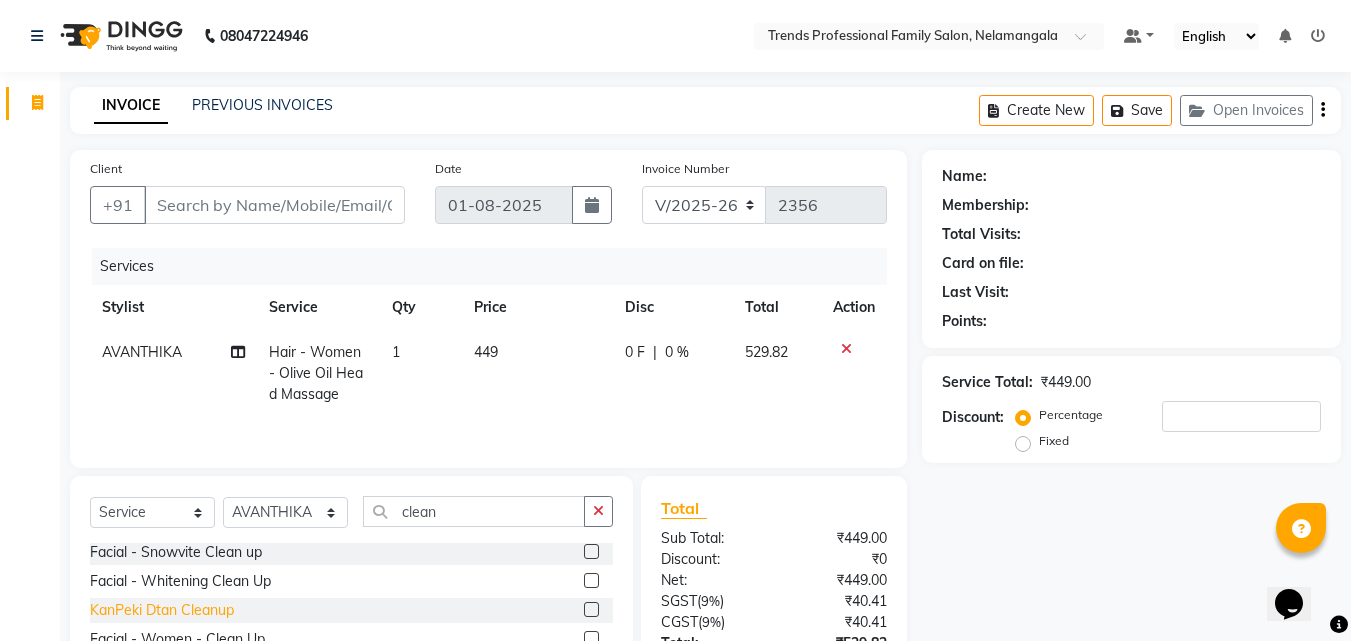 click on "KanPeki Dtan Cleanup" 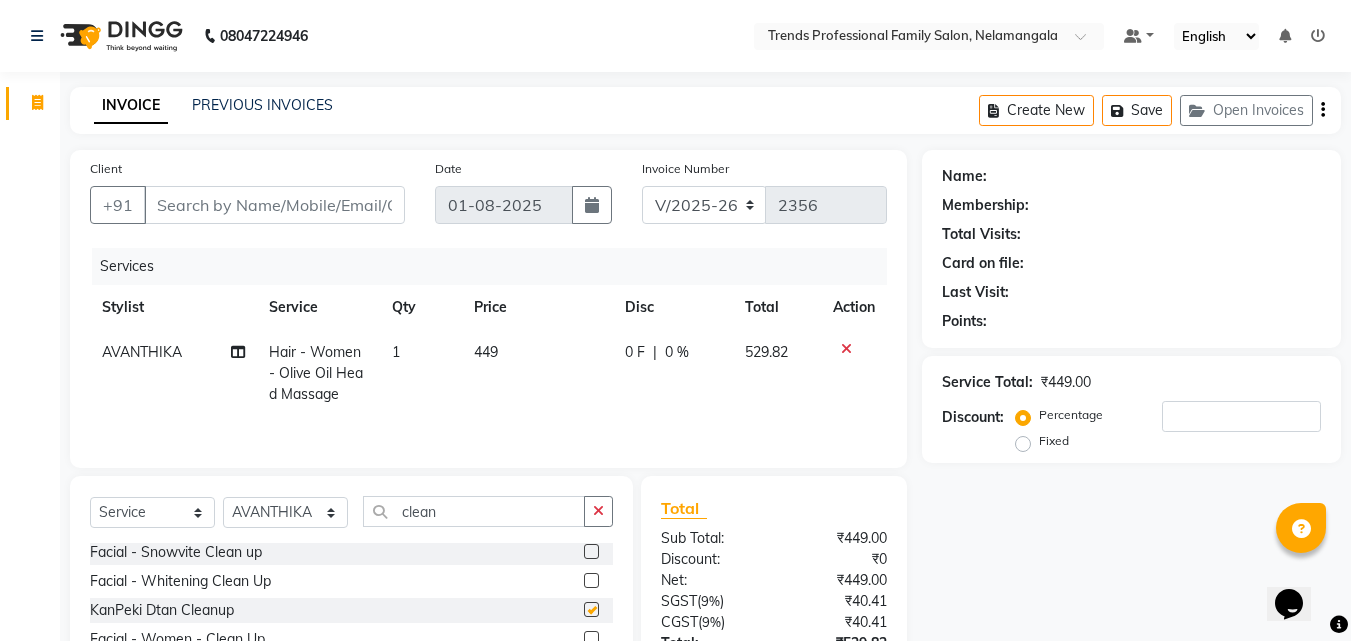 checkbox on "false" 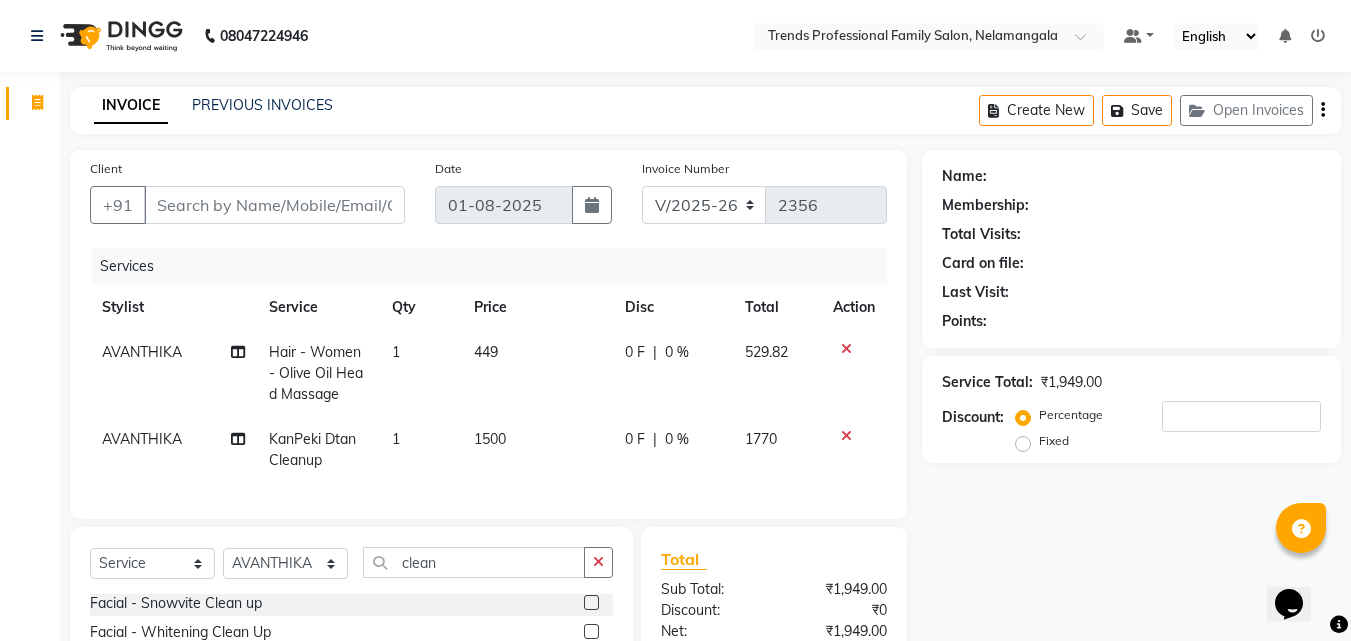 click on "0 %" 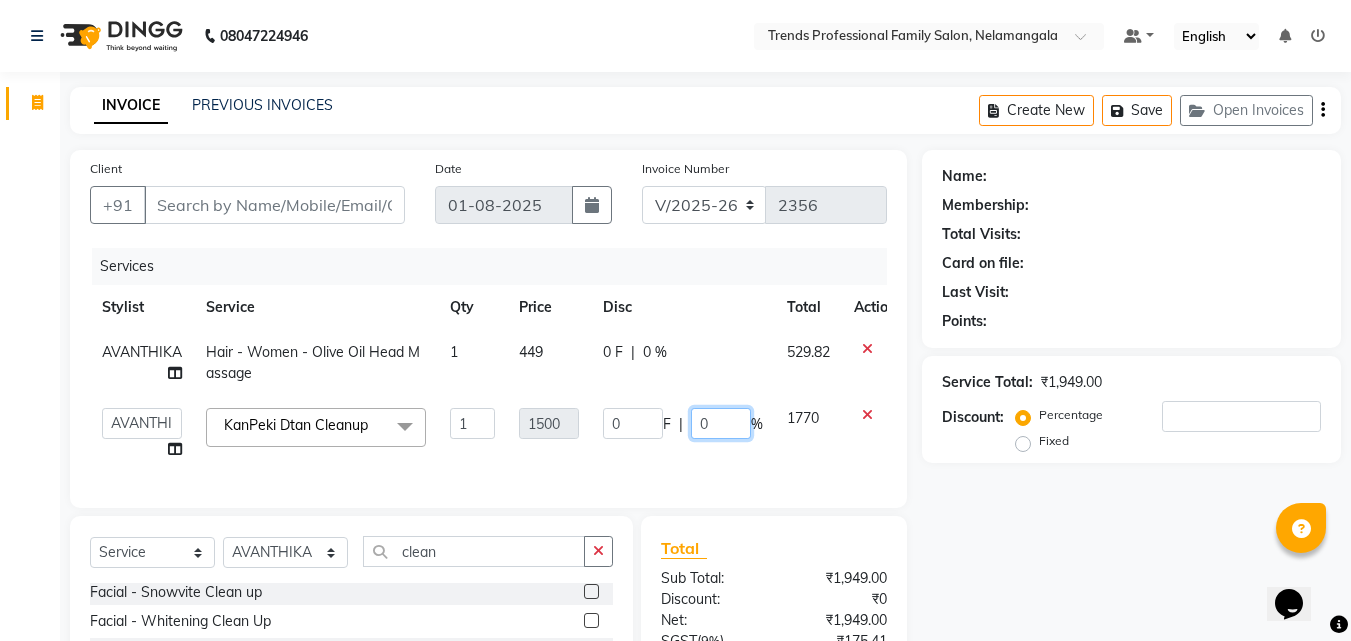 click on "0" 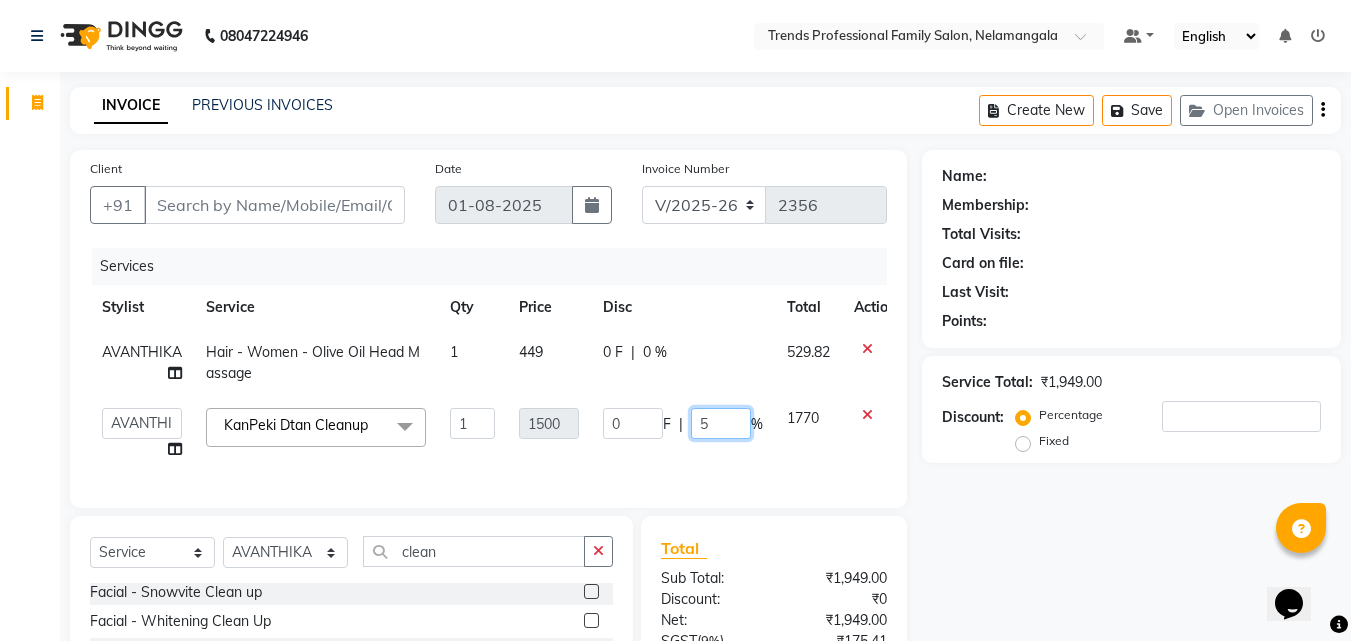 type on "50" 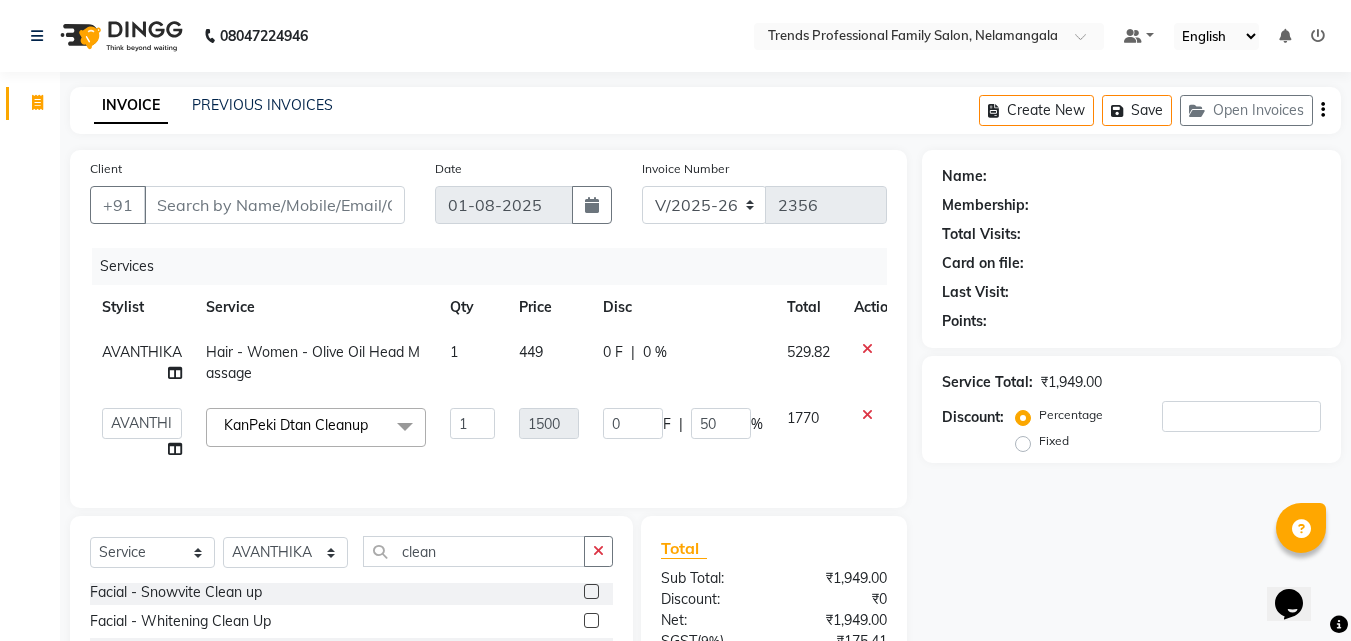 click on "Name: Membership: Total Visits: Card on file: Last Visit: Points: Service Total: ₹1,949.00 Discount: Percentage Fixed" 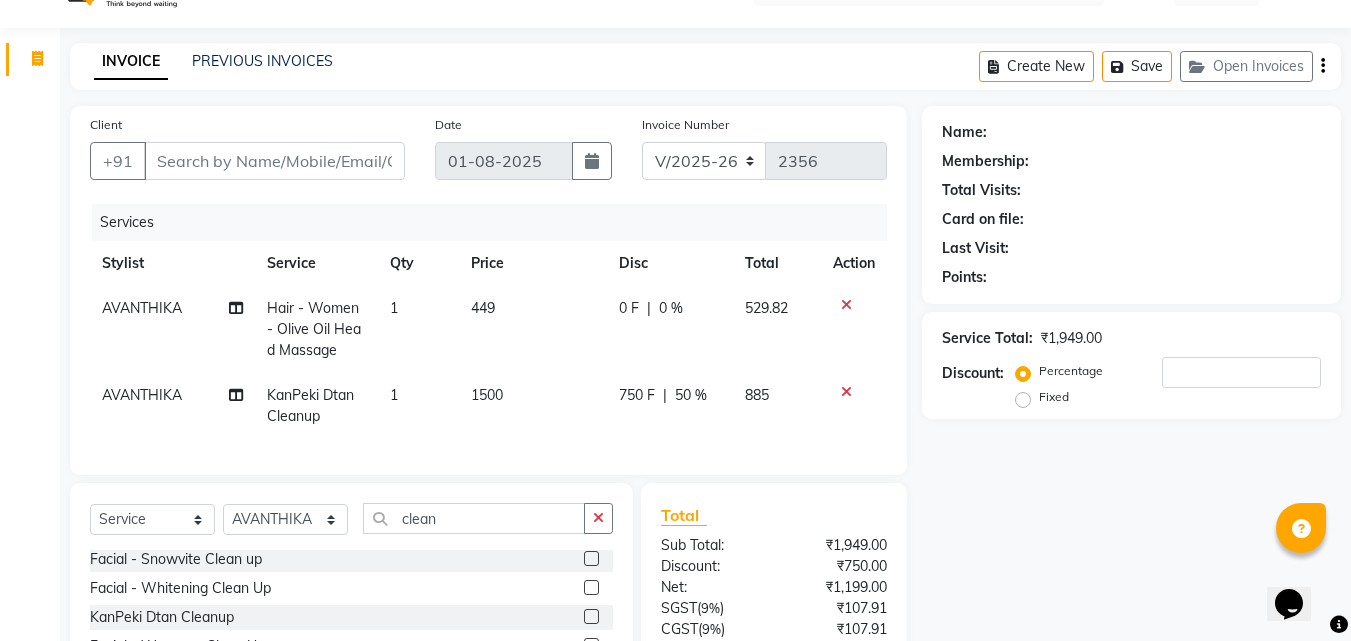 scroll, scrollTop: 0, scrollLeft: 0, axis: both 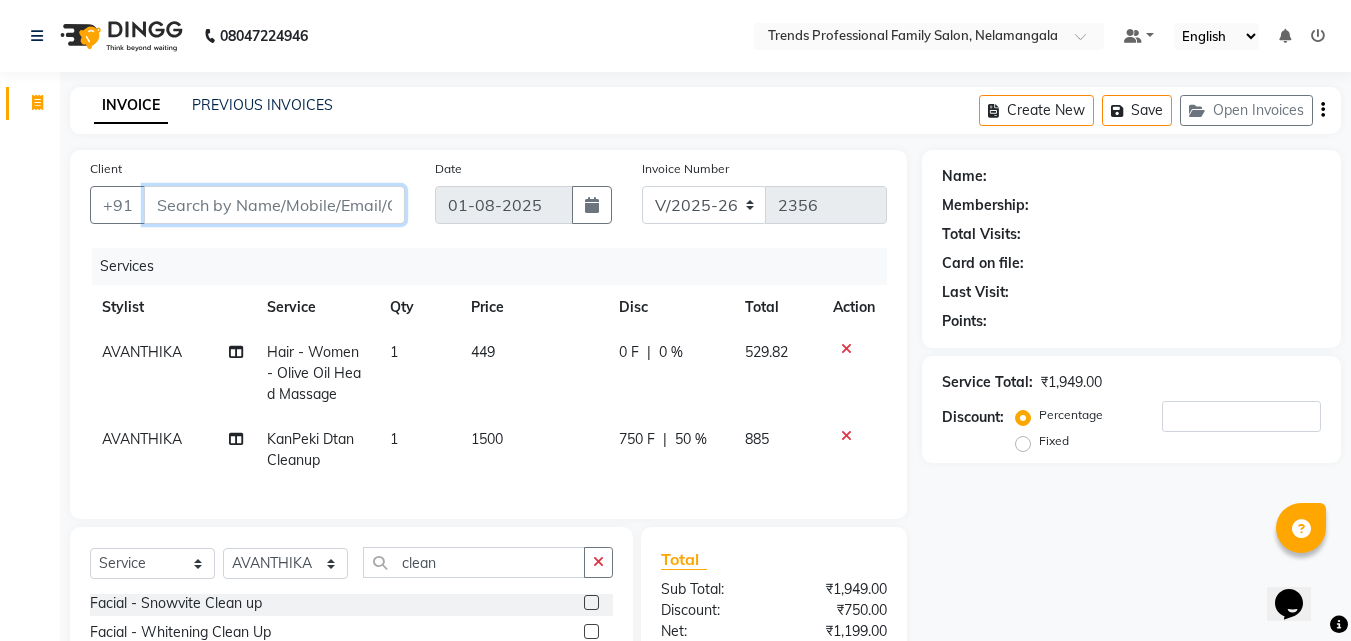 click on "Client" at bounding box center (274, 205) 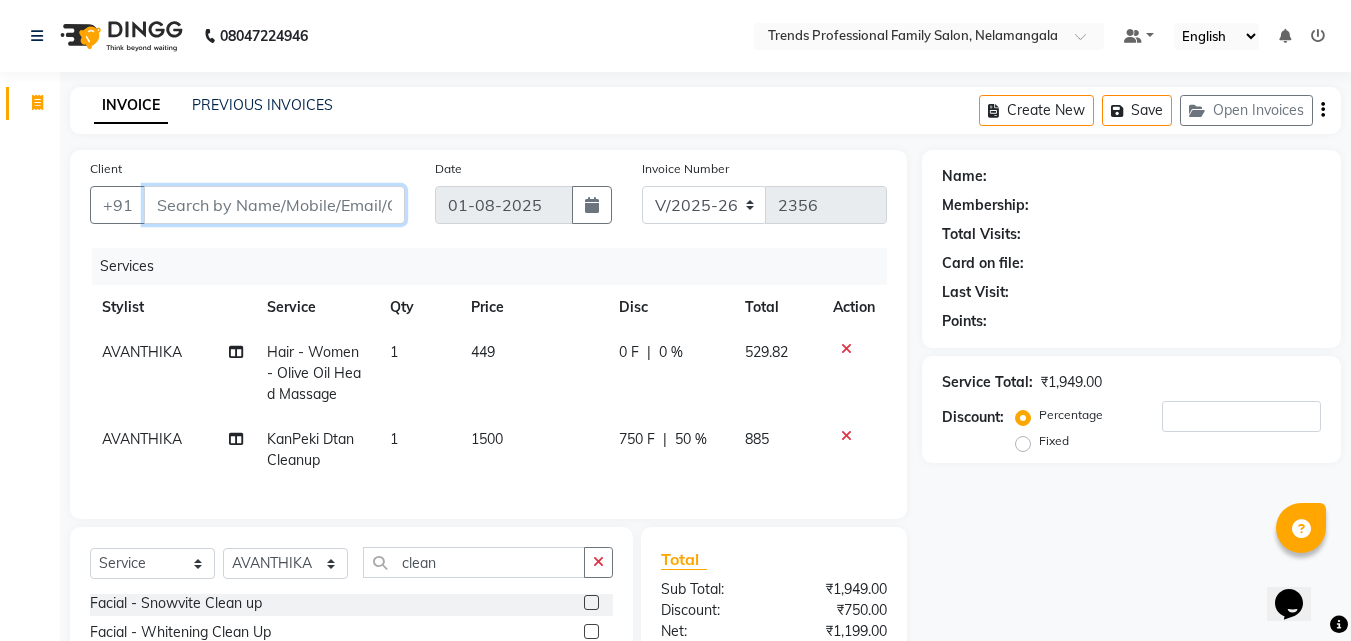type on "j" 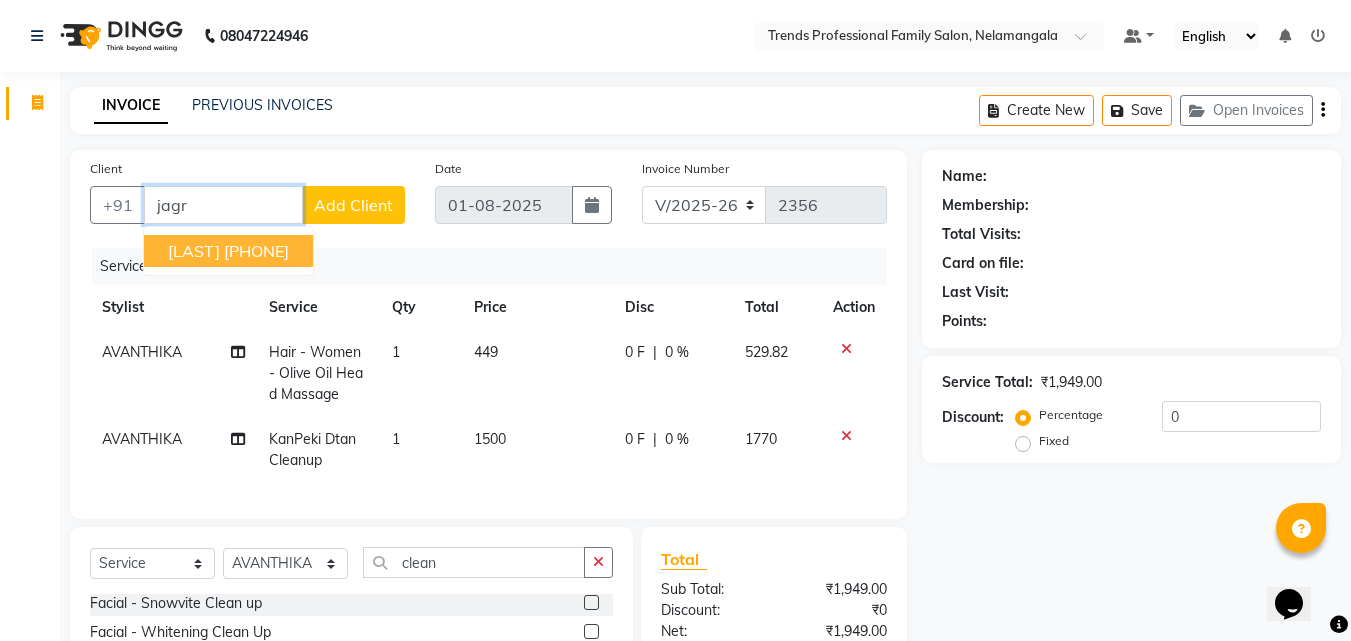 click on "[LAST]" at bounding box center (194, 251) 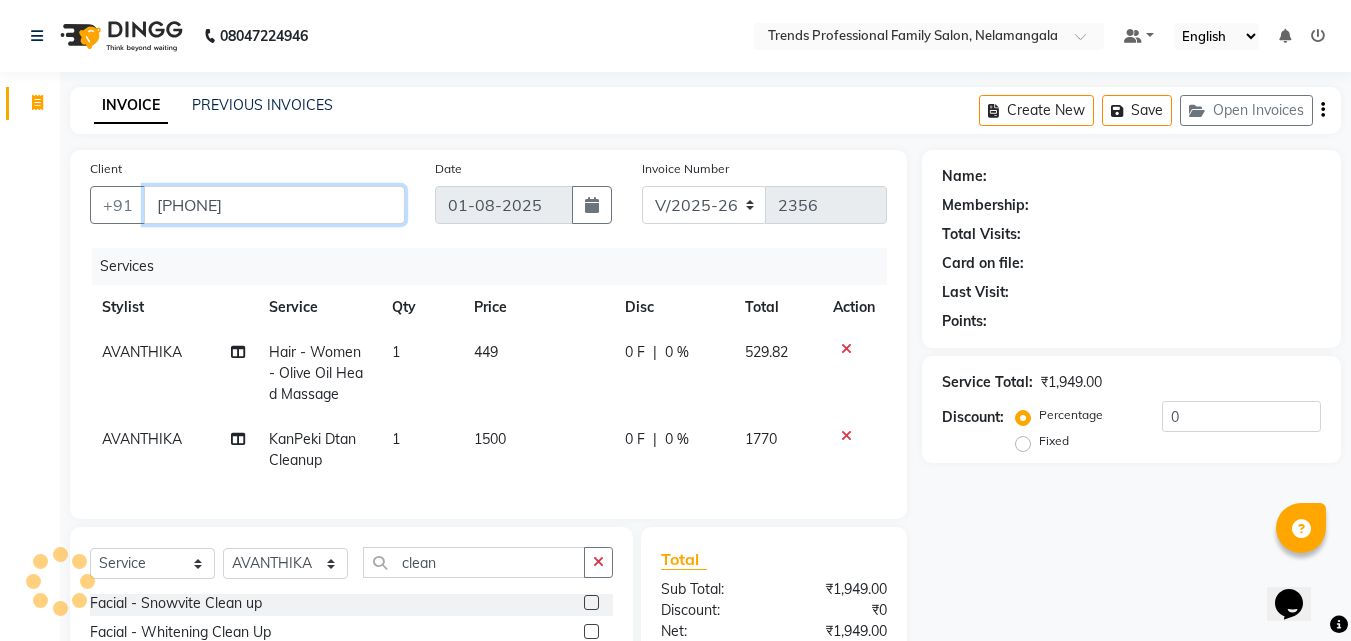 type on "[PHONE]" 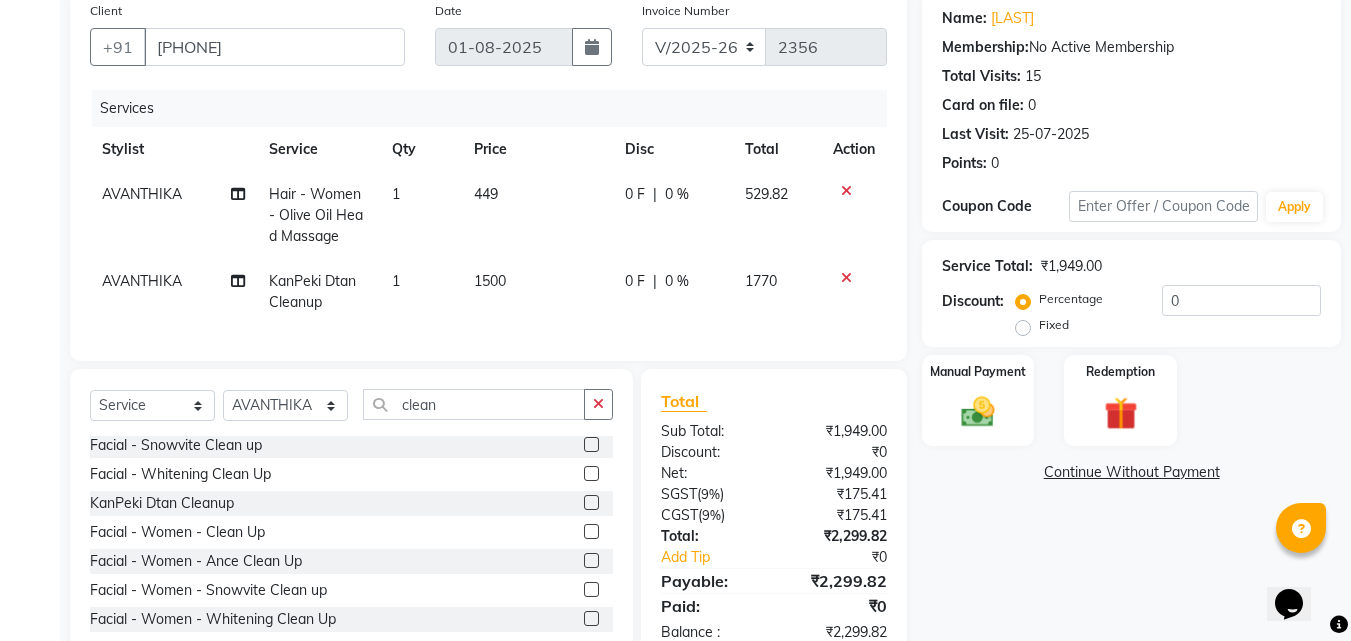 scroll, scrollTop: 226, scrollLeft: 0, axis: vertical 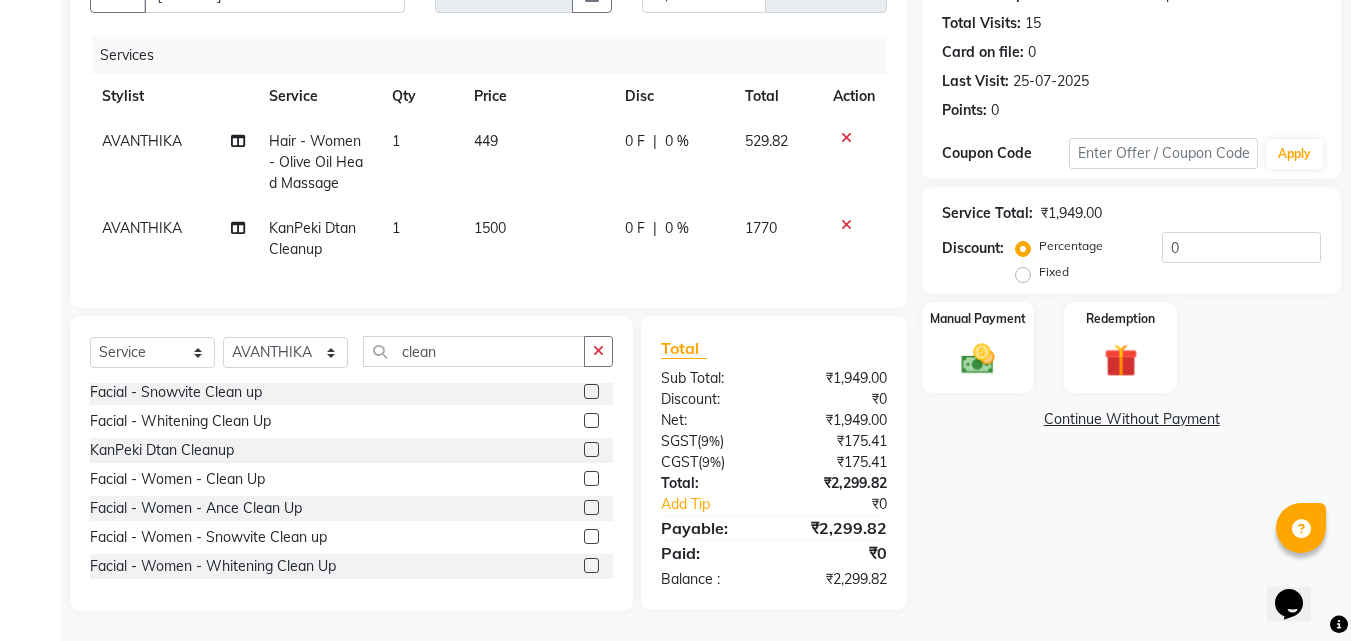 click on "0 %" 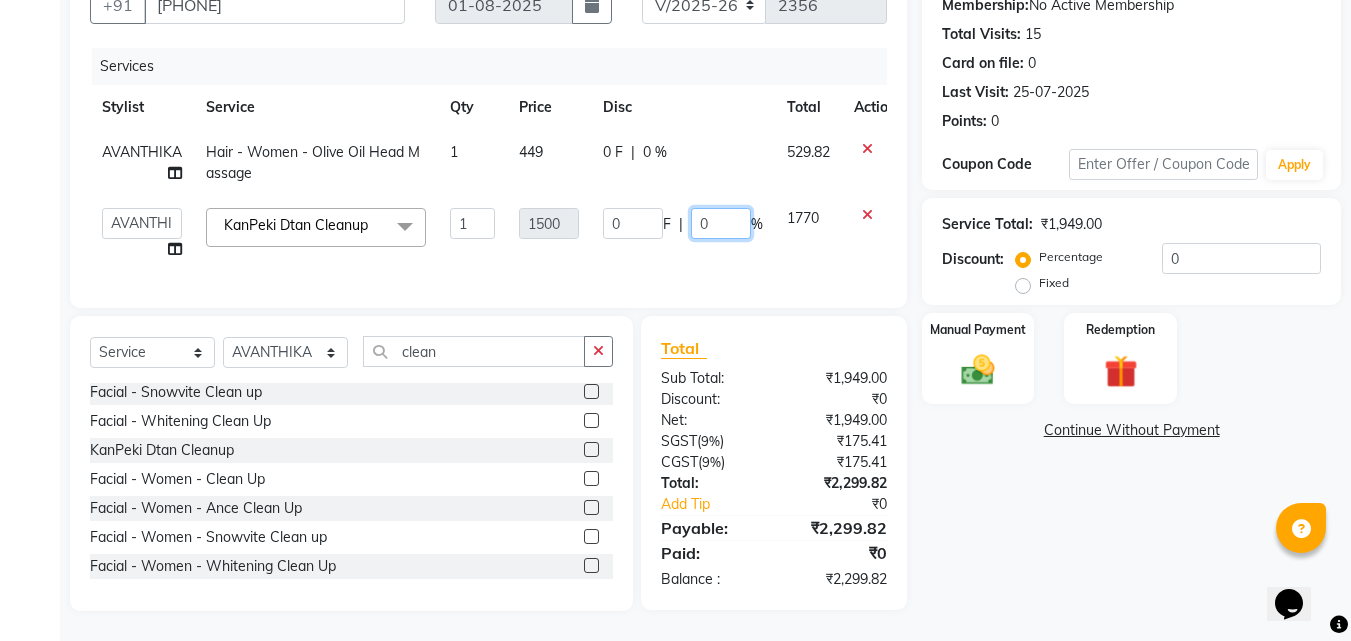 click on "0" 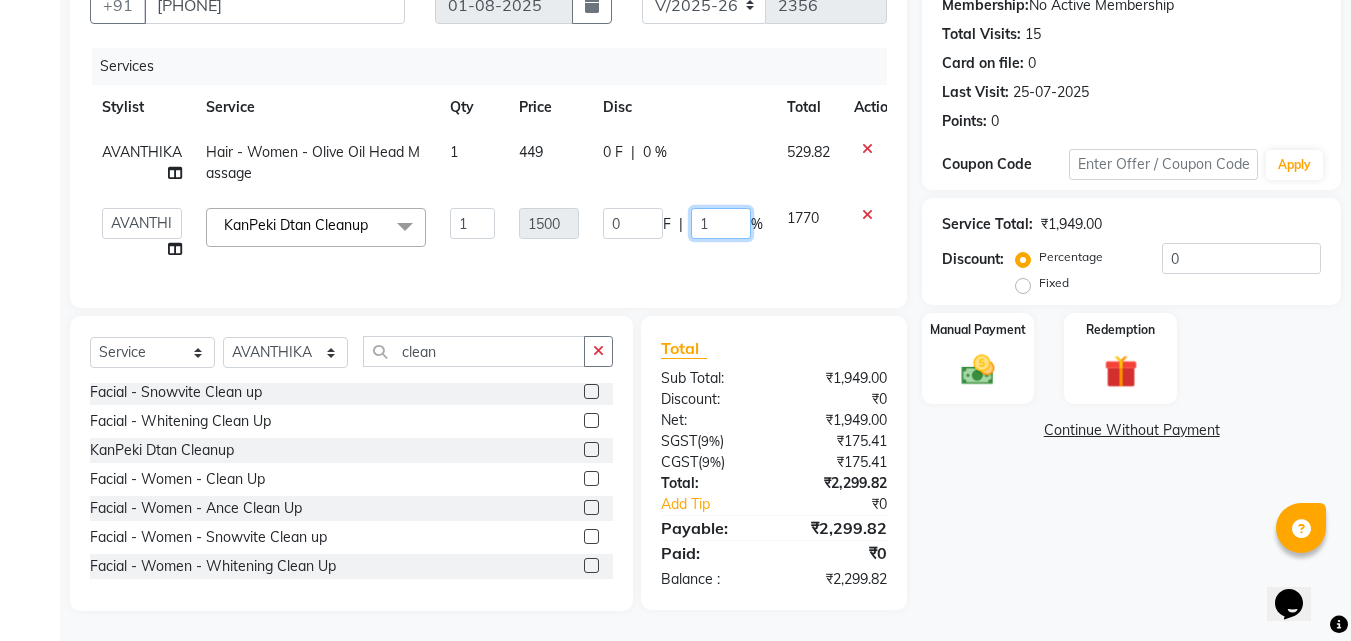 type on "15" 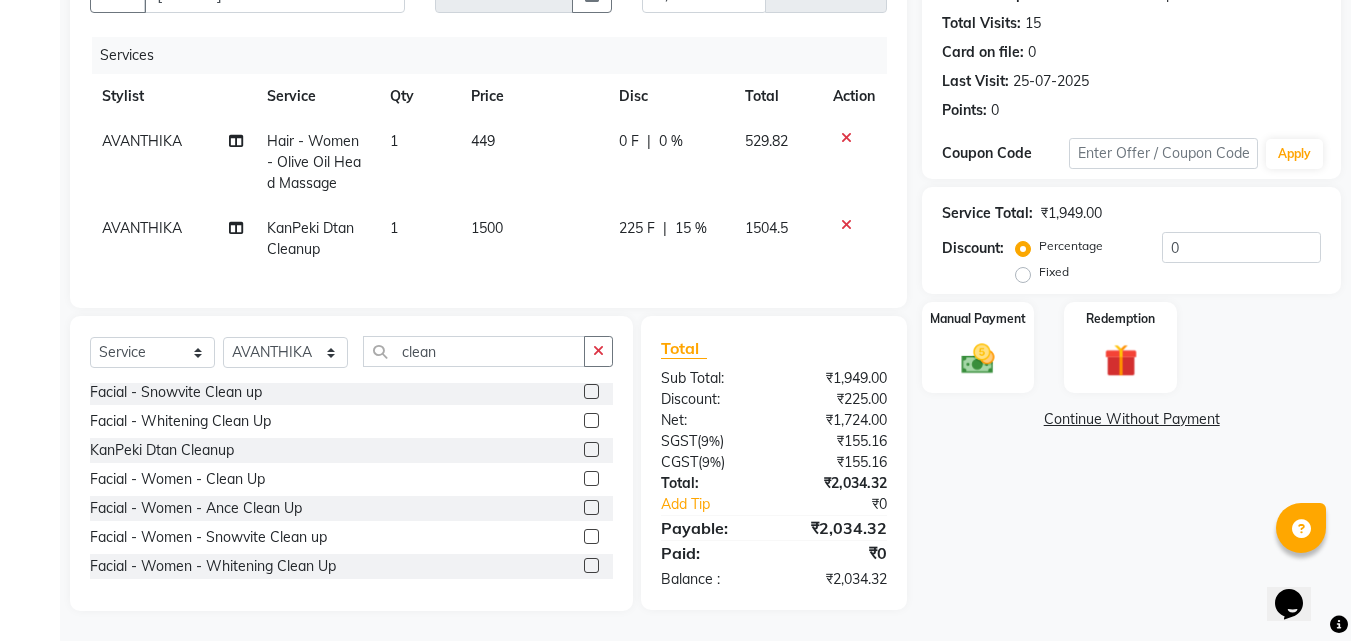 click on "Name: [LAST] Membership: No Active Membership Total Visits: 15 Card on file: 0 Last Visit: 25-07-2025 Points: 0 Coupon Code Apply Service Total: ₹1,949.00 Discount: Percentage Fixed 0 Manual Payment Redemption Continue Without Payment" 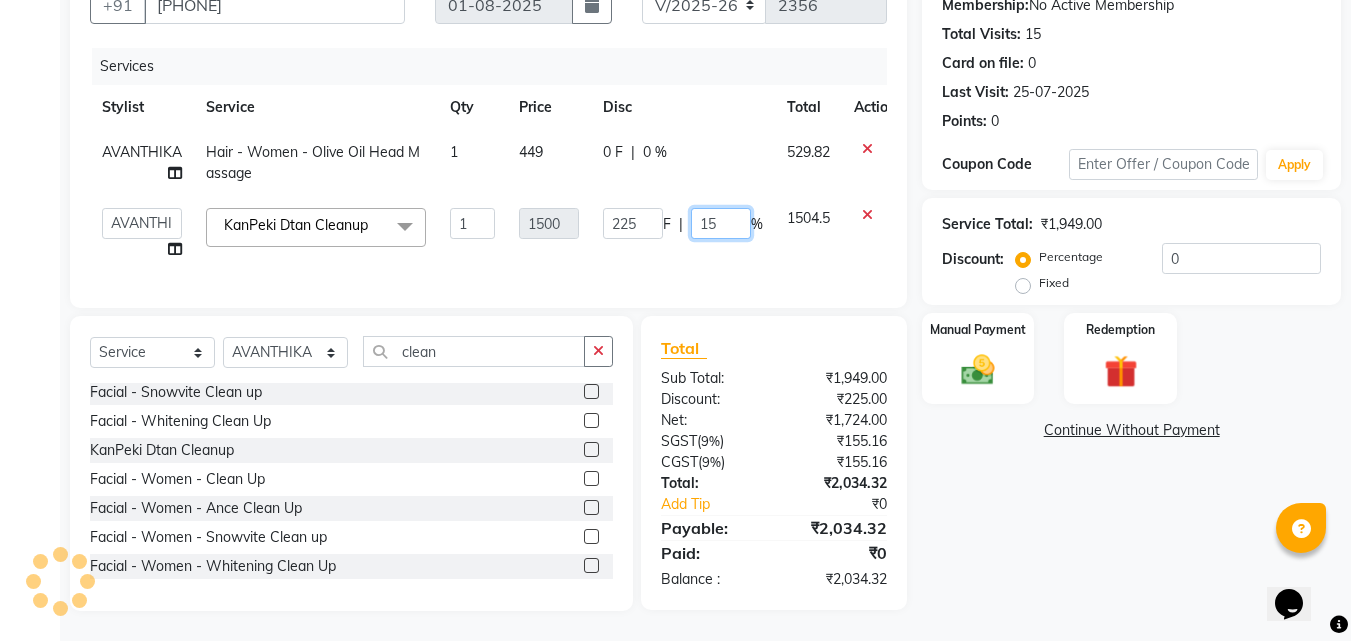 click on "15" 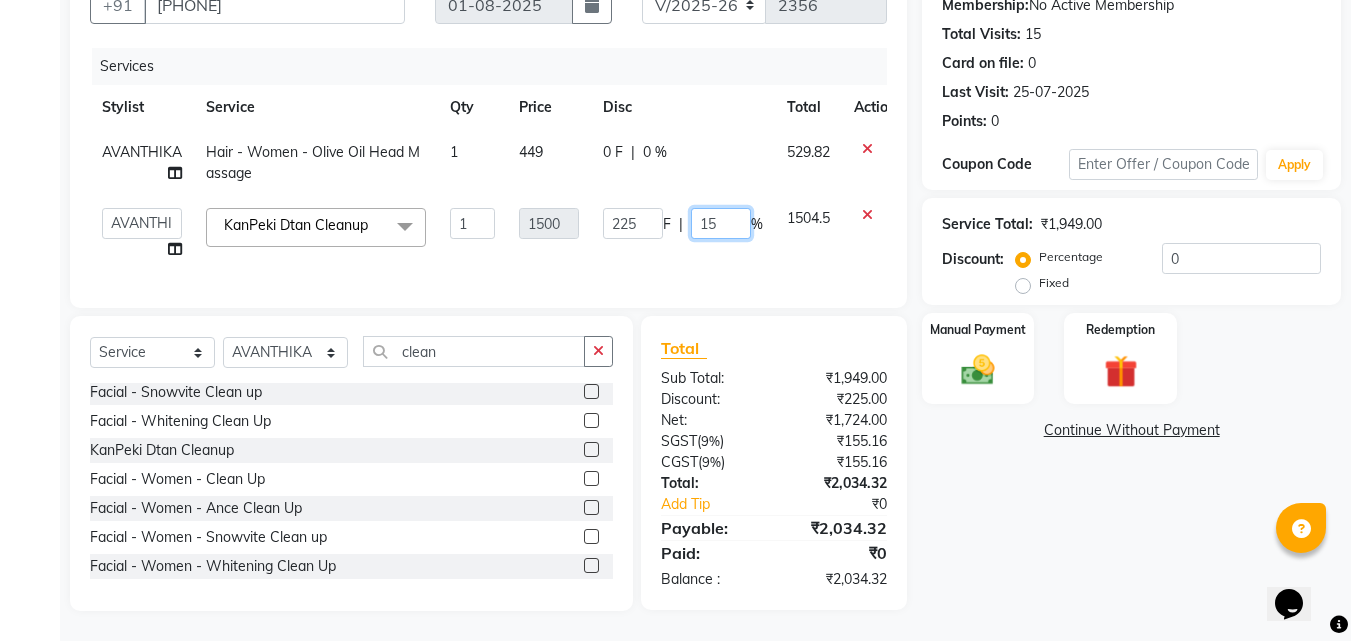 type on "1" 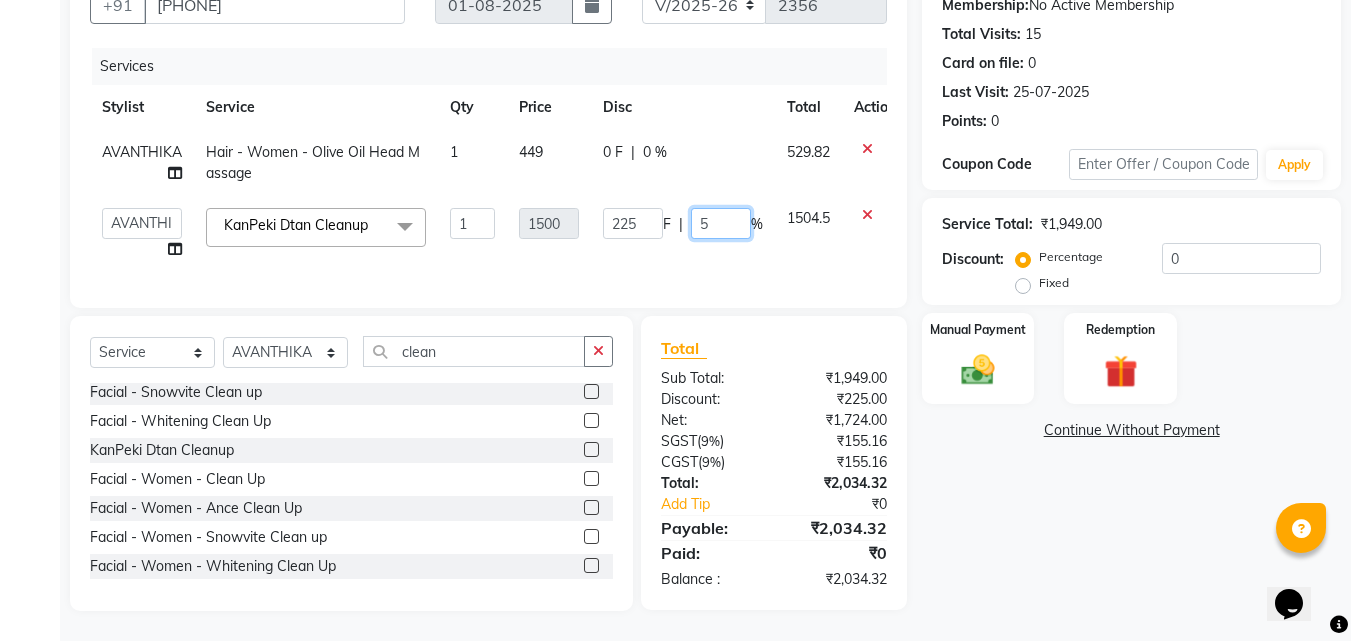 type on "50" 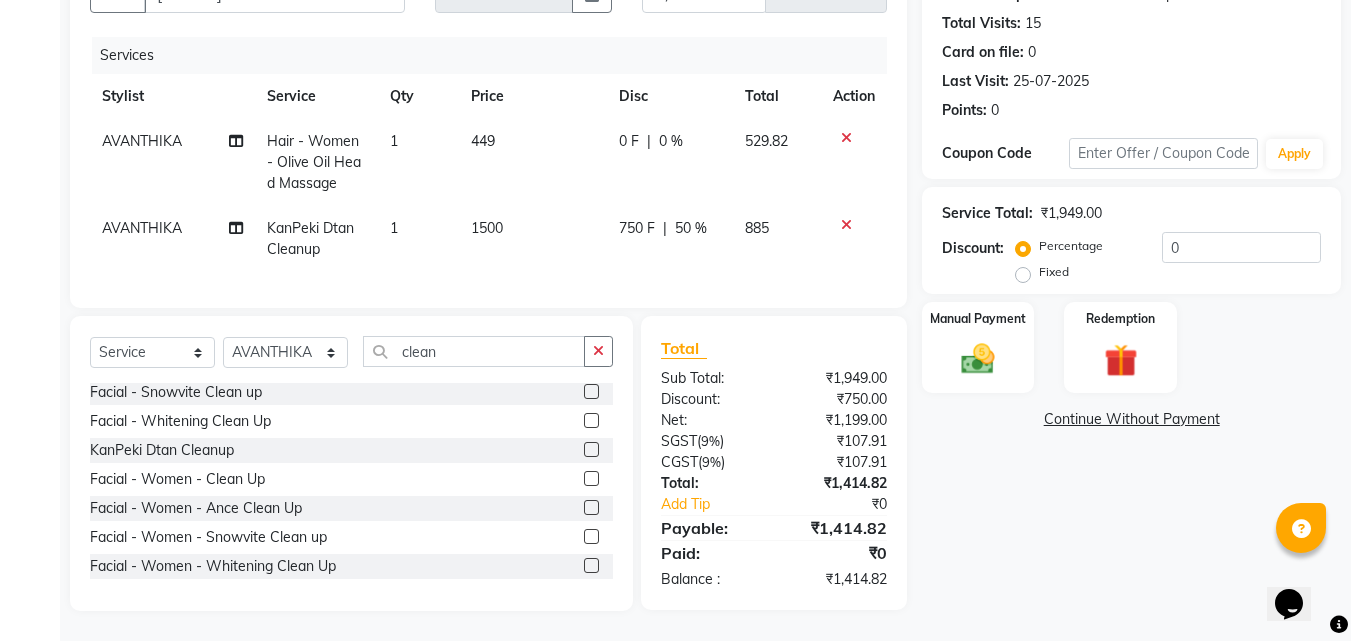 click on "Name: [LAST] Membership: No Active Membership Total Visits: 15 Card on file: 0 Last Visit: 25-07-2025 Points: 0 Coupon Code Apply Service Total: ₹1,949.00 Discount: Percentage Fixed 0 Manual Payment Redemption Continue Without Payment" 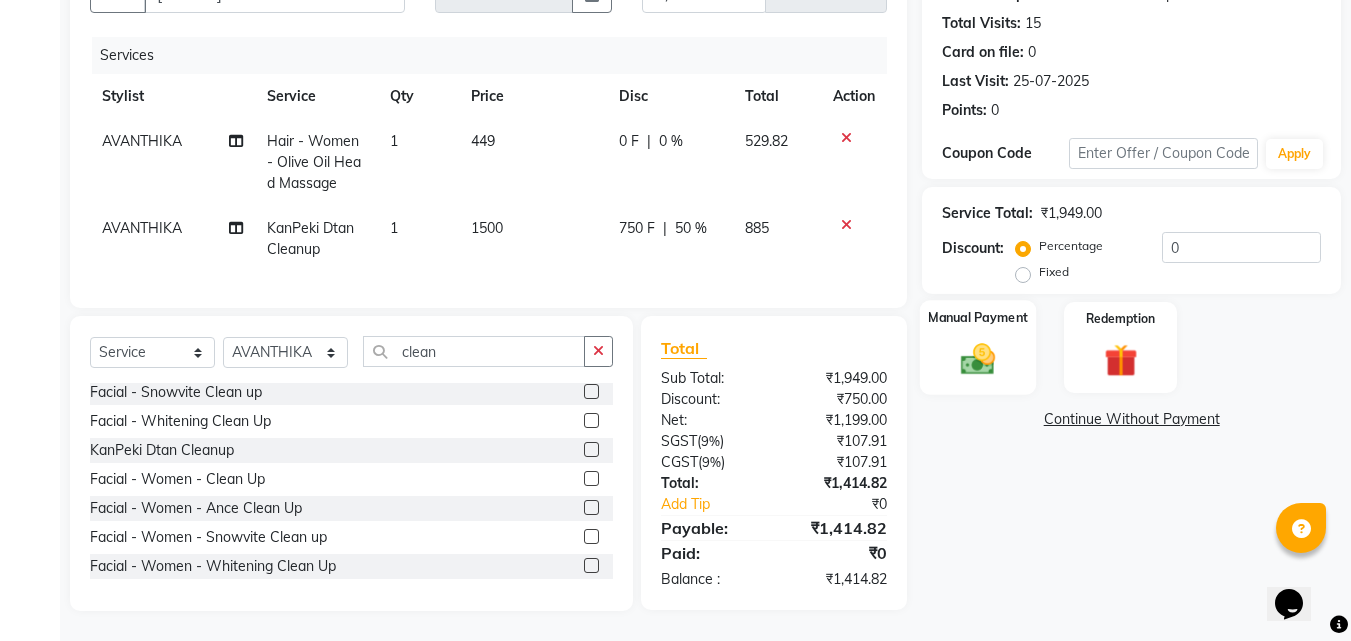 click 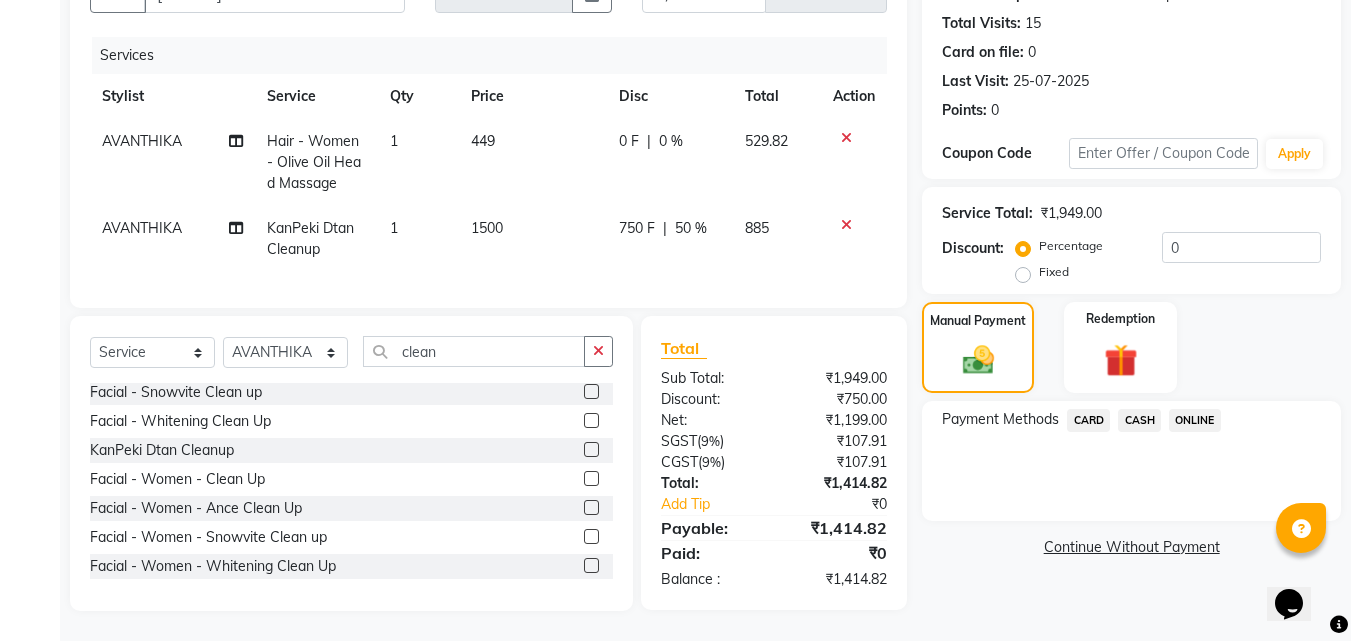 click on "ONLINE" 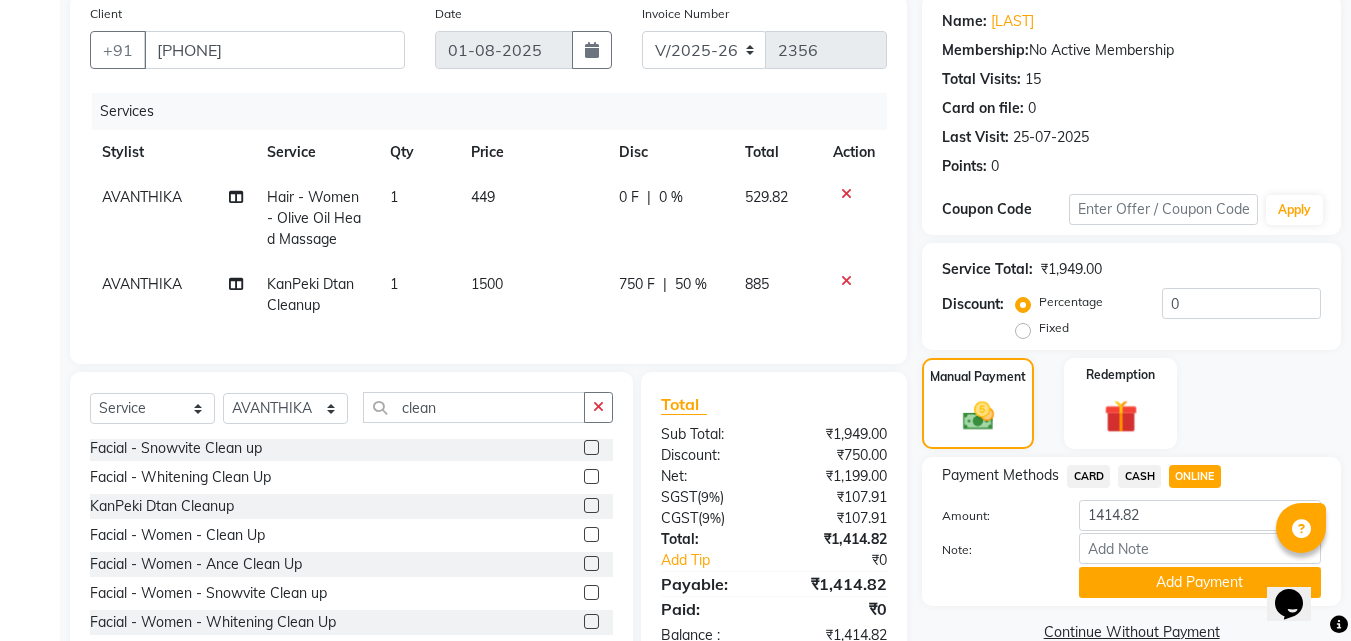 scroll, scrollTop: 226, scrollLeft: 0, axis: vertical 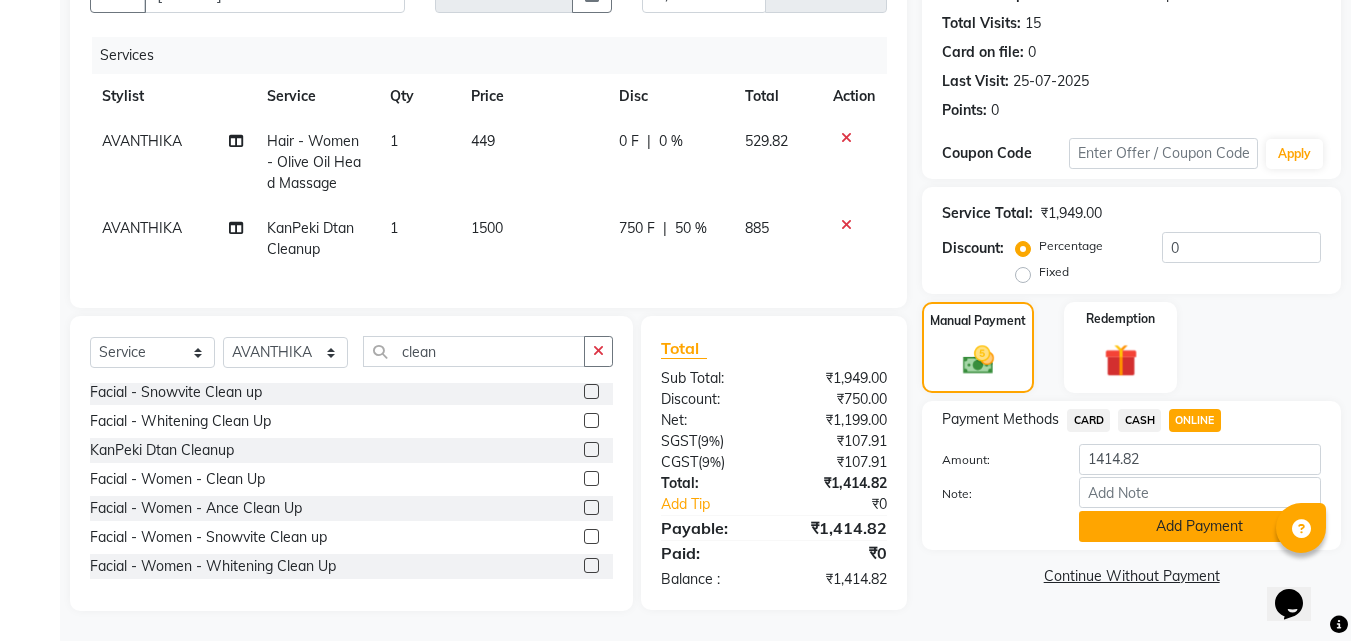 click on "Add Payment" 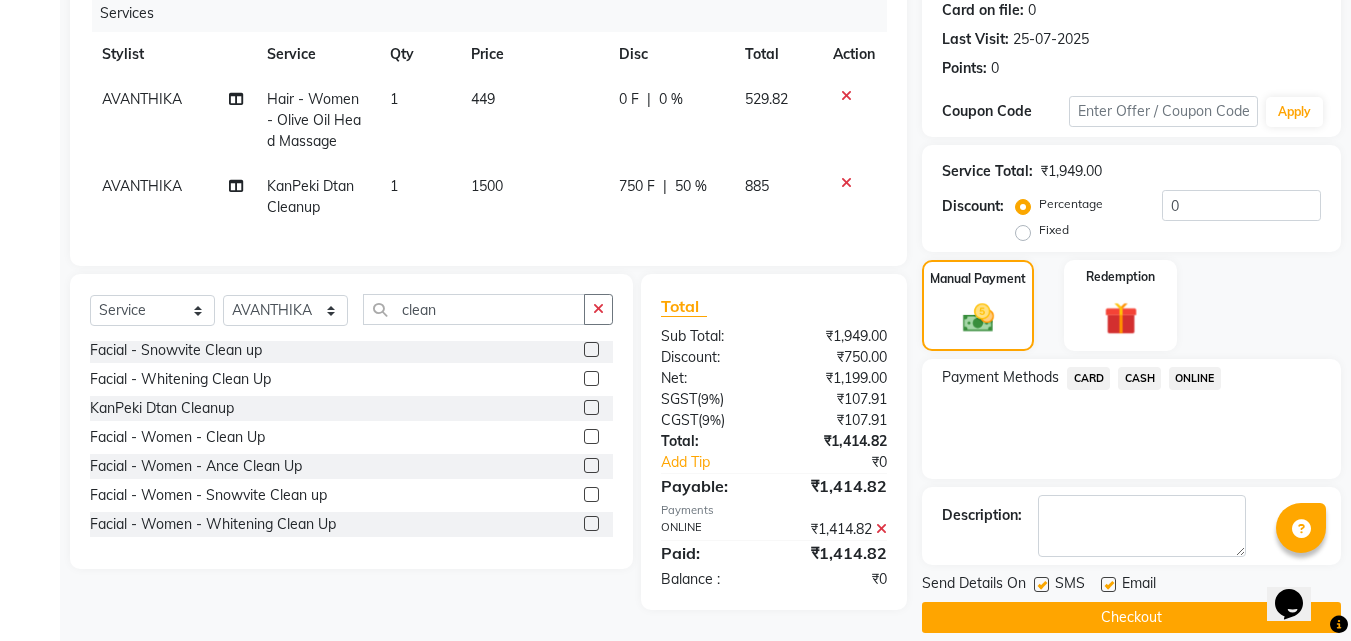 scroll, scrollTop: 275, scrollLeft: 0, axis: vertical 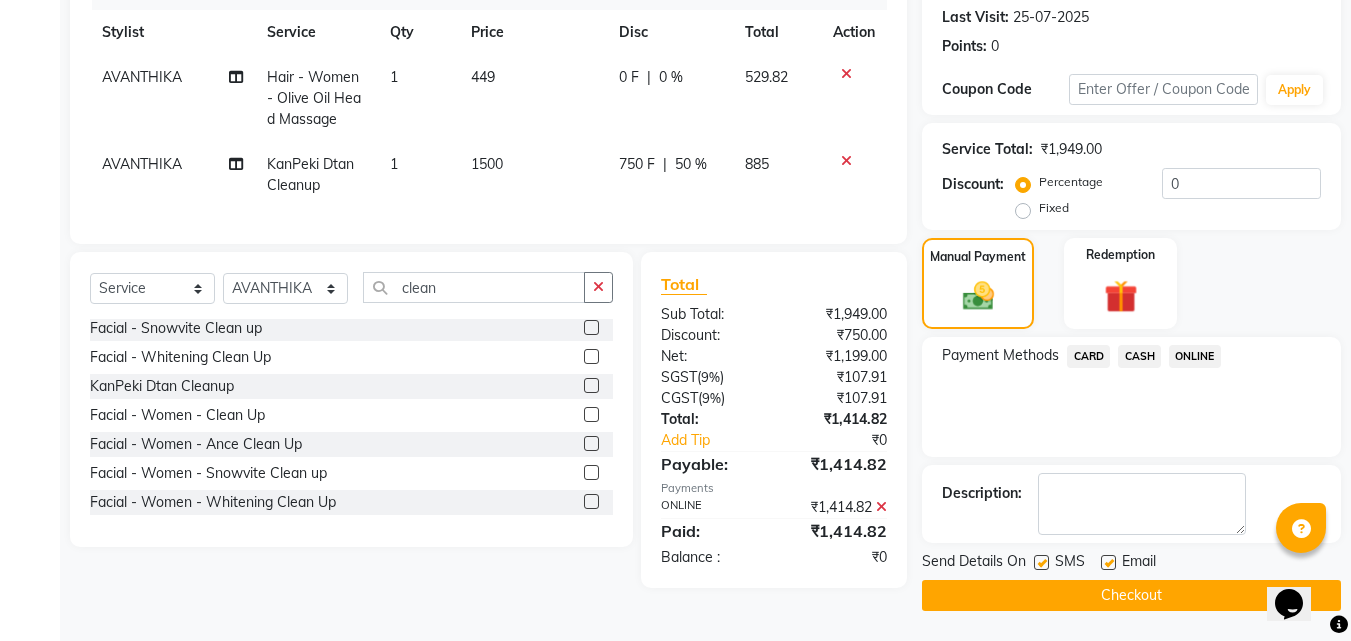 click on "Checkout" 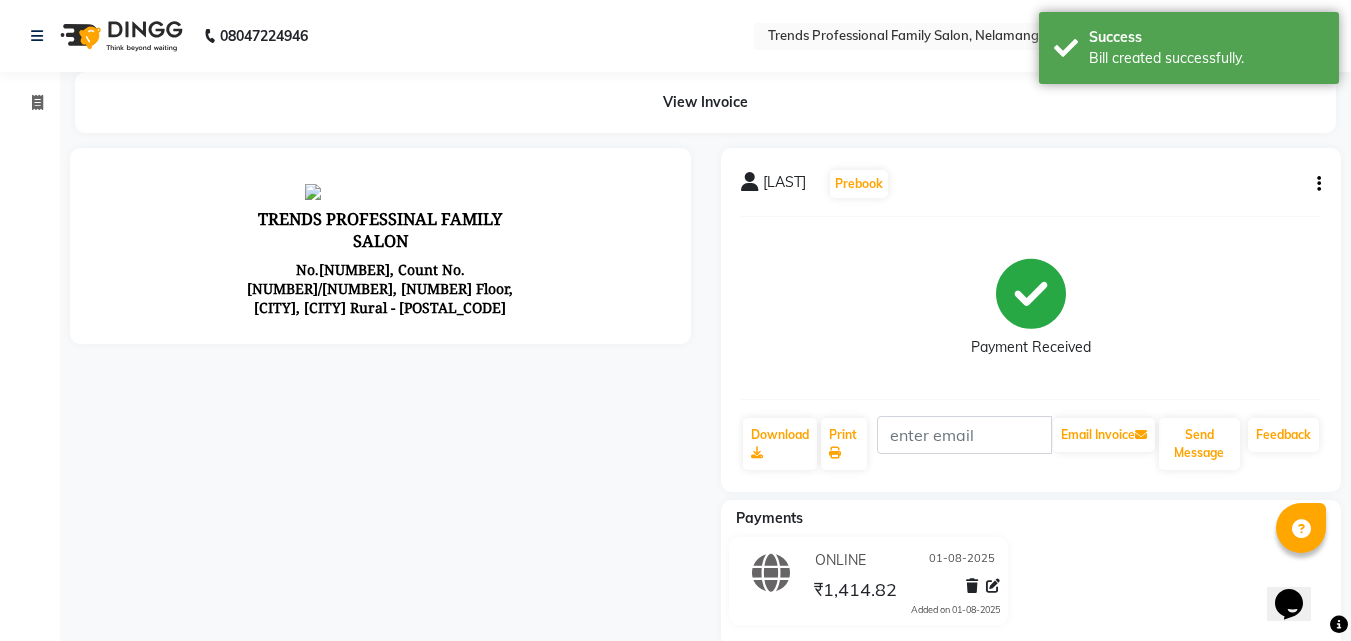 scroll, scrollTop: 0, scrollLeft: 0, axis: both 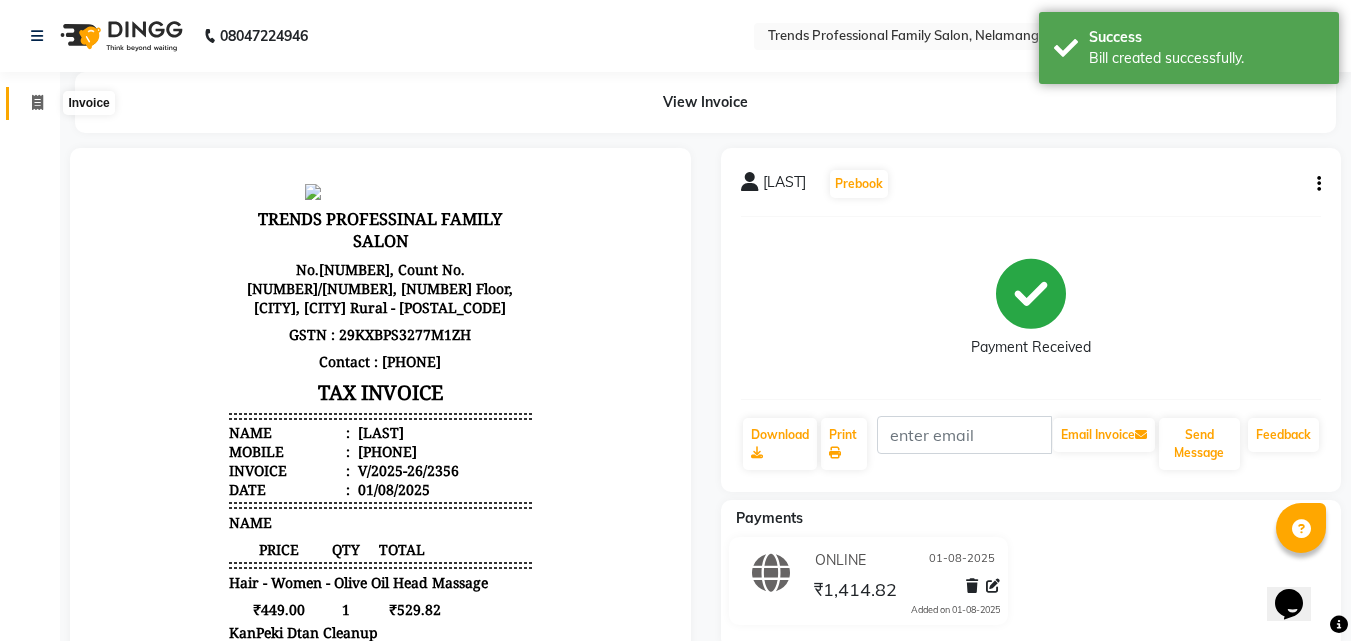 click 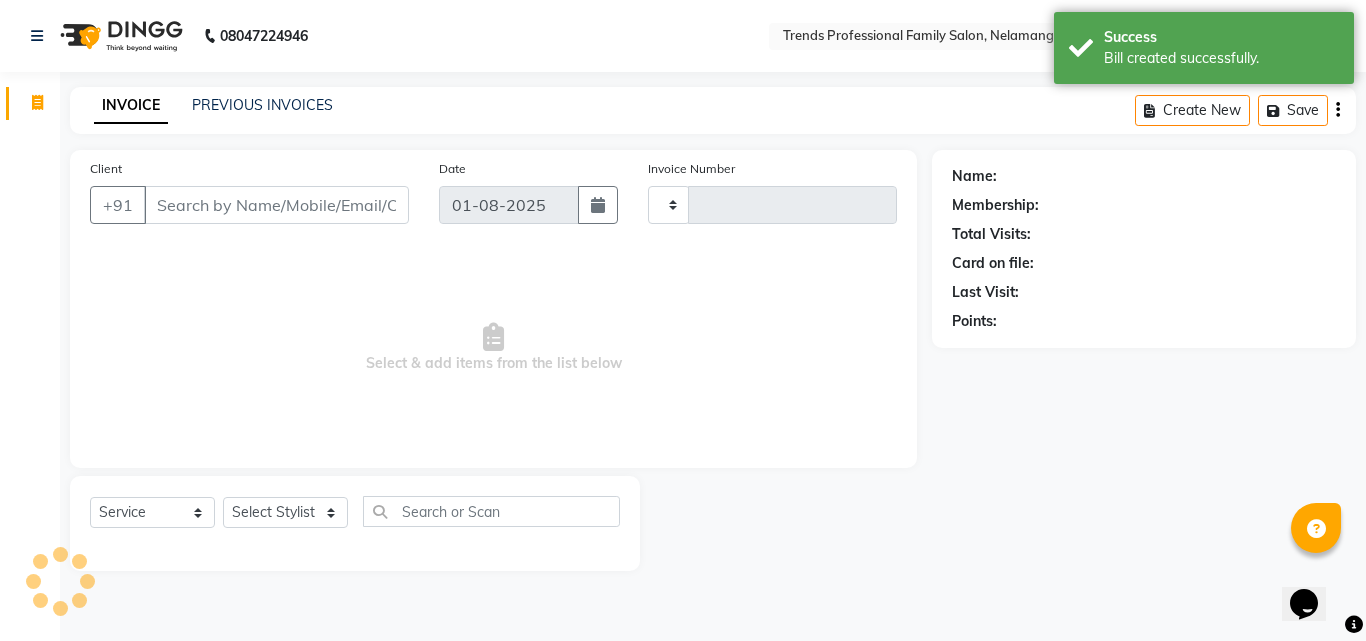 type on "2357" 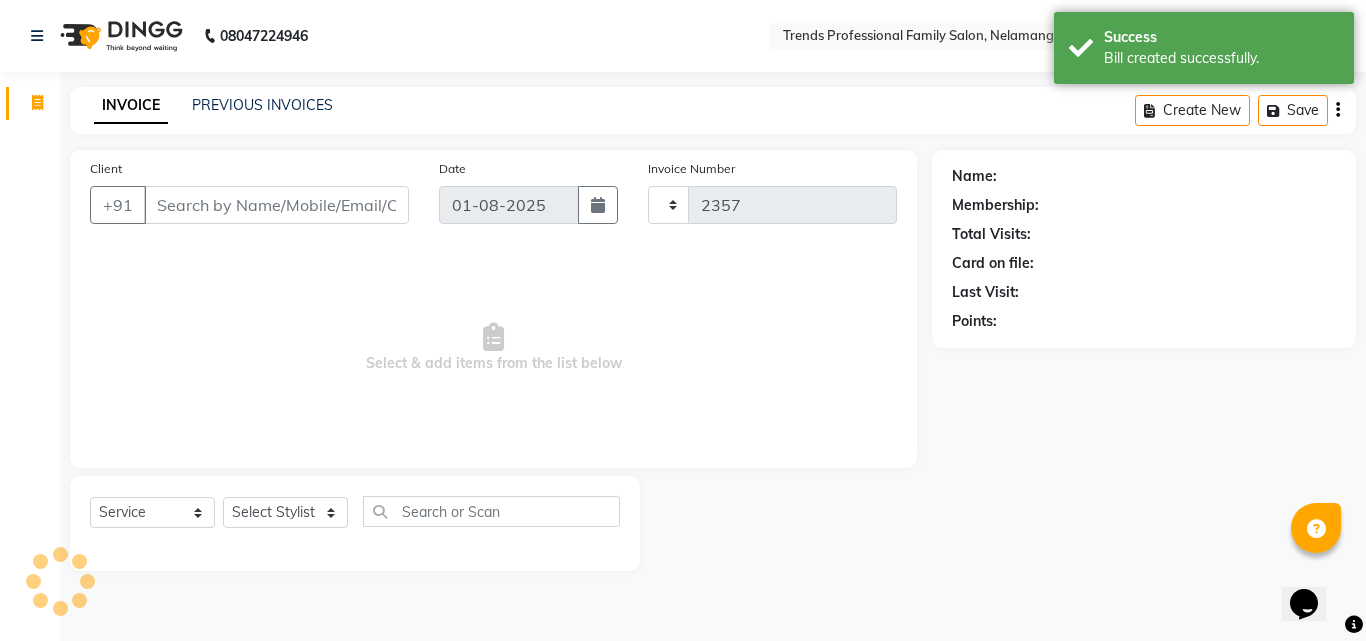 select on "7345" 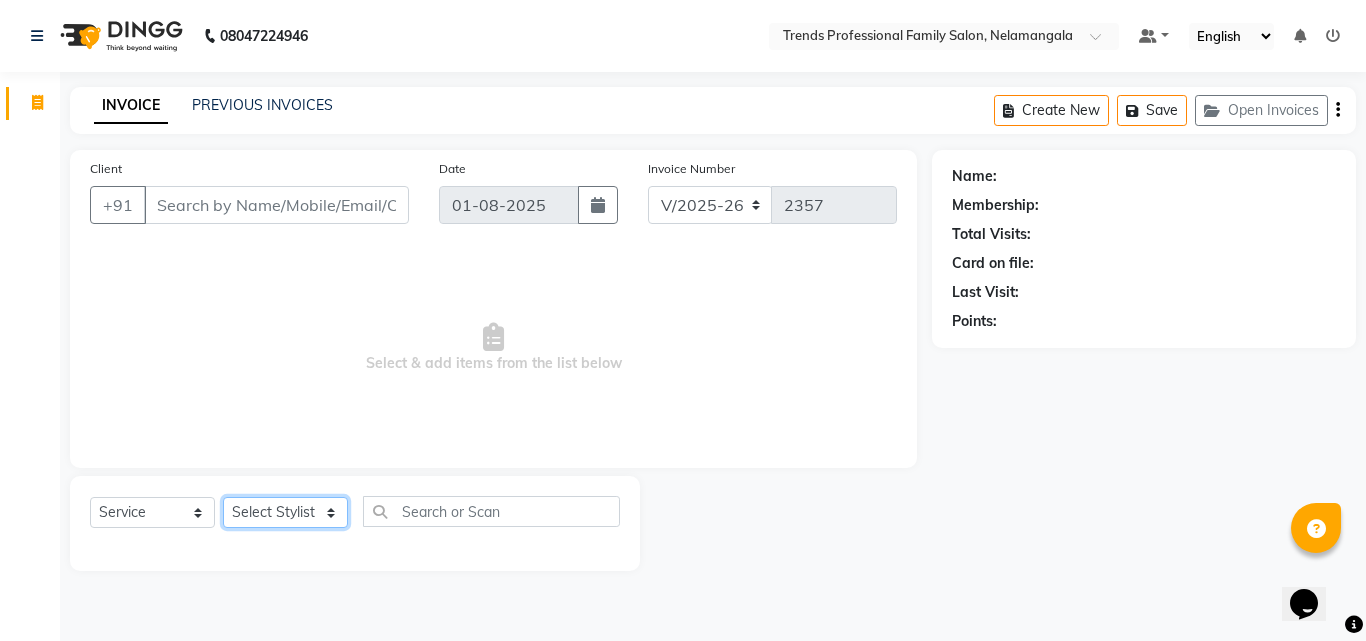 click on "Select Stylist ANITHA AVANTHIKA CHAITANYA Hithaishi IMRAN KHAN MUSKHAN RUSTHAM SEEMA SHIVA SOURAV Sumika Trends" 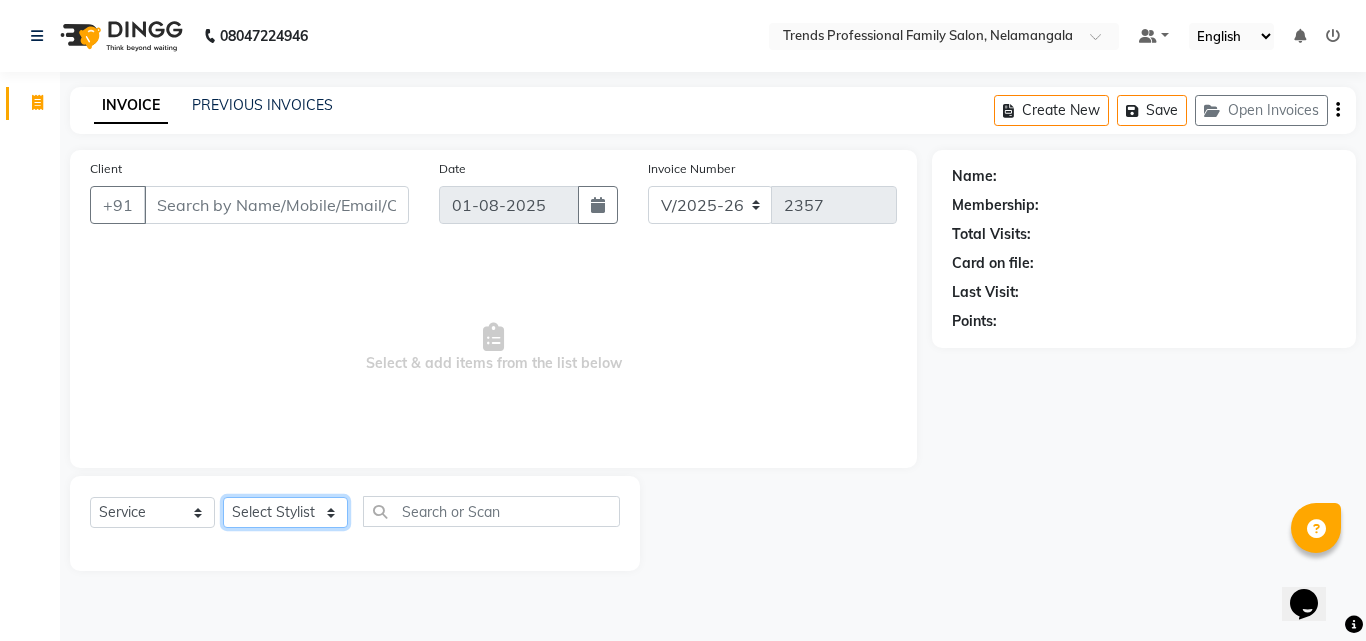 select on "84239" 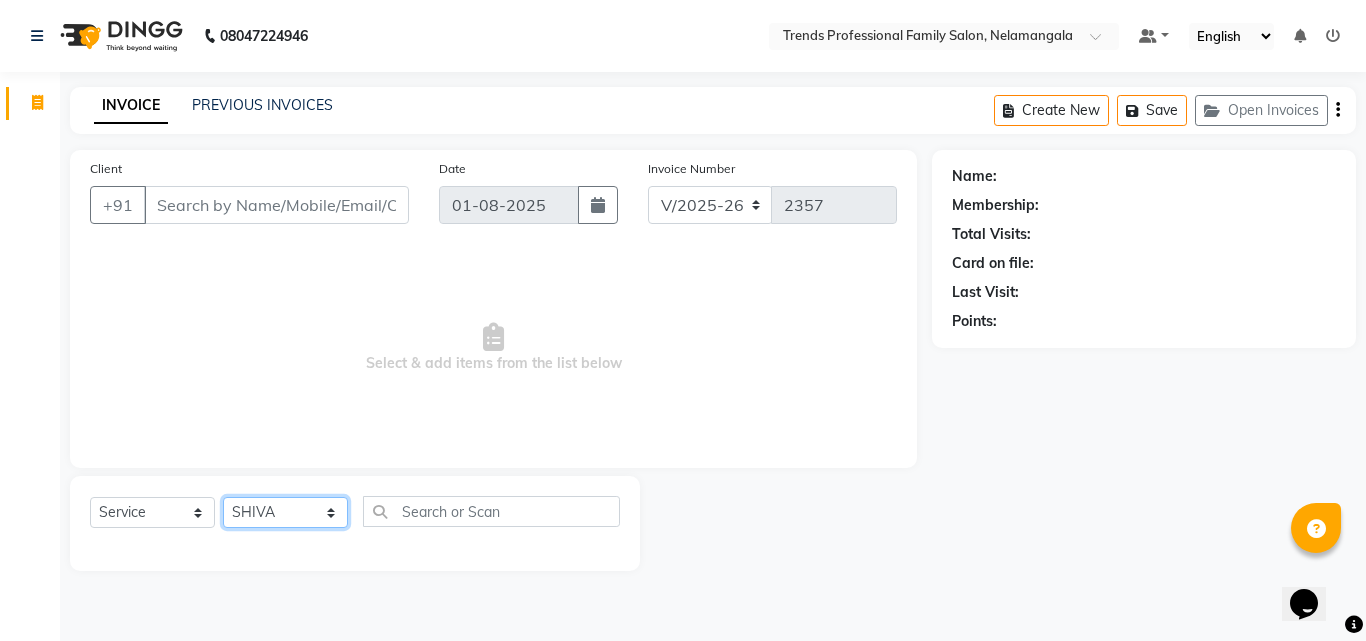 click on "Select Stylist ANITHA AVANTHIKA CHAITANYA Hithaishi IMRAN KHAN MUSKHAN RUSTHAM SEEMA SHIVA SOURAV Sumika Trends" 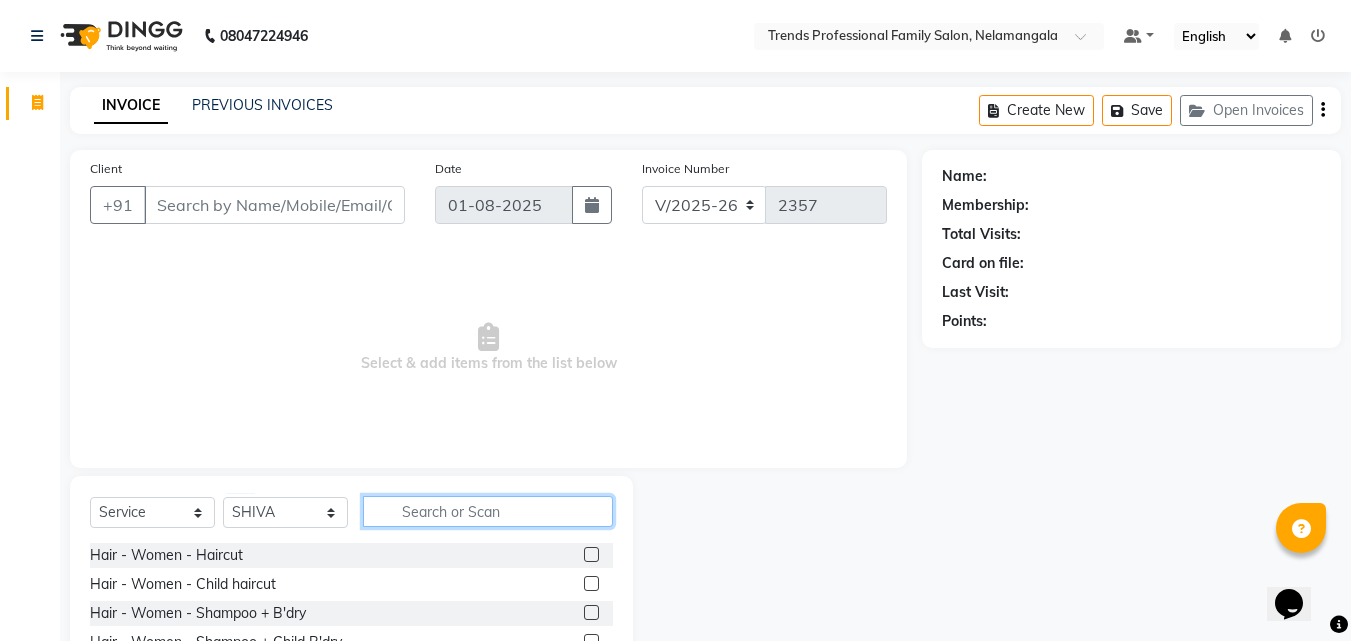 click 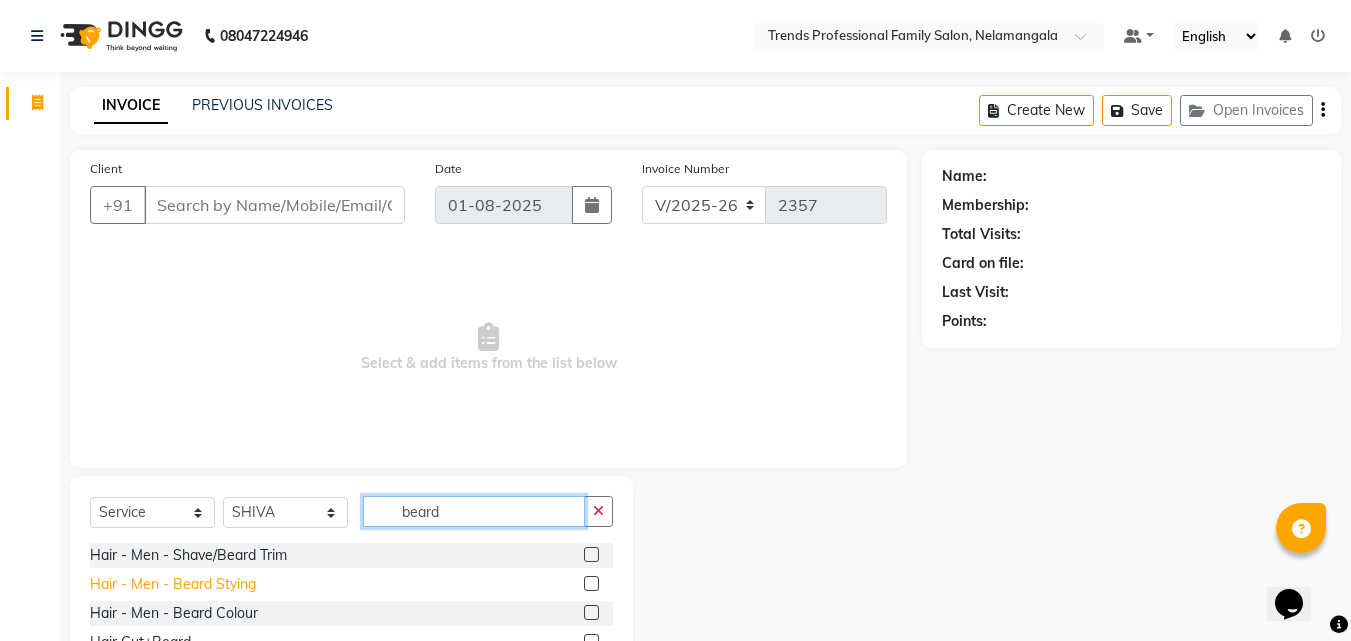 type on "beard" 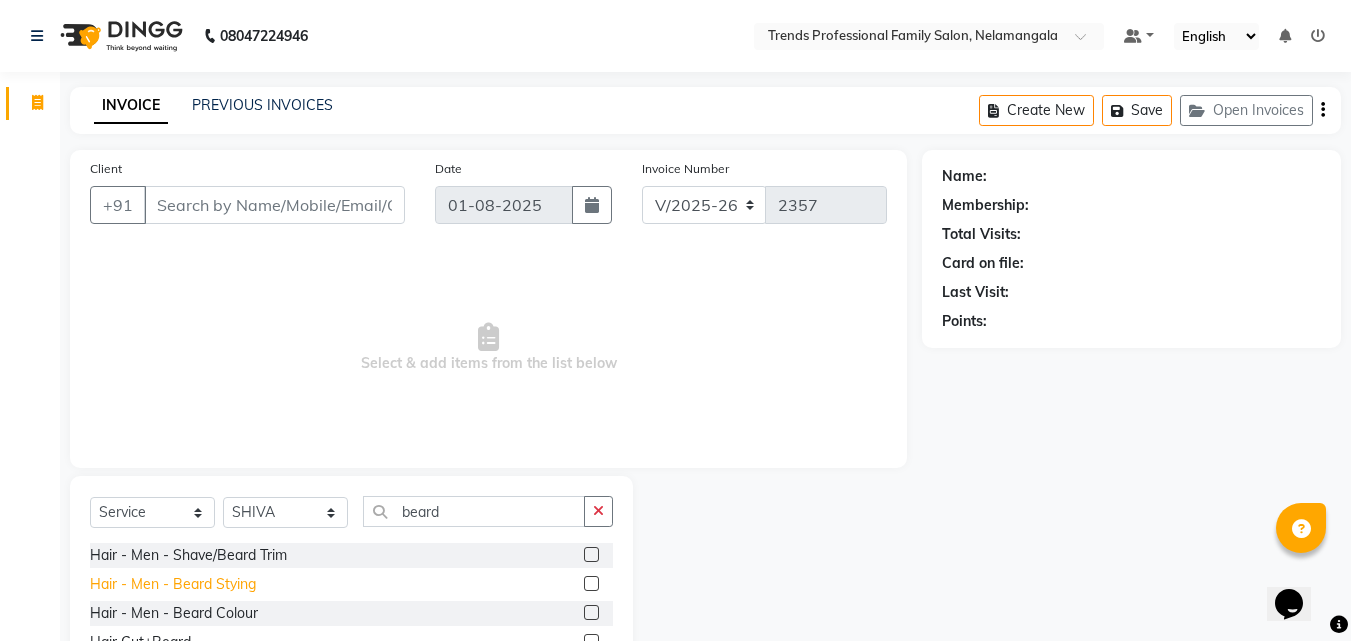 click on "Hair - Men - Beard Stying" 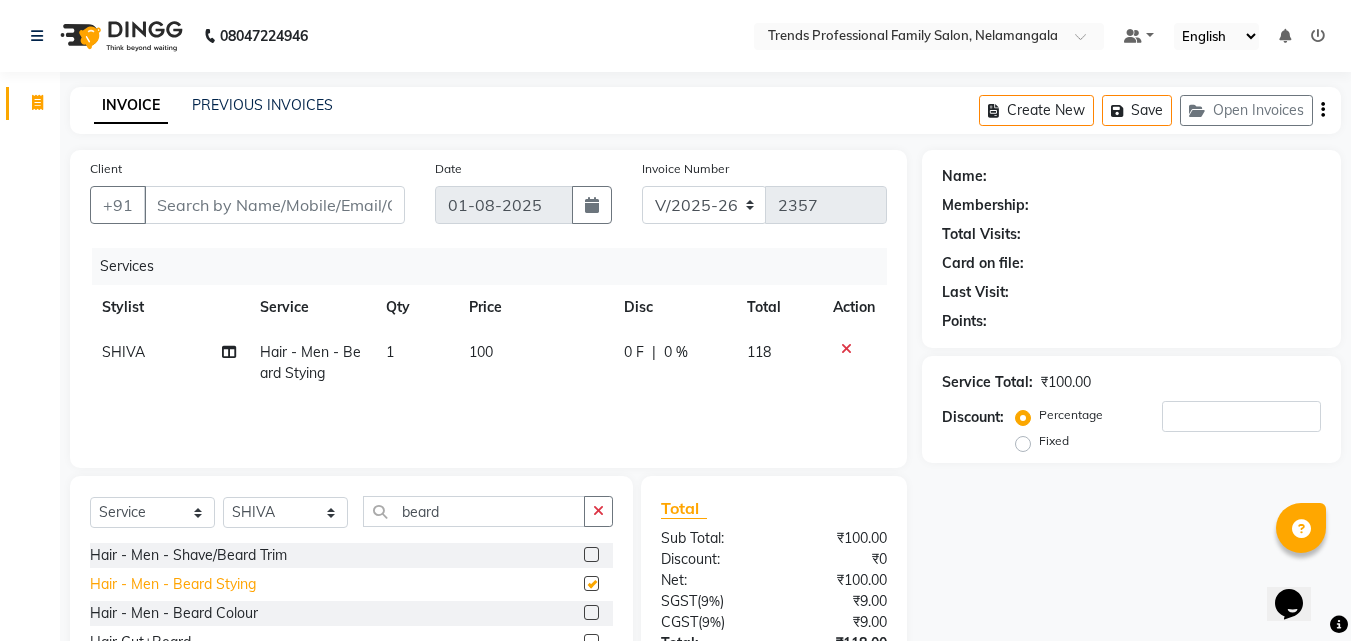 checkbox on "false" 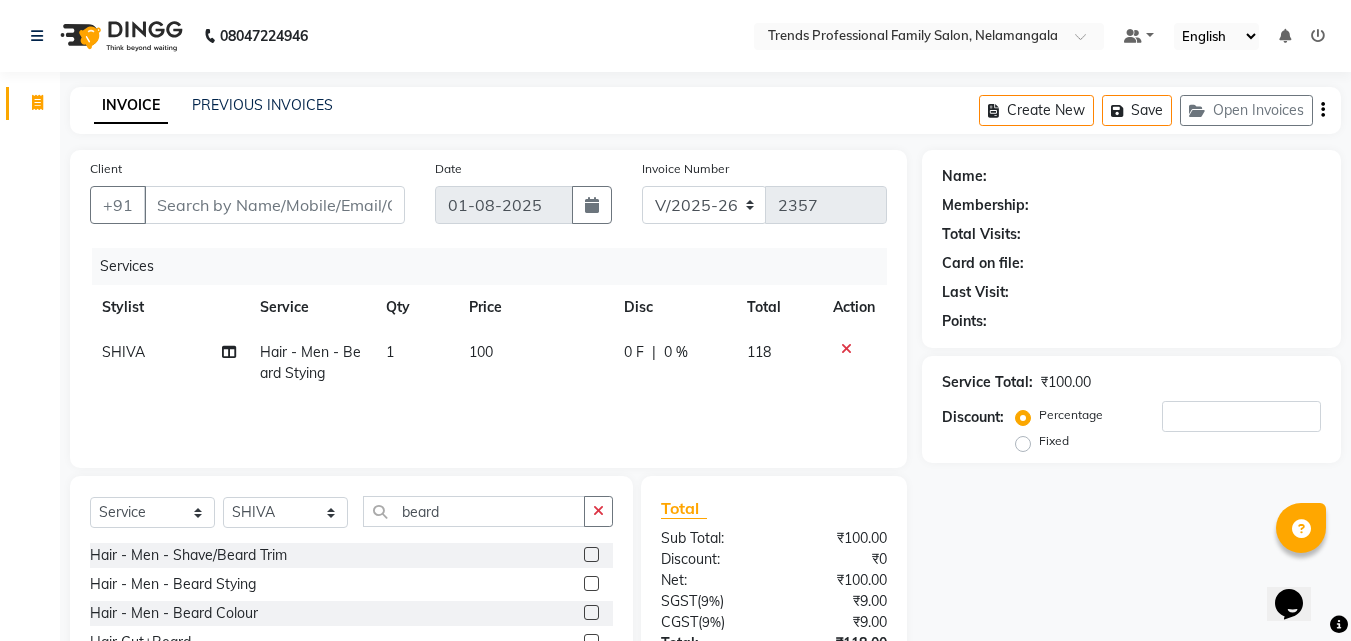 click 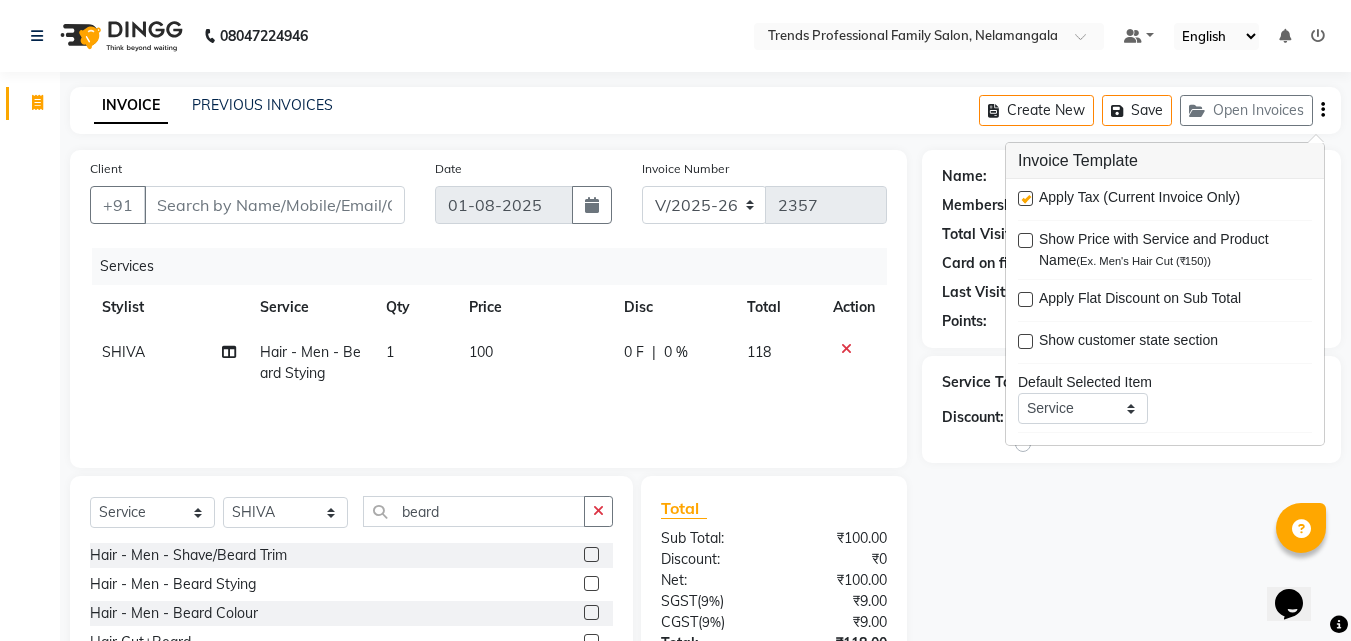 click at bounding box center (1025, 198) 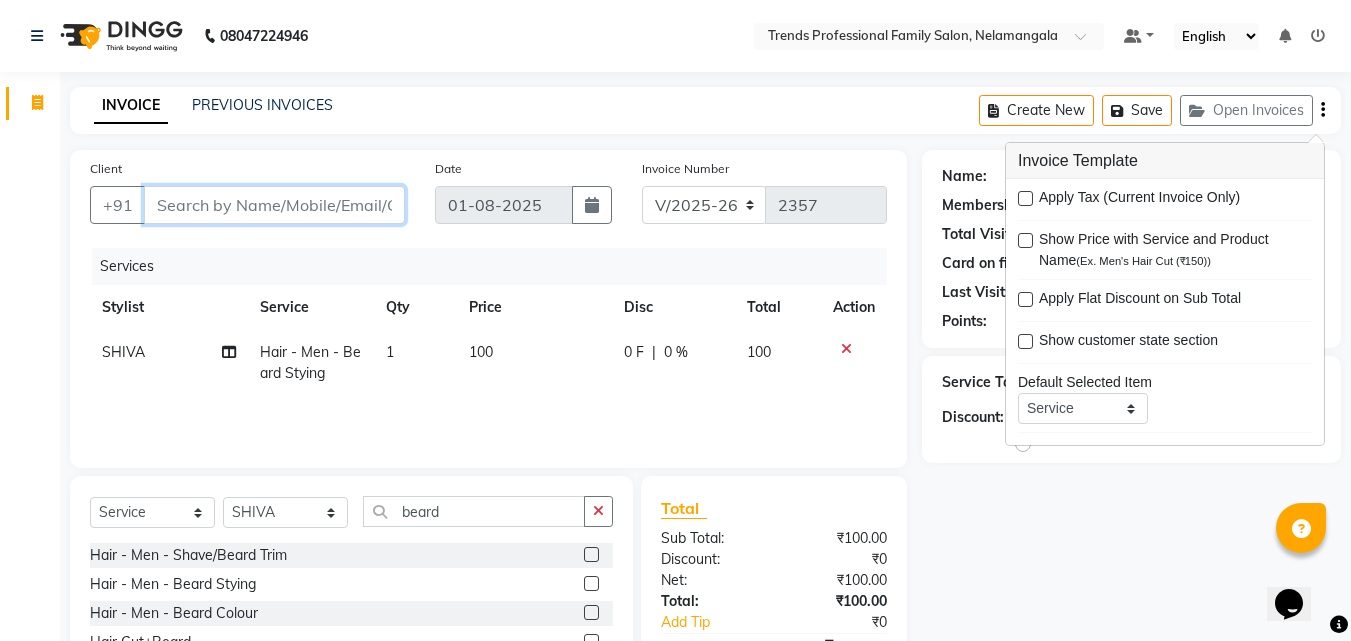 click on "Client" at bounding box center (274, 205) 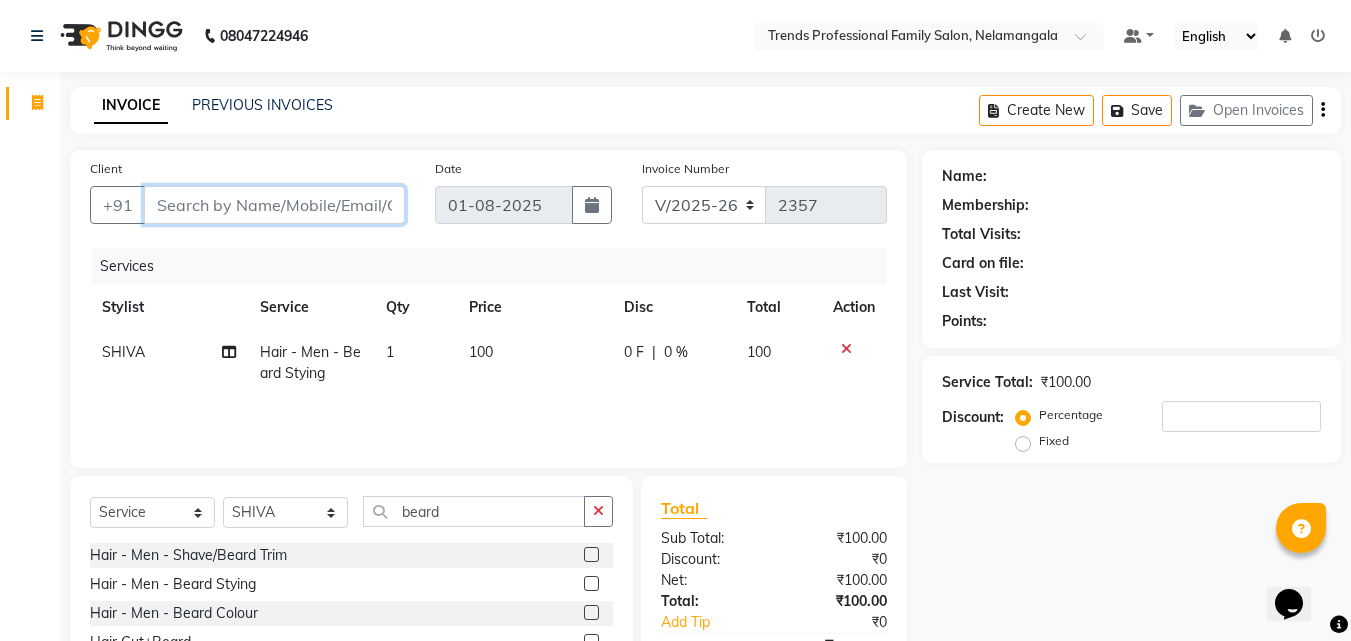 type on "9" 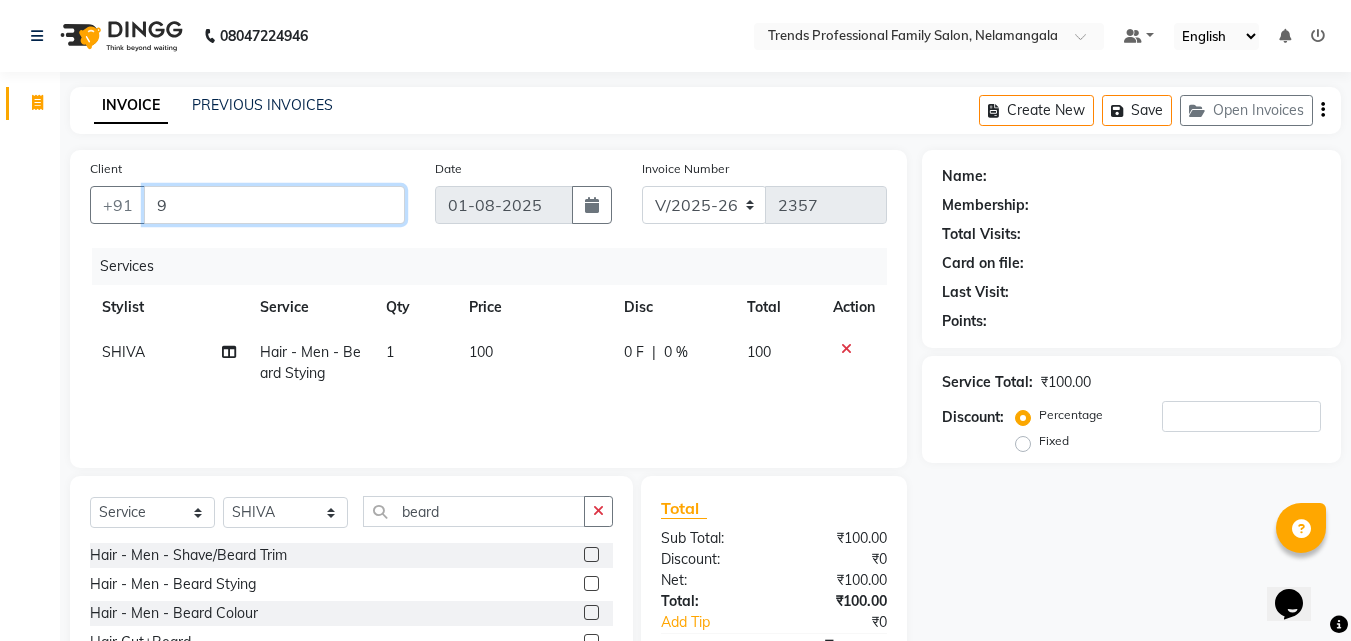 type on "0" 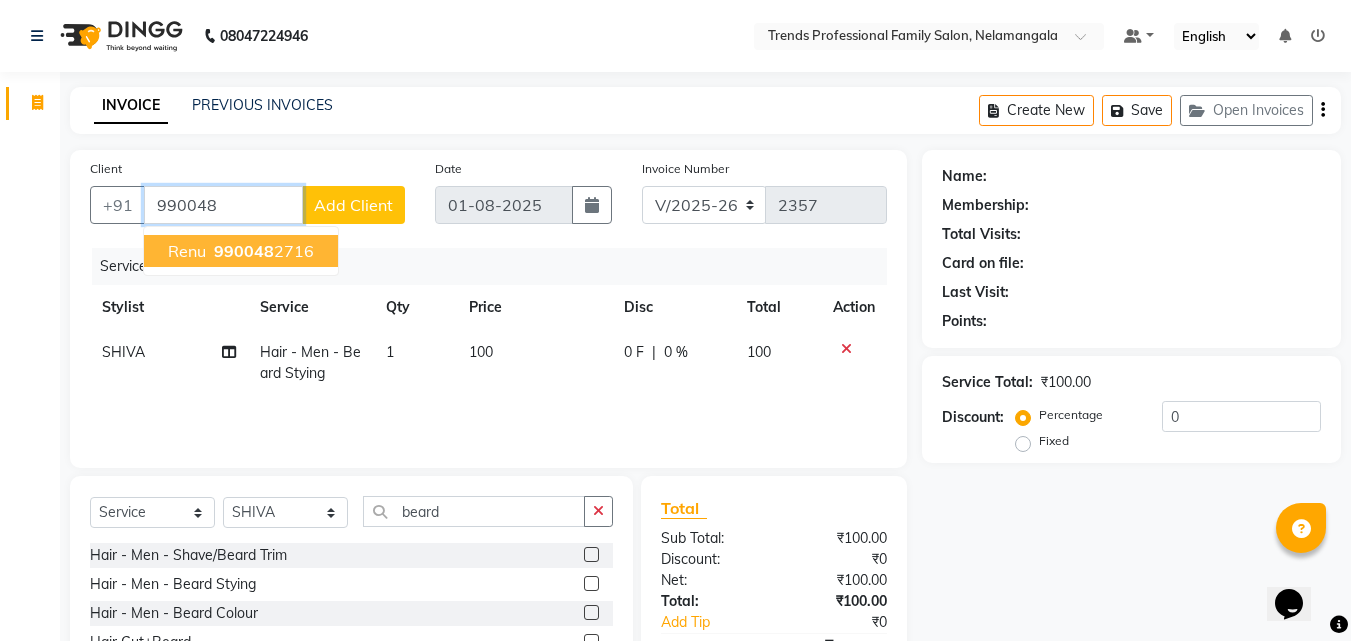 click on "990048" at bounding box center [244, 251] 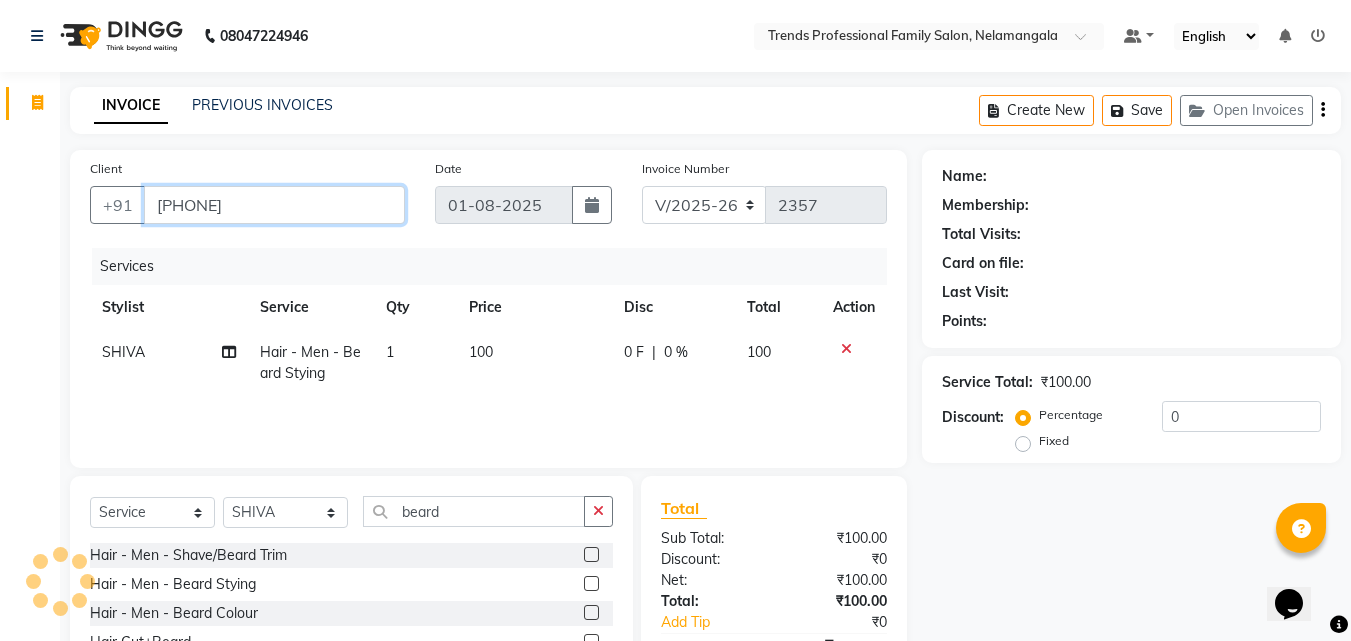 type on "[PHONE]" 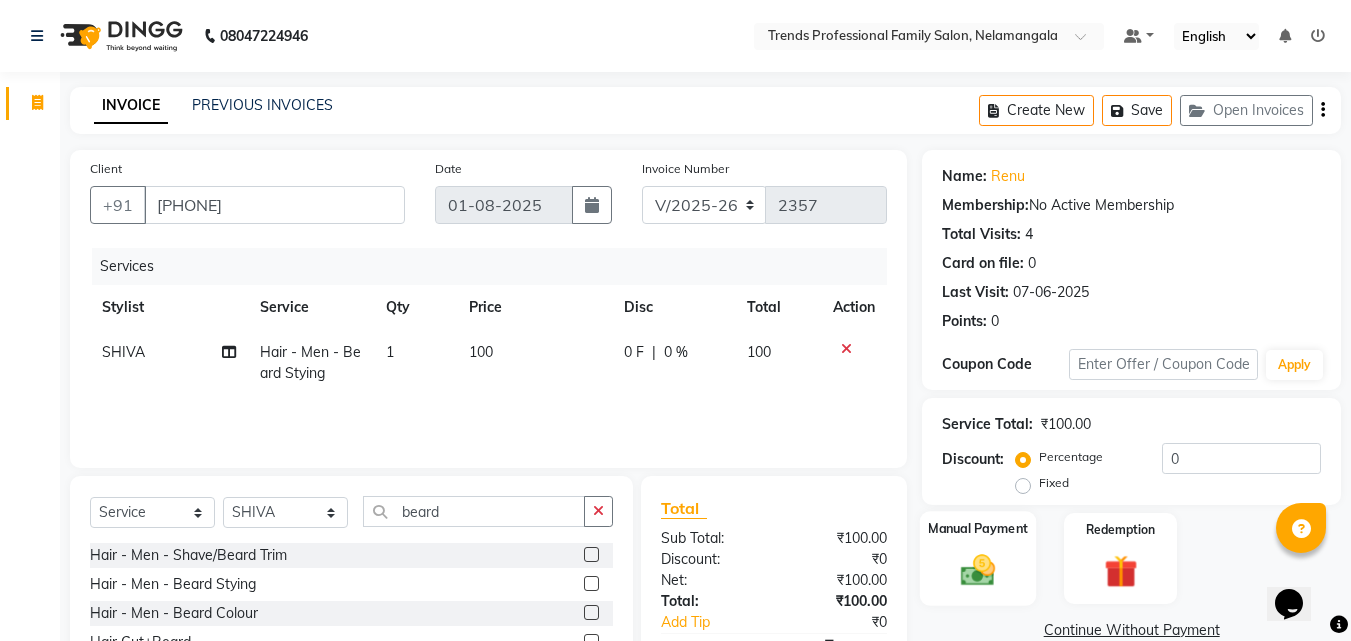 click 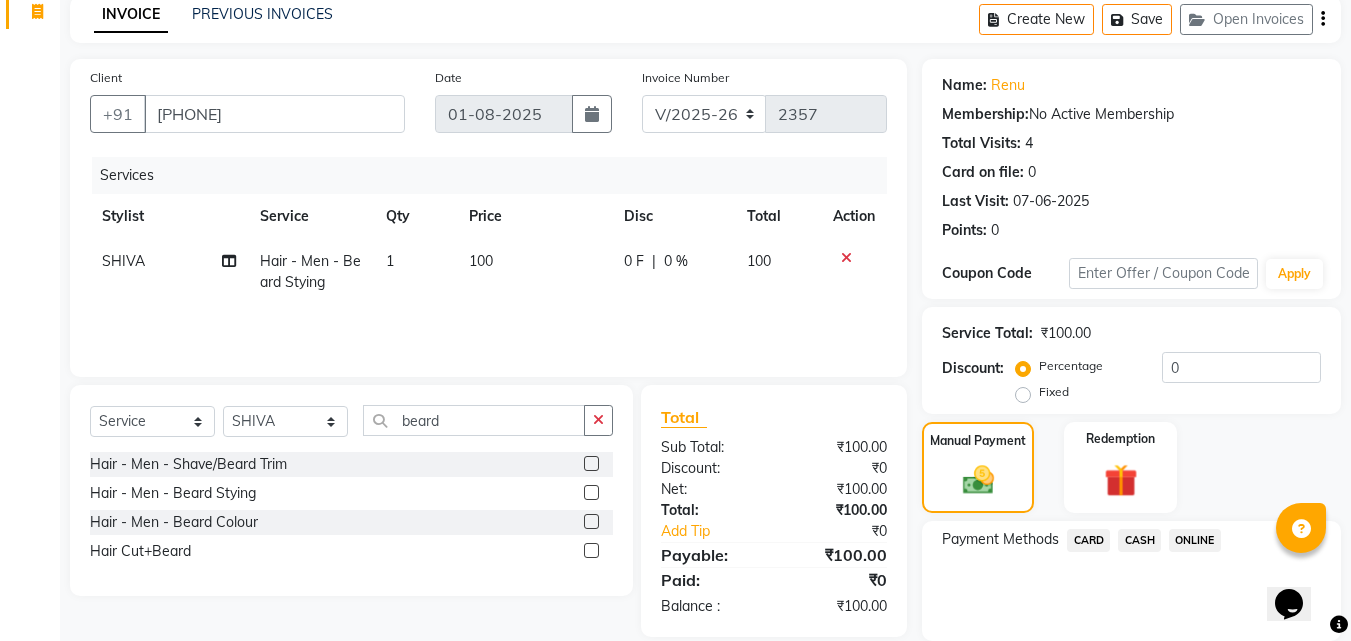 scroll, scrollTop: 162, scrollLeft: 0, axis: vertical 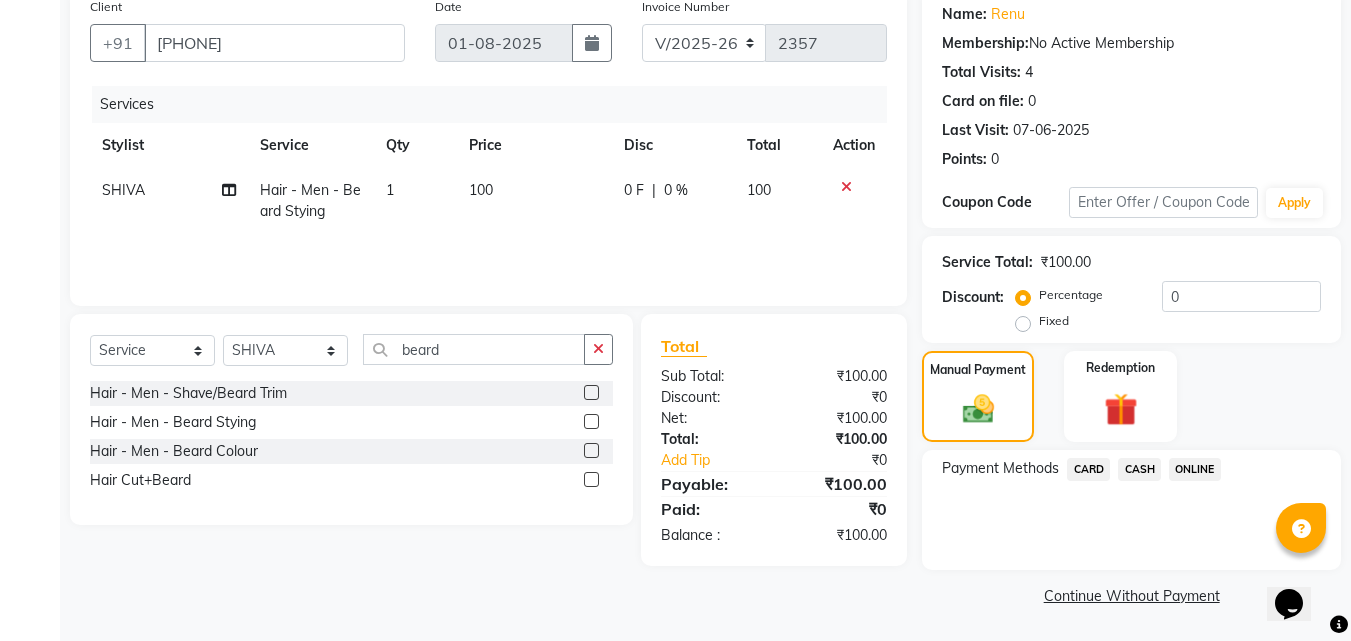 click on "ONLINE" 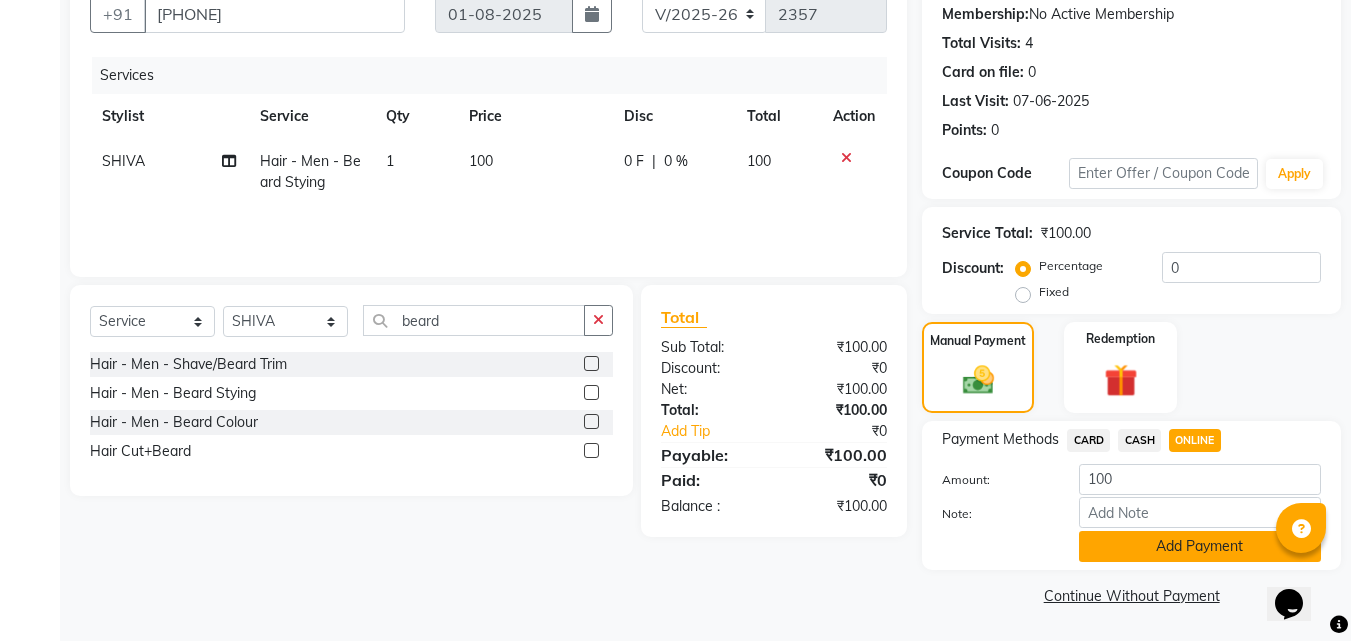 click on "Add Payment" 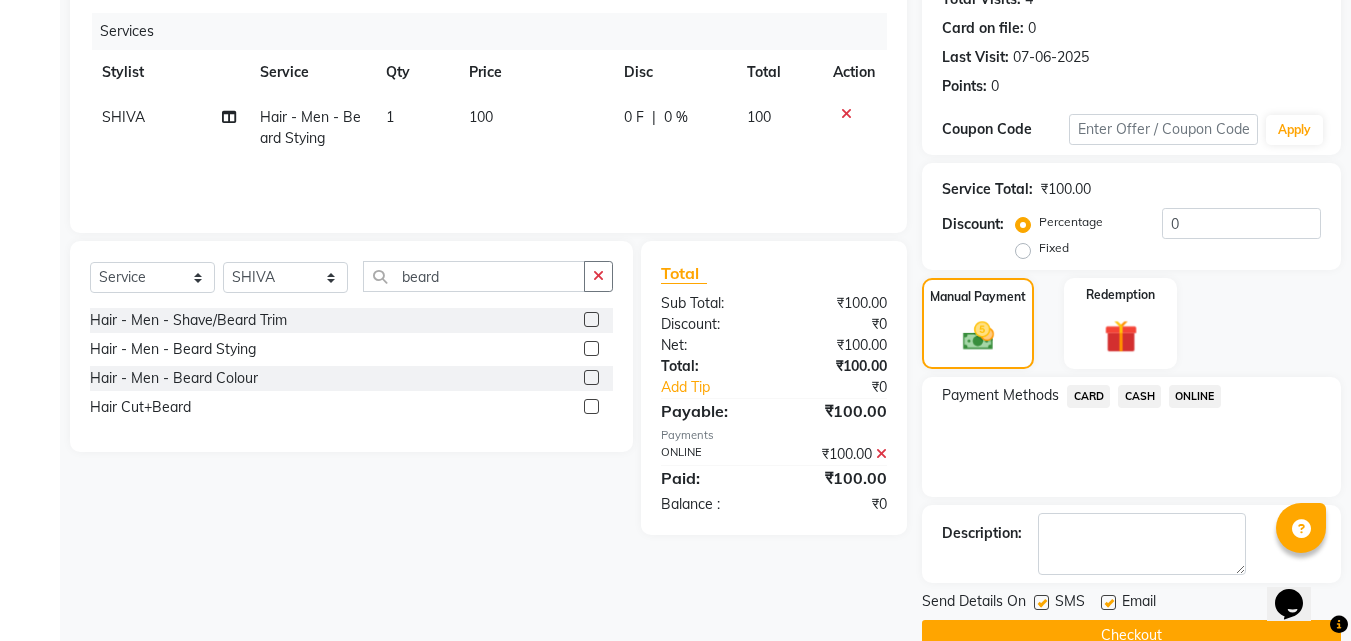 scroll, scrollTop: 275, scrollLeft: 0, axis: vertical 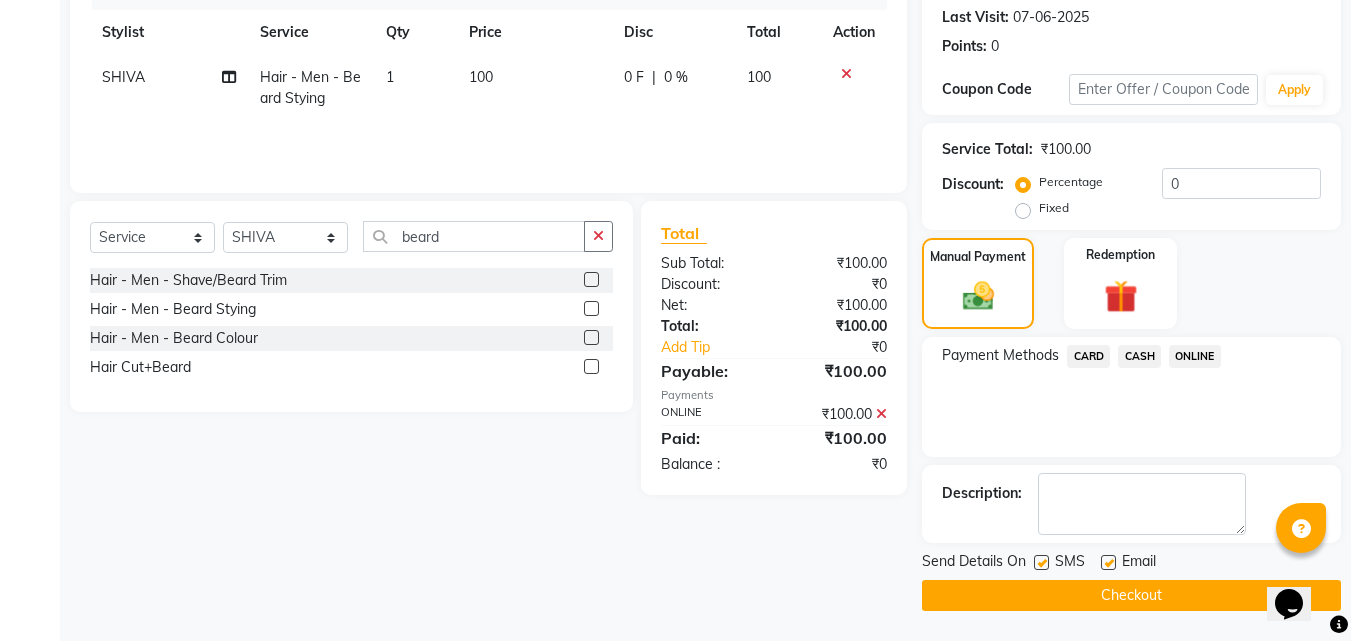 click on "Checkout" 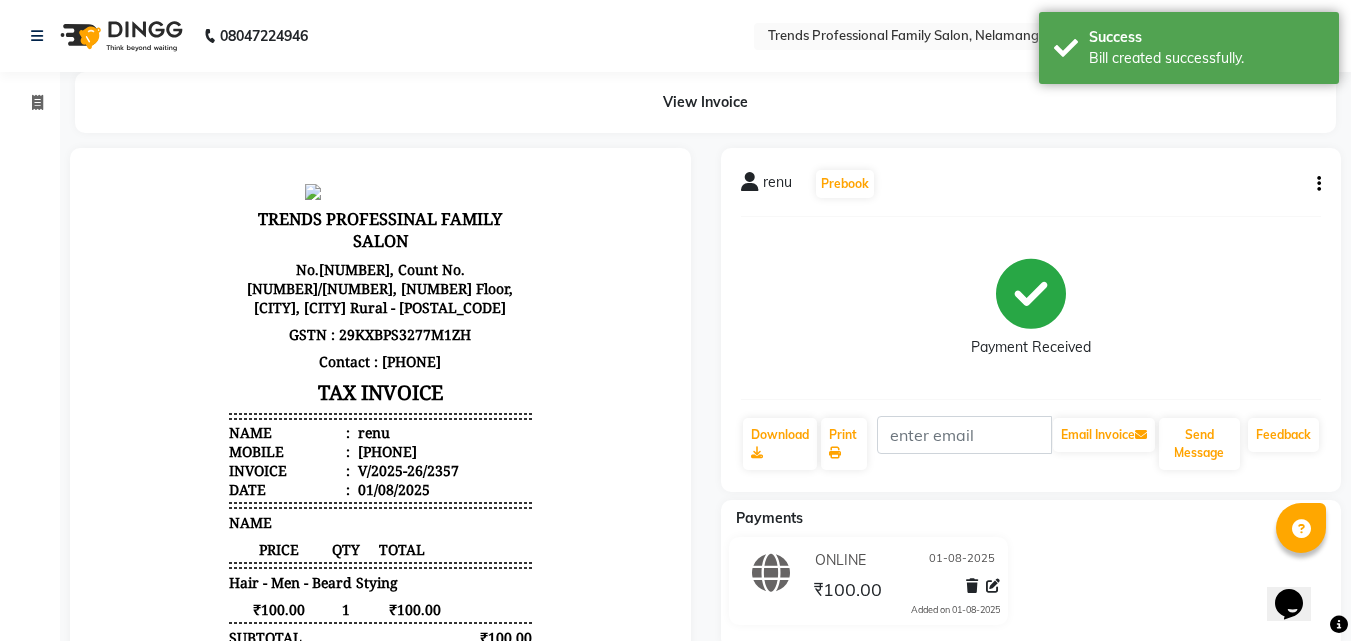 scroll, scrollTop: 0, scrollLeft: 0, axis: both 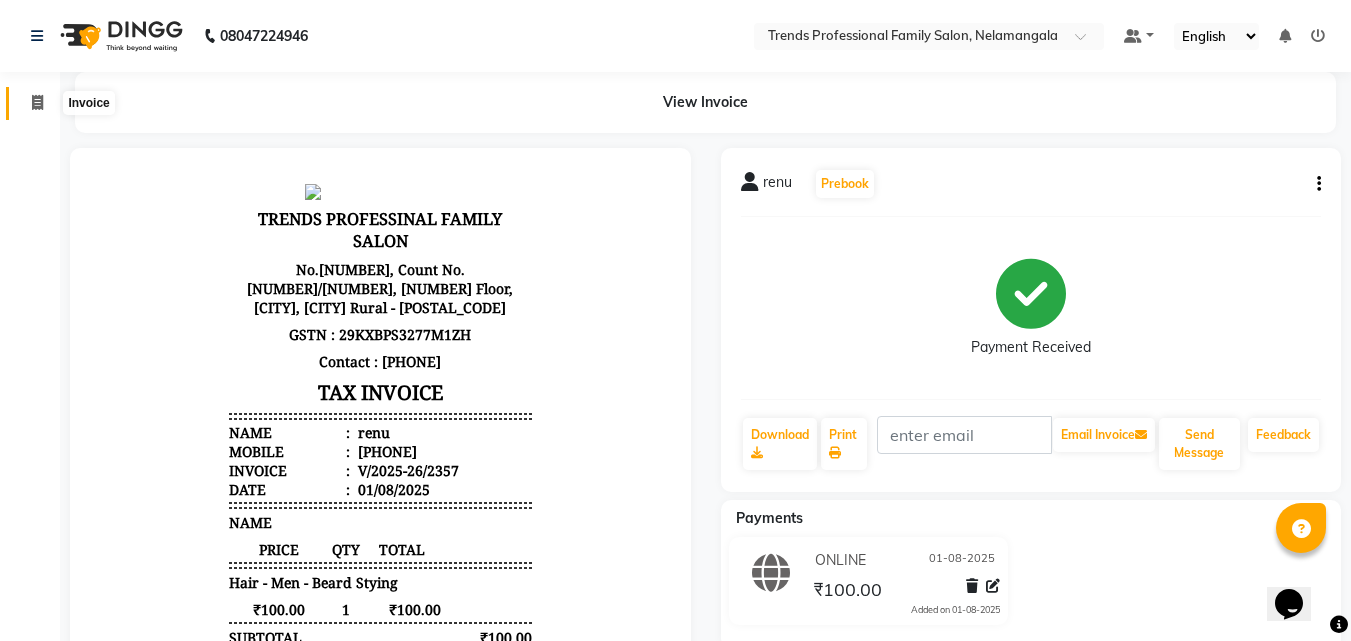 click 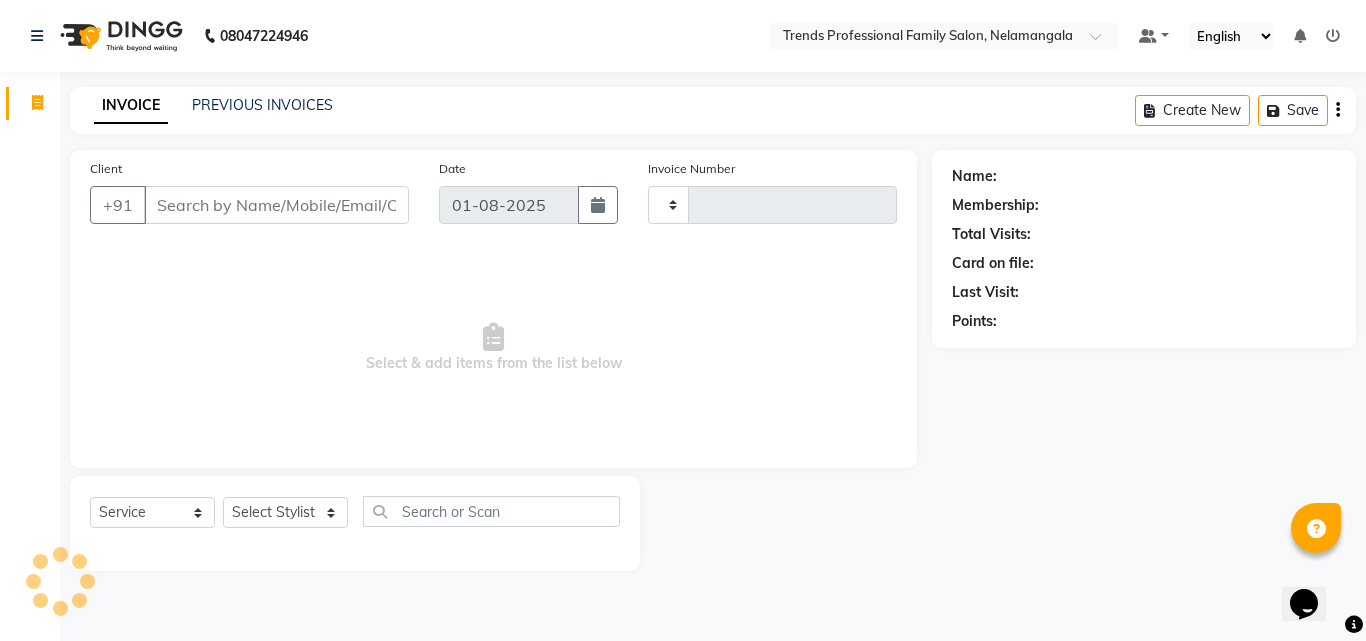type on "2358" 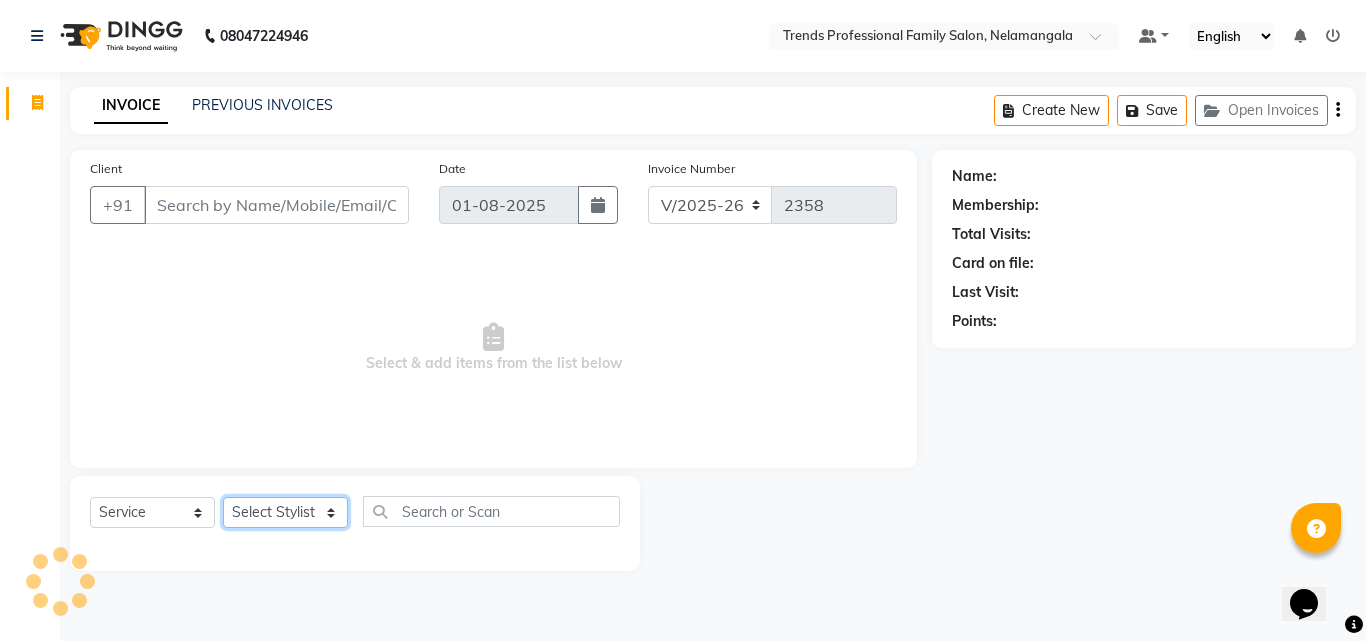 click on "Select Stylist" 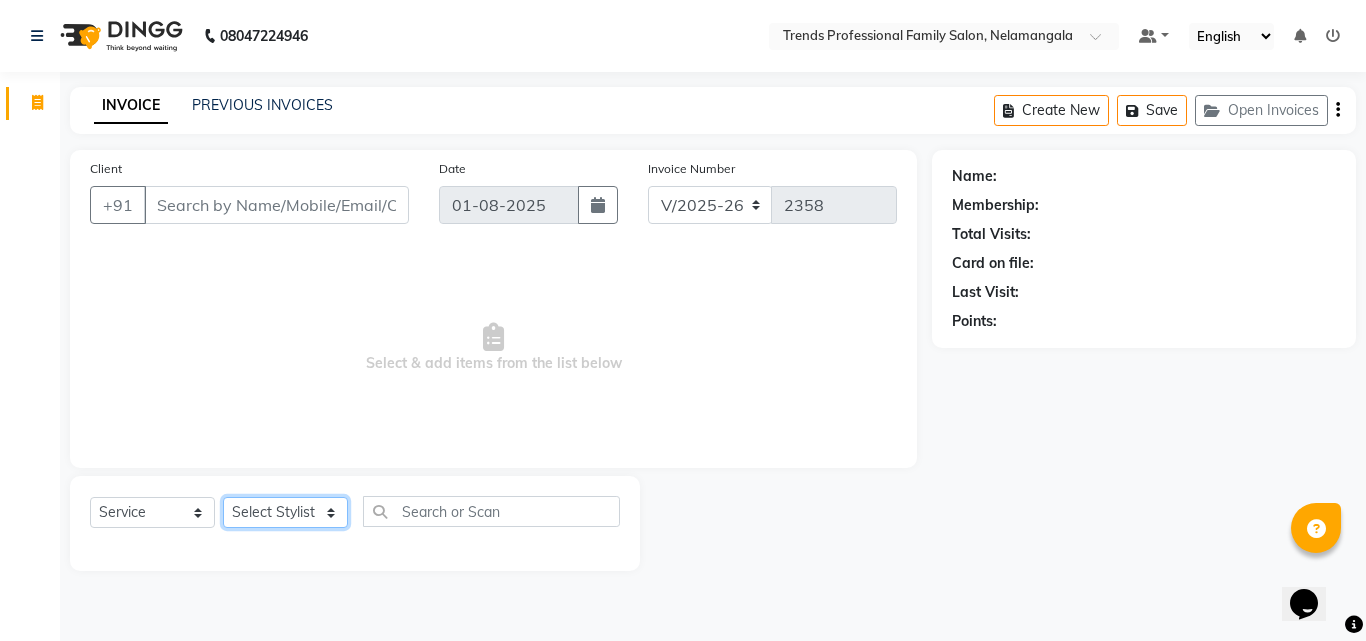 select on "64189" 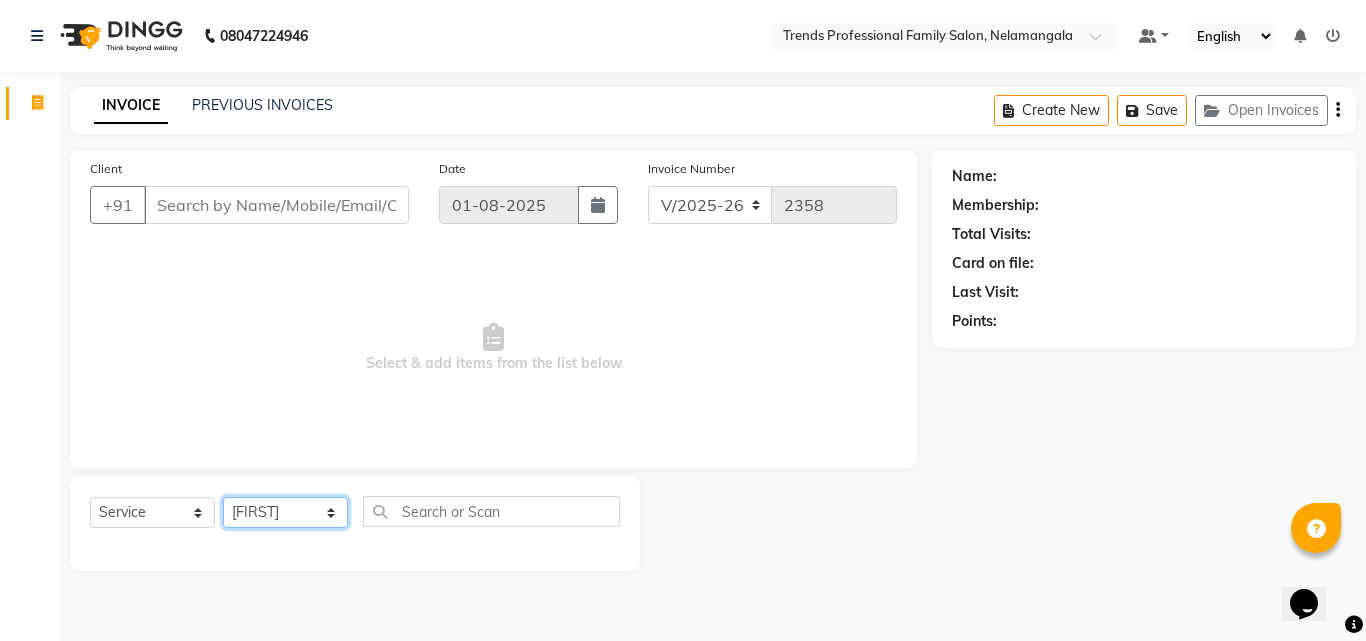 click on "Select Stylist ANITHA AVANTHIKA CHAITANYA Hithaishi IMRAN KHAN MUSKHAN RUSTHAM SEEMA SHIVA SOURAV Sumika Trends" 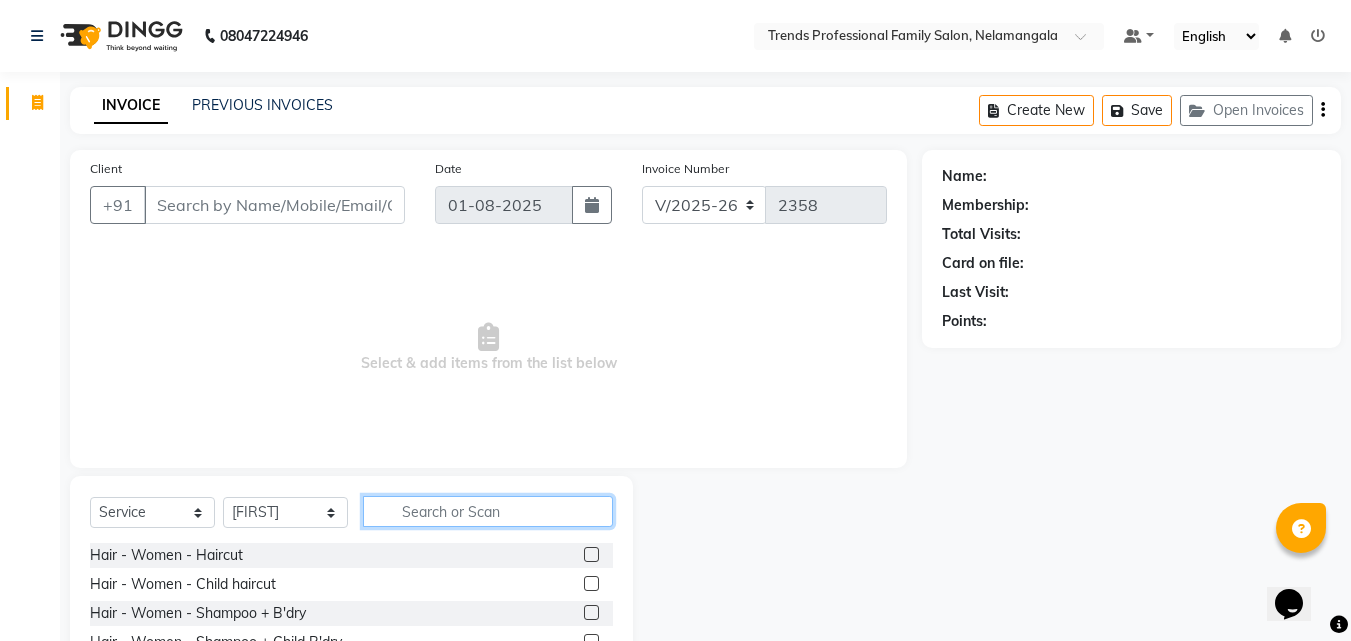 click 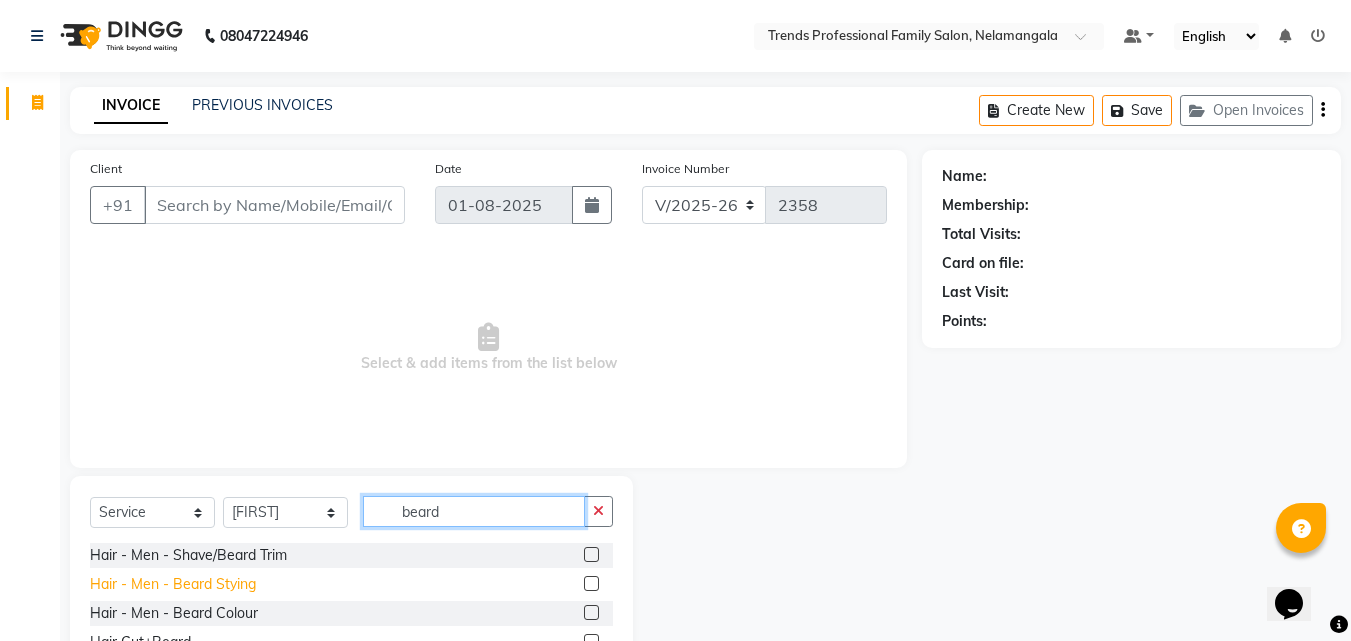 type on "beard" 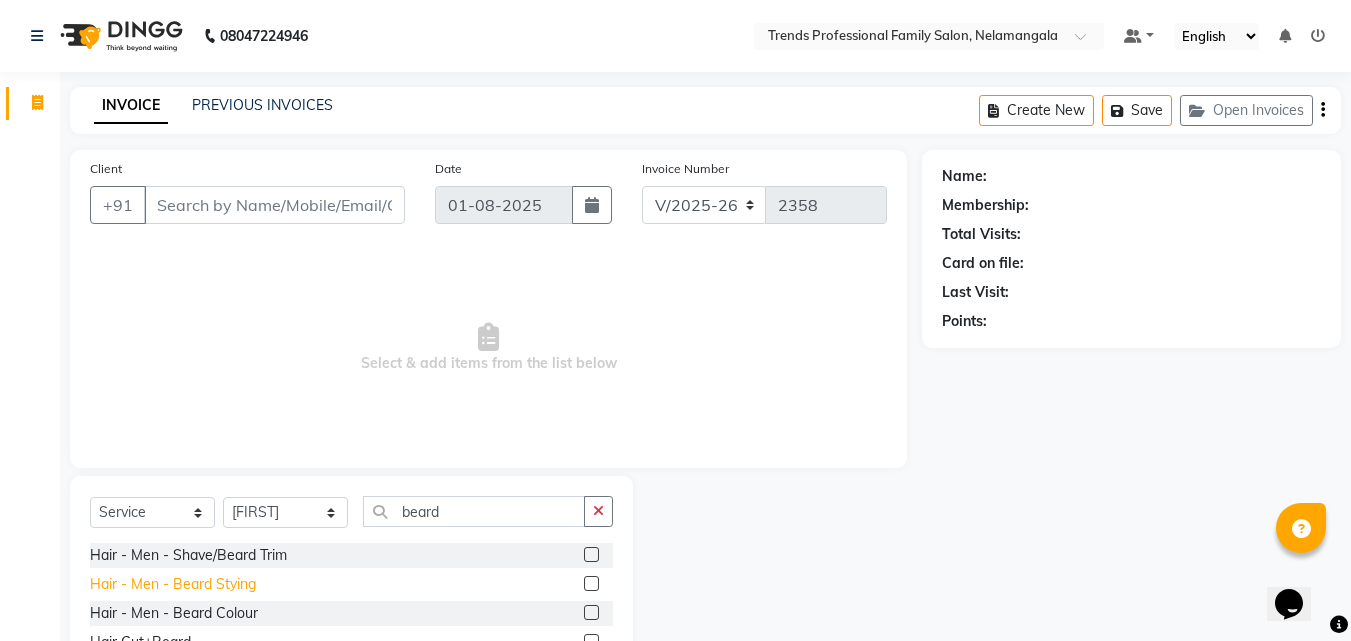 click on "Hair - Men - Beard Stying" 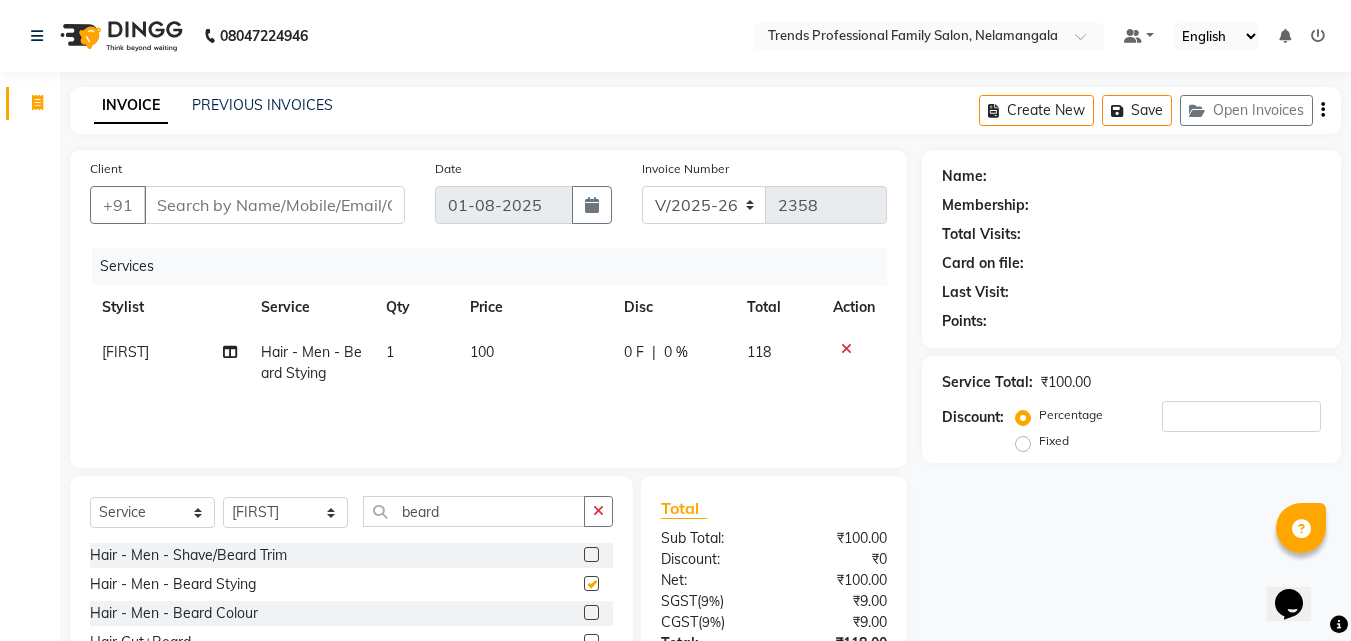 checkbox on "false" 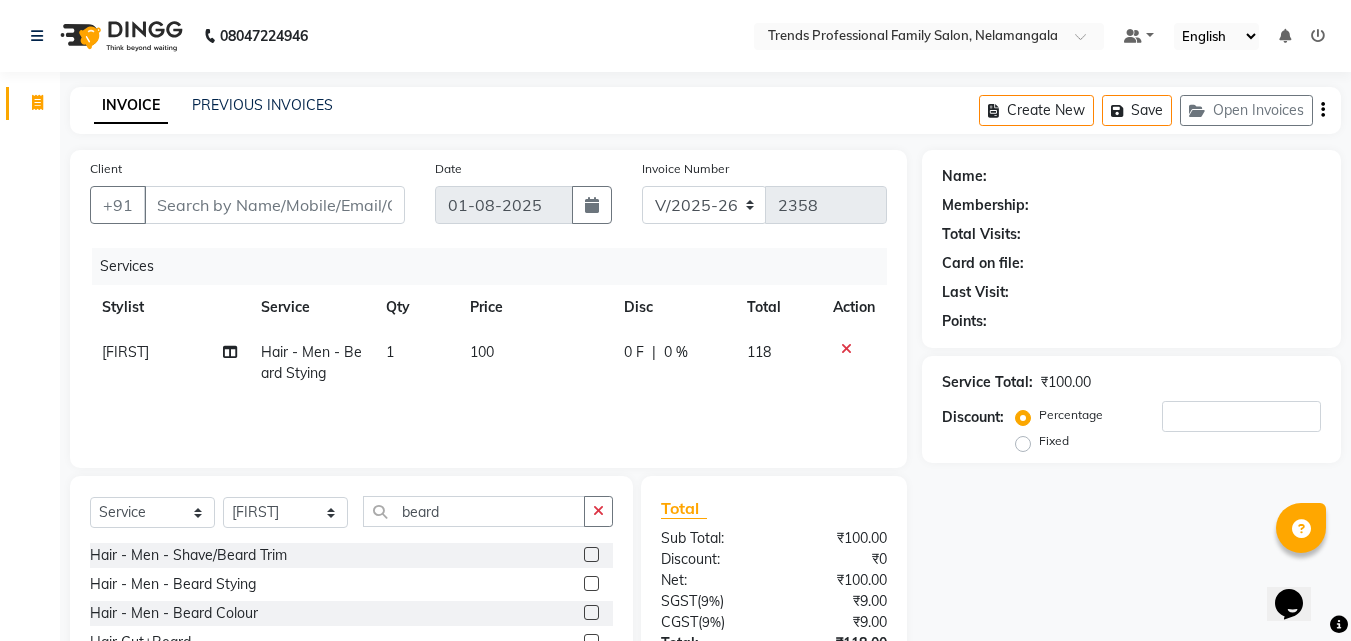 click 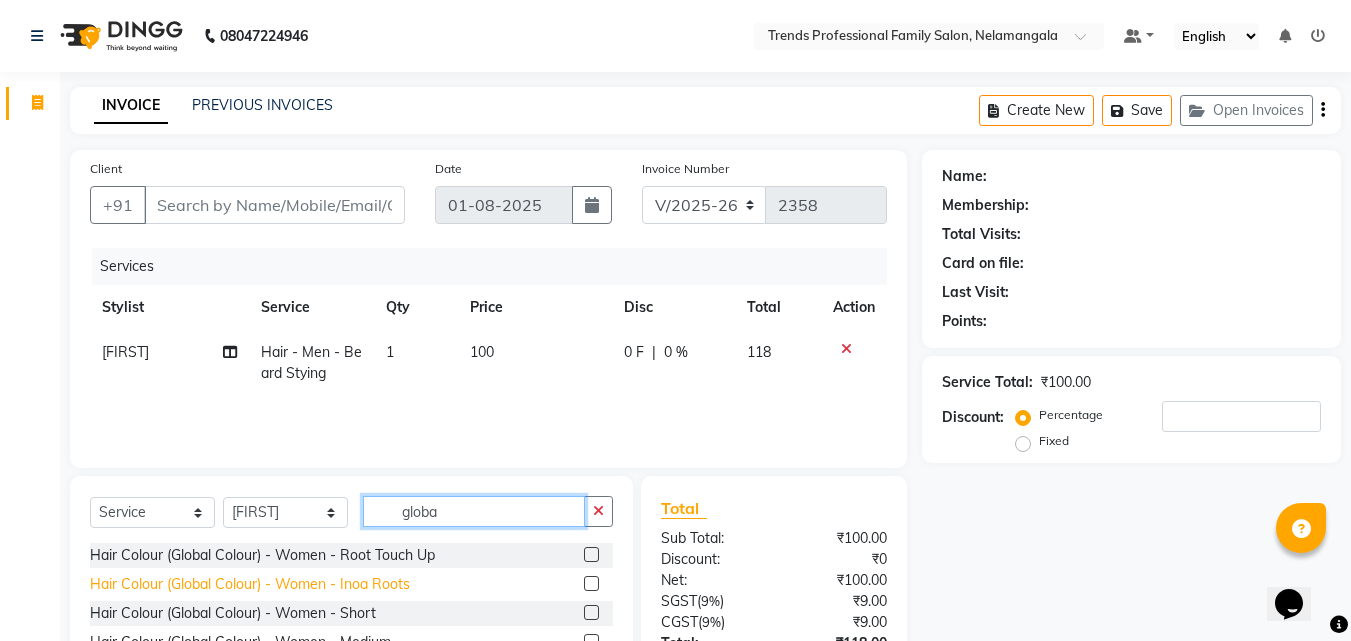 type on "globa" 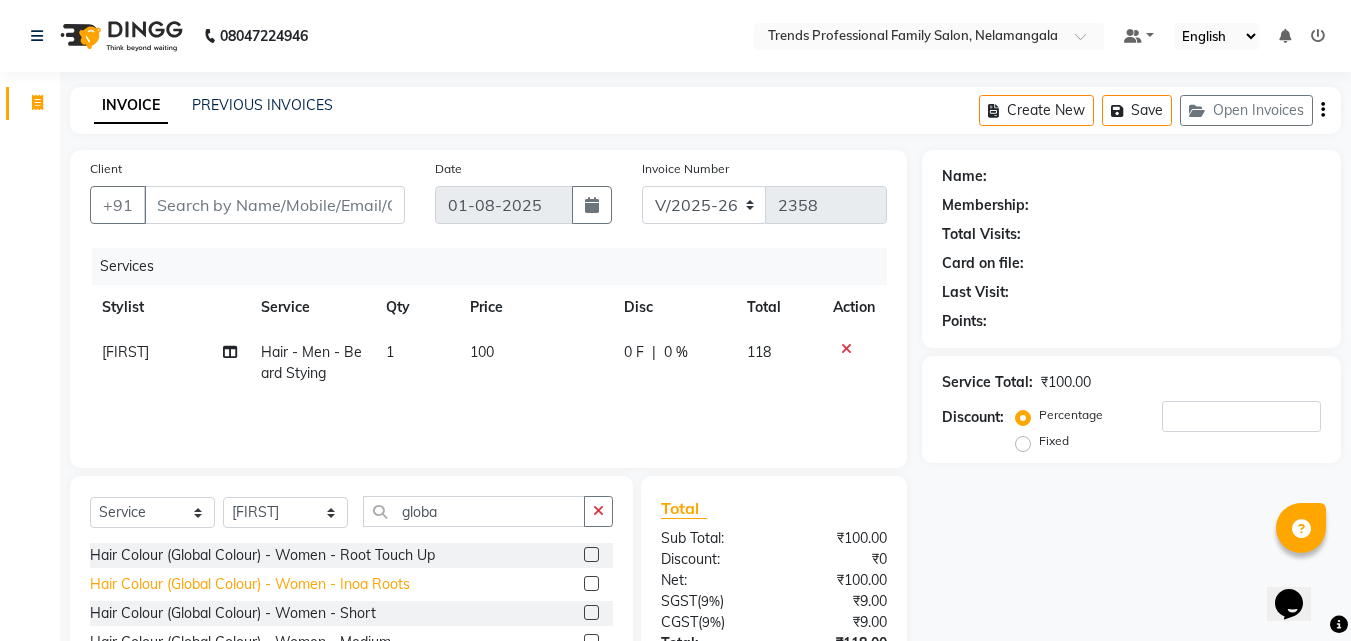 click on "Hair Colour (Global Colour) - Women - Inoa Roots" 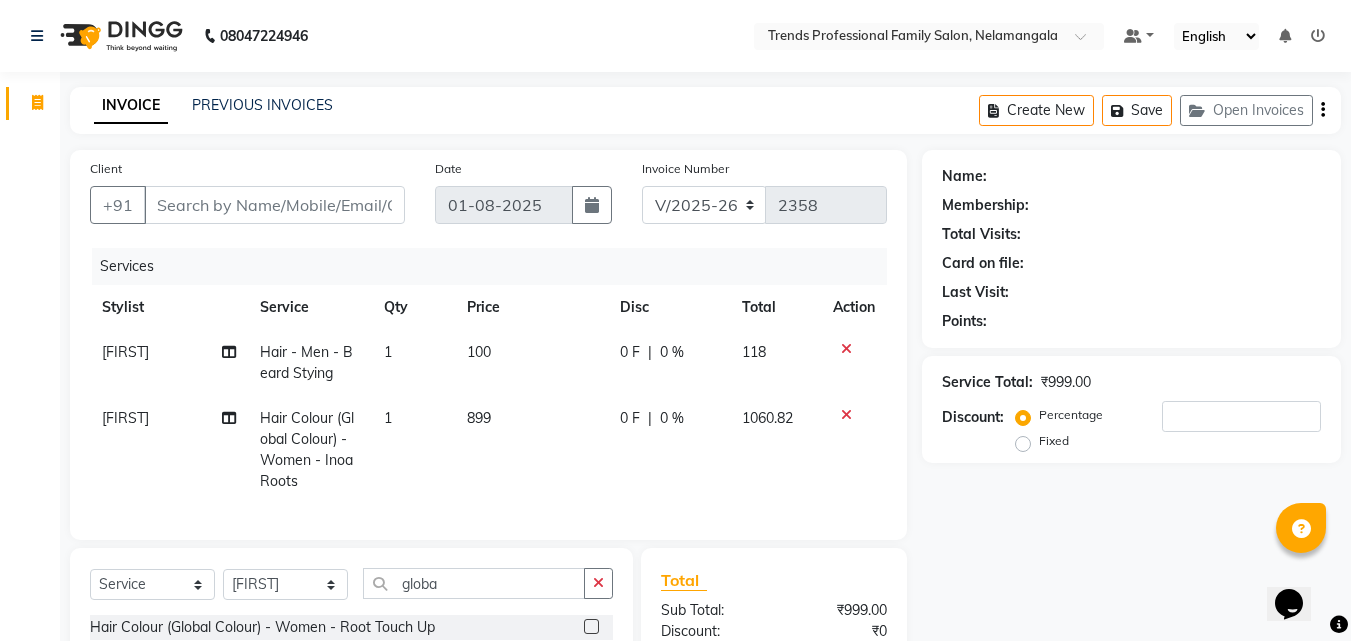checkbox on "false" 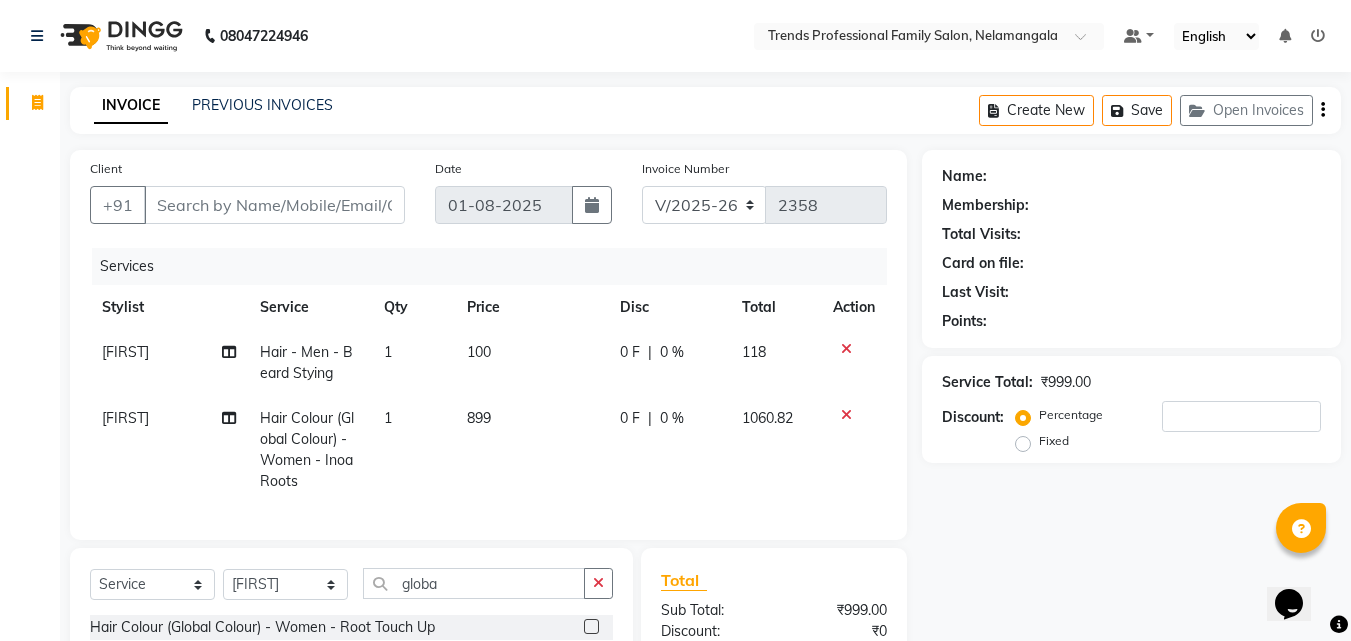 scroll, scrollTop: 247, scrollLeft: 0, axis: vertical 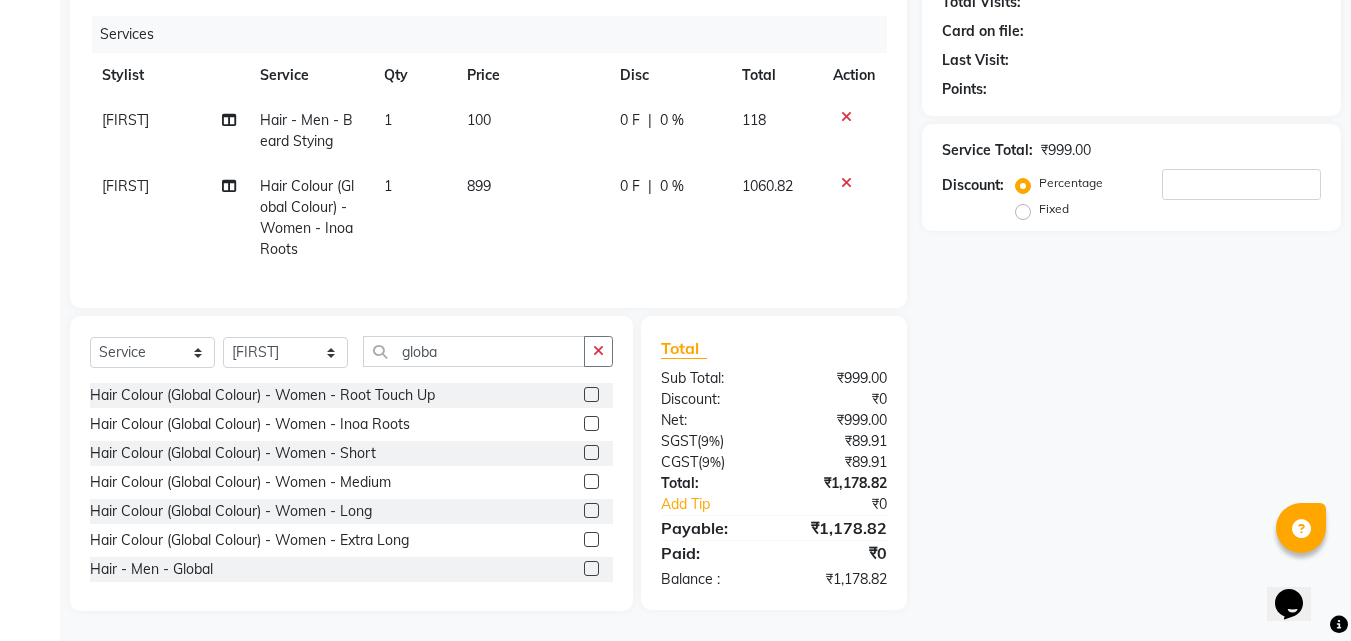 click 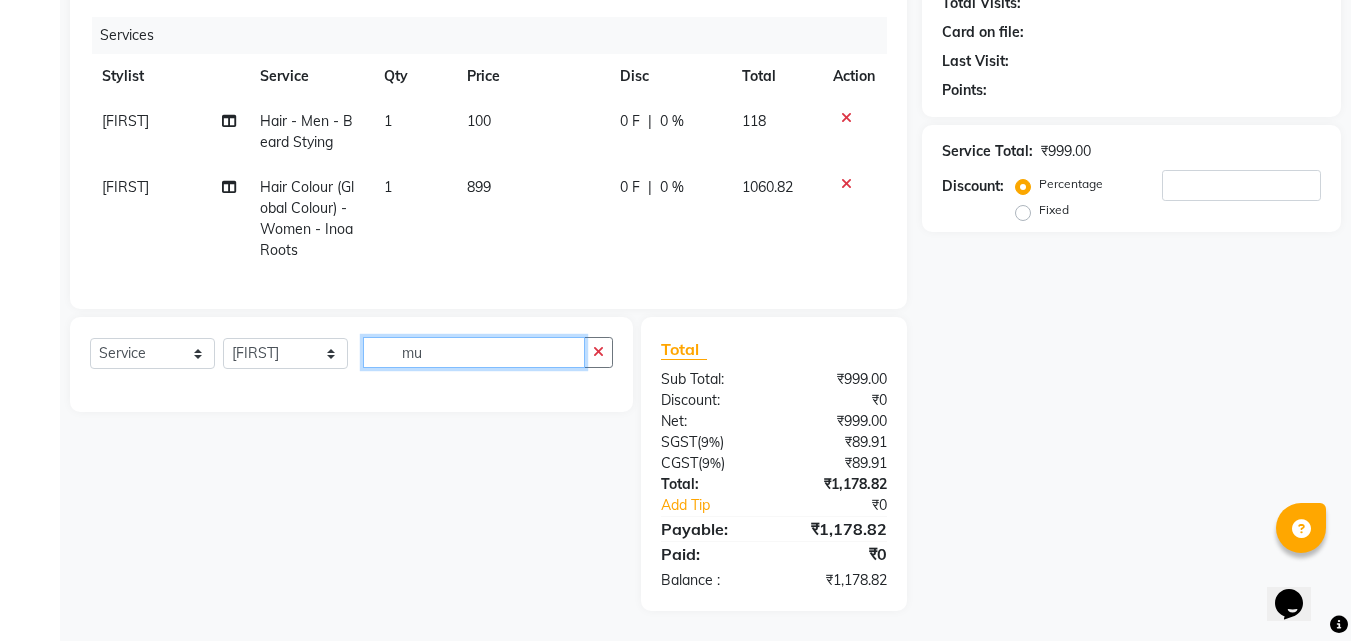 scroll, scrollTop: 246, scrollLeft: 0, axis: vertical 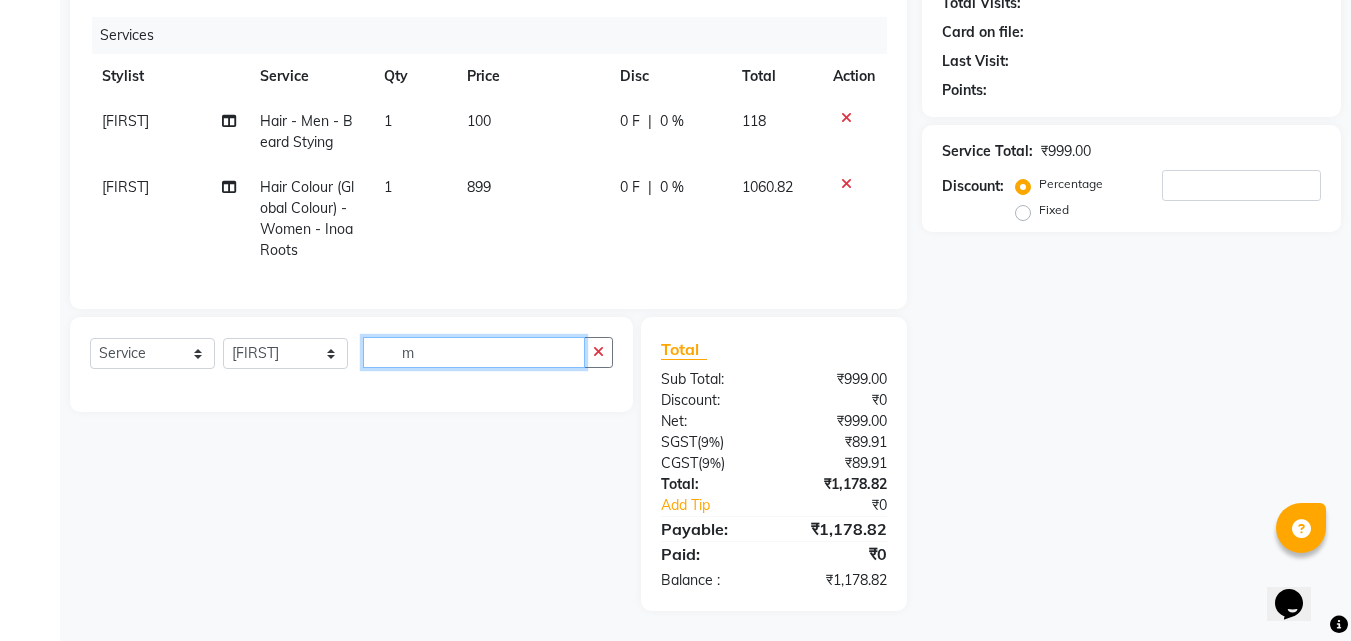 type 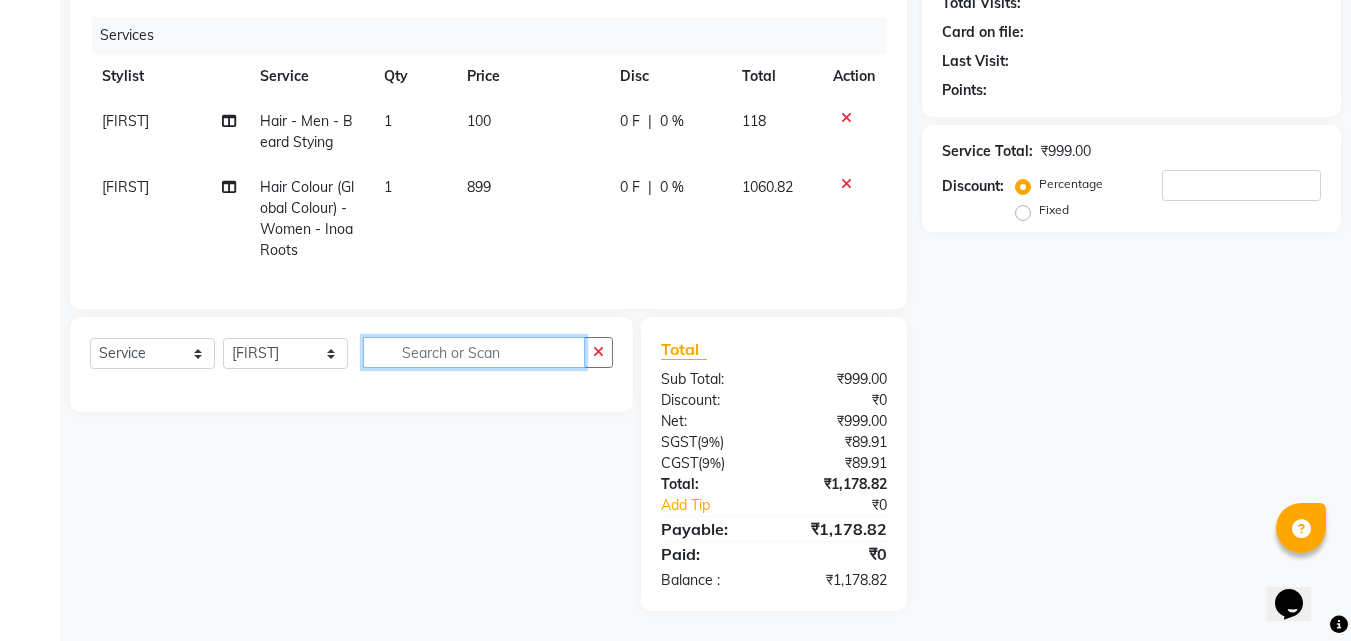 scroll, scrollTop: 247, scrollLeft: 0, axis: vertical 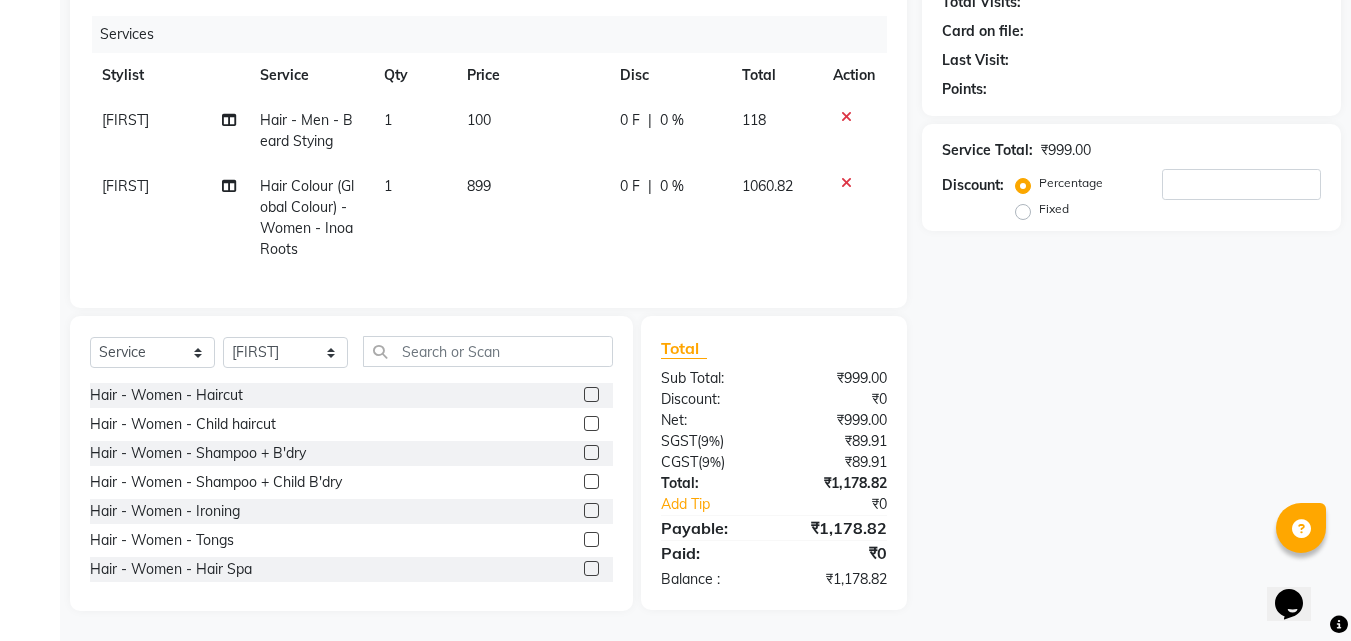 click on "0 %" 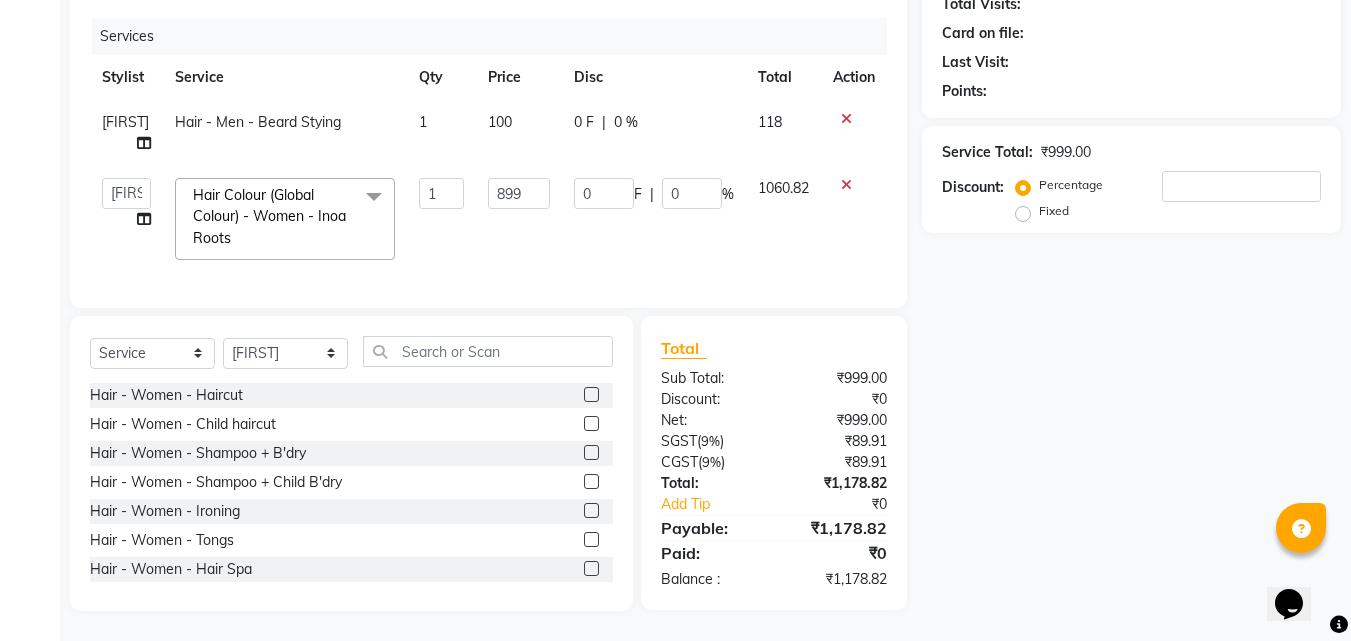 scroll, scrollTop: 245, scrollLeft: 0, axis: vertical 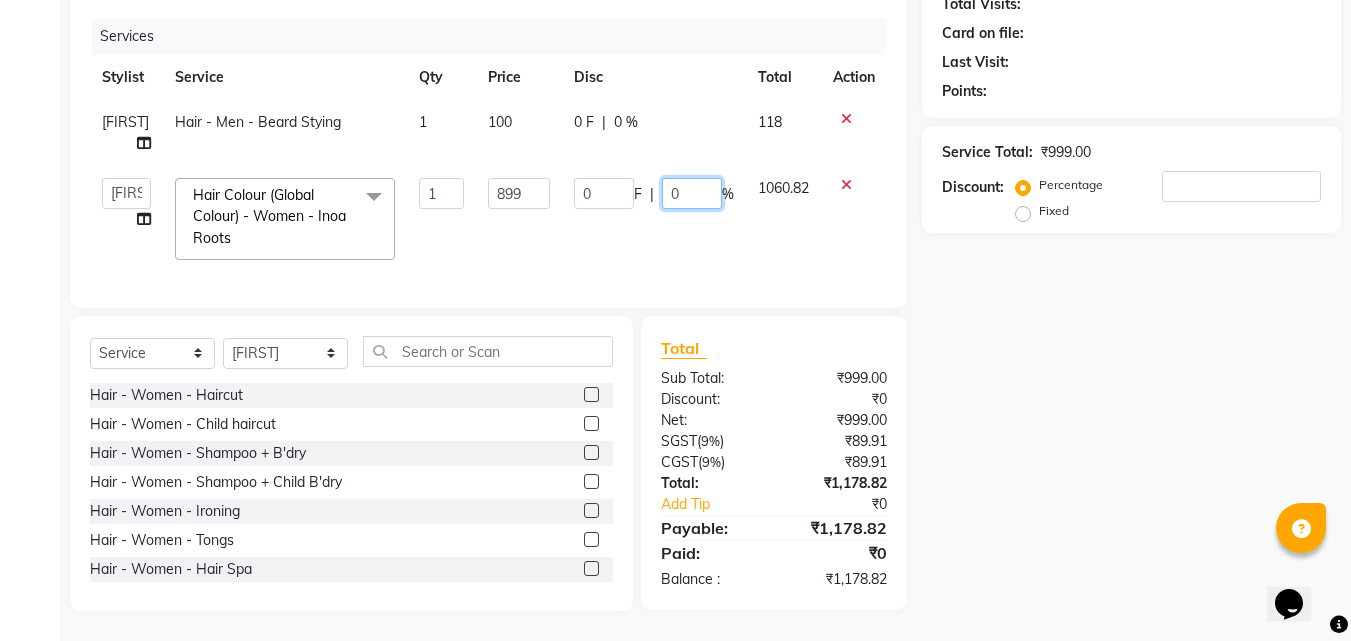click on "0" 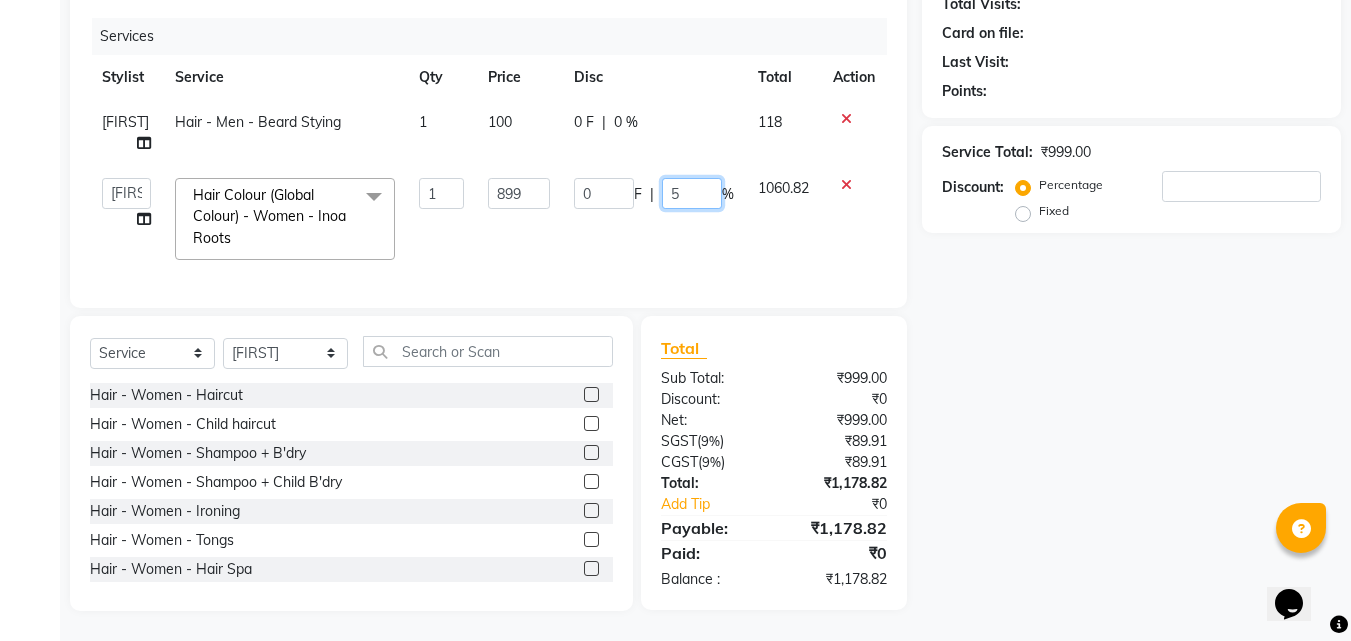 type on "50" 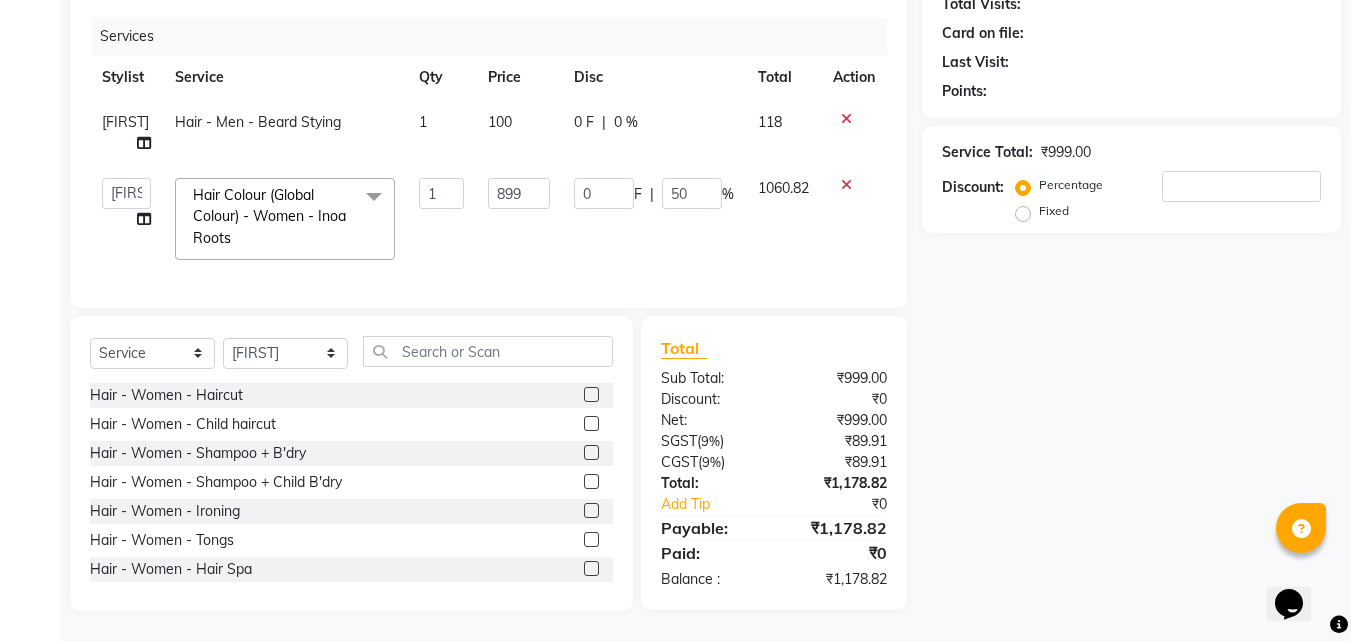 click on "Name: Membership: Total Visits: Card on file: Last Visit:  Points:  Service Total:  ₹999.00  Discount:  Percentage   Fixed" 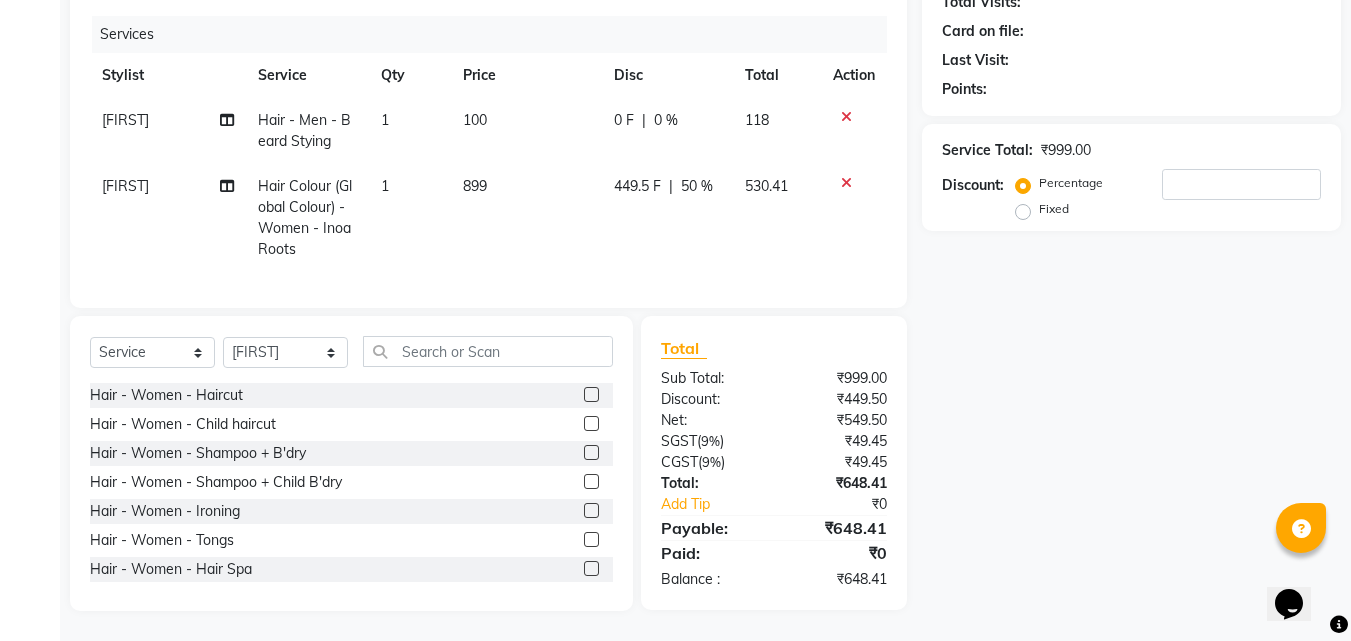 drag, startPoint x: 646, startPoint y: 101, endPoint x: 659, endPoint y: 101, distance: 13 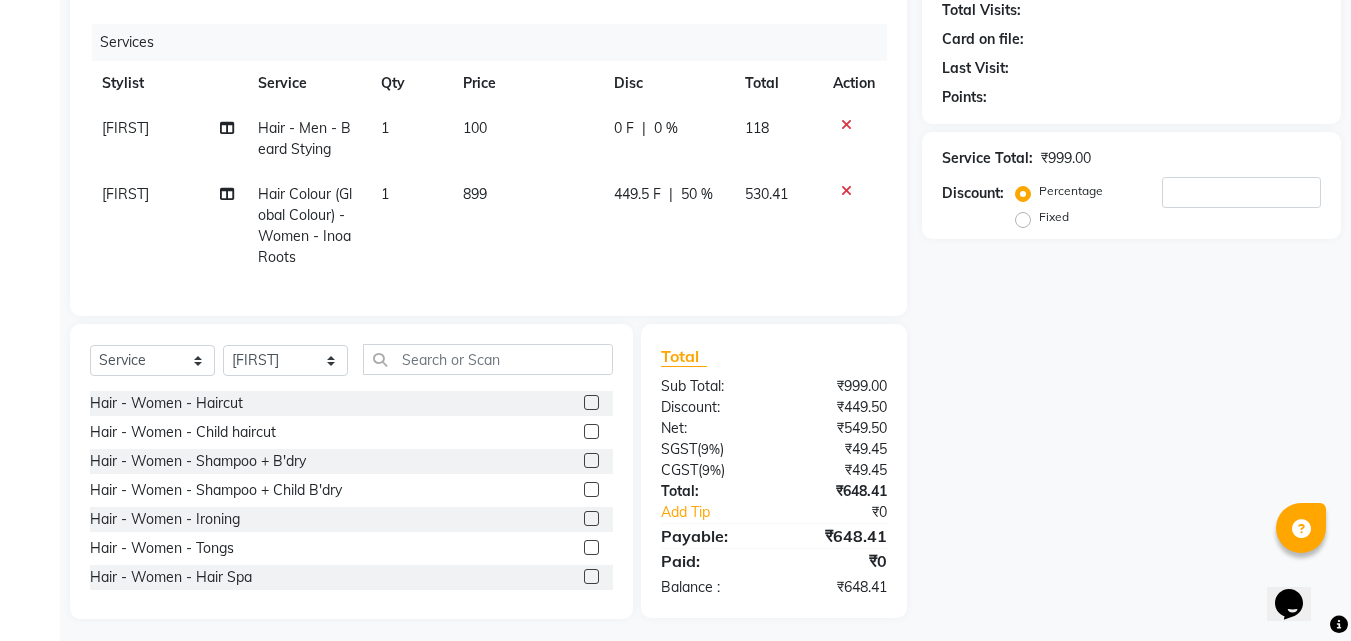 select on "64189" 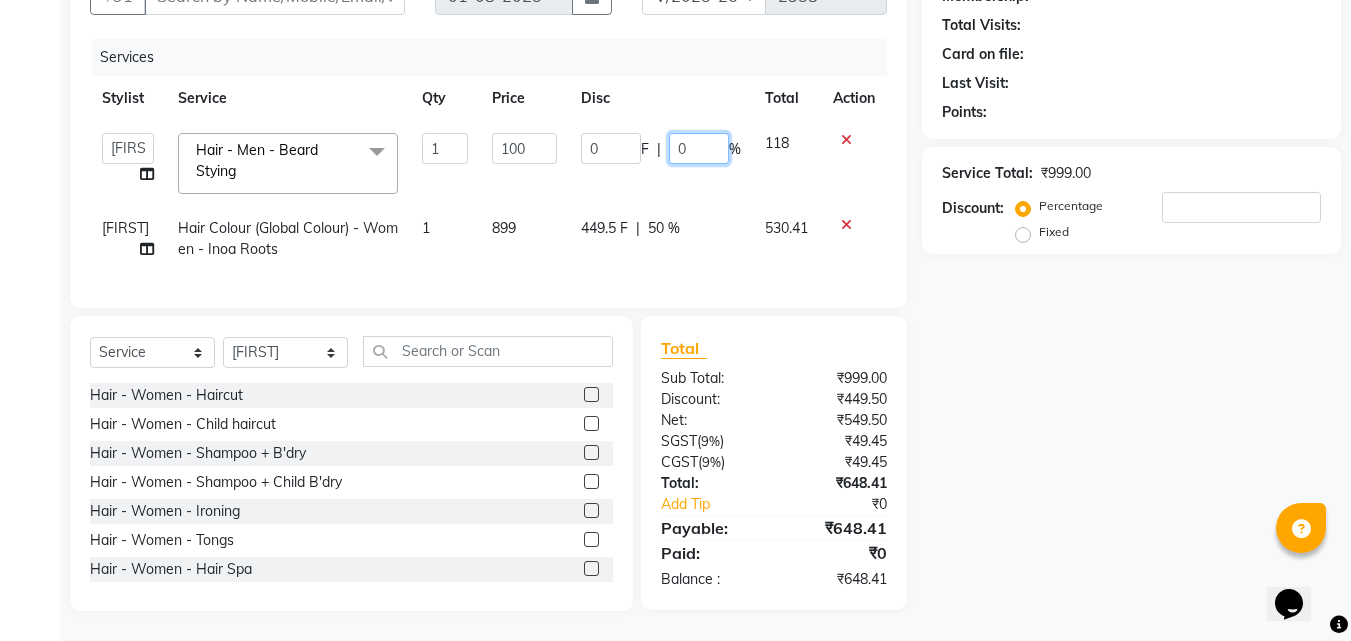 click on "0" 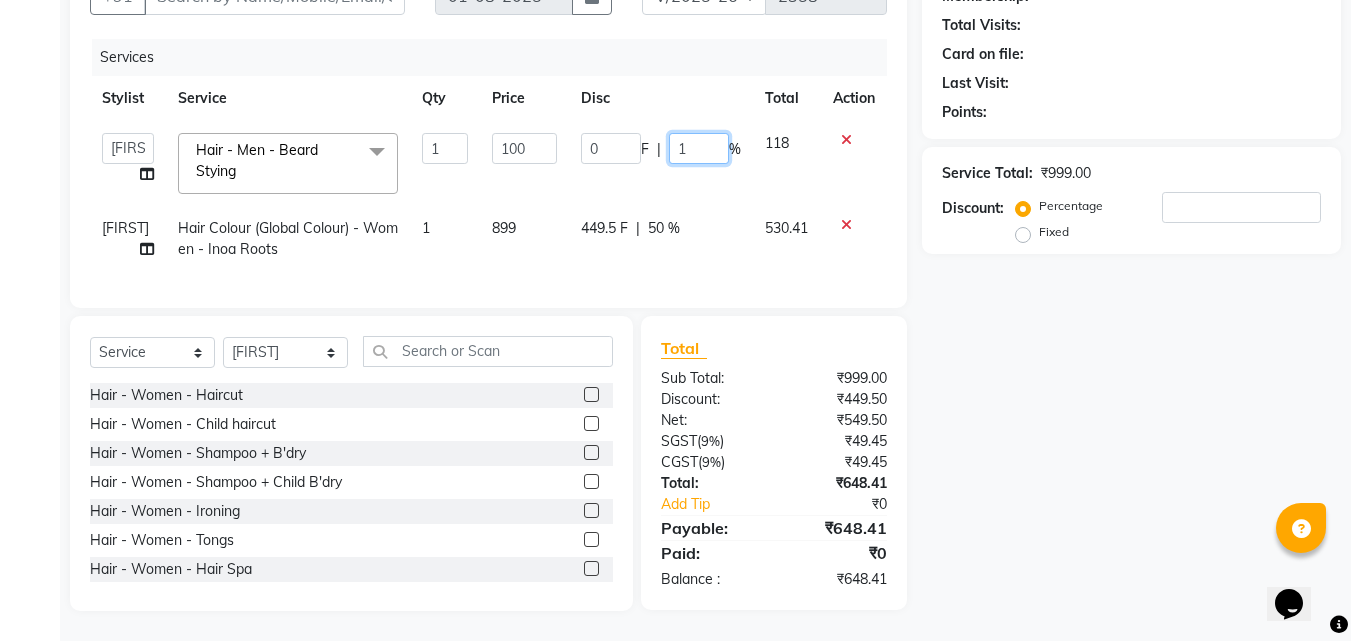 type on "15" 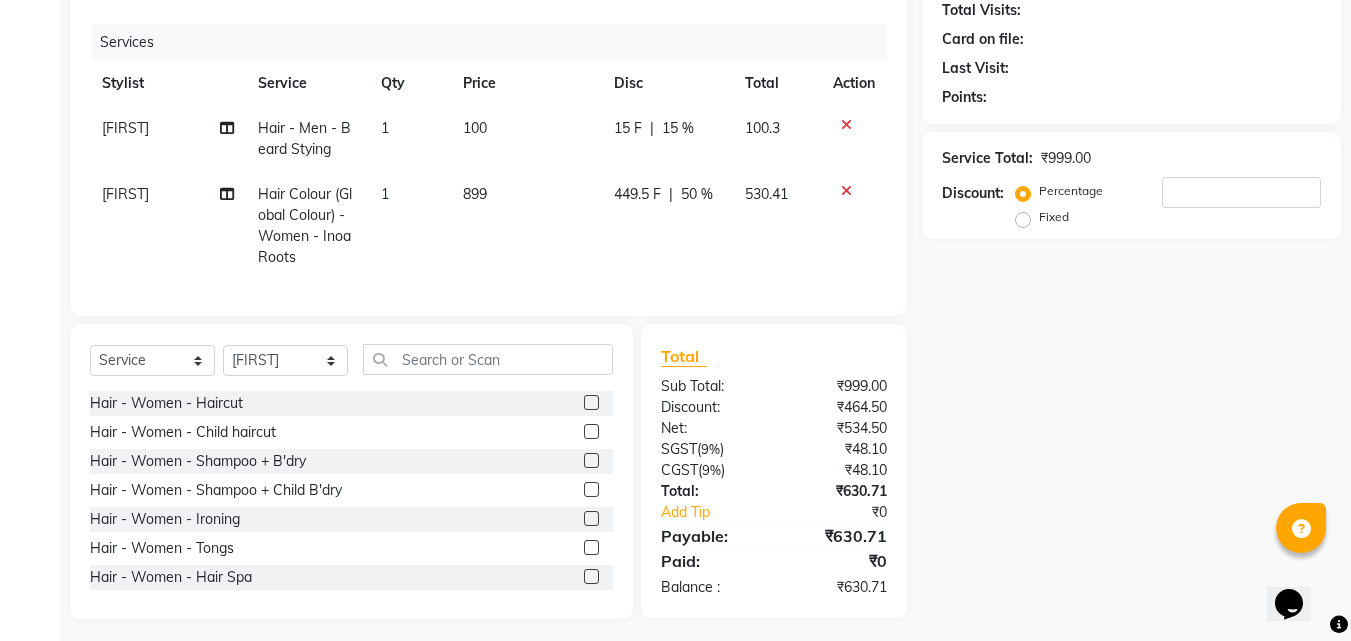 click on "Name: Membership: Total Visits: Card on file: Last Visit:  Points:  Service Total:  ₹999.00  Discount:  Percentage   Fixed" 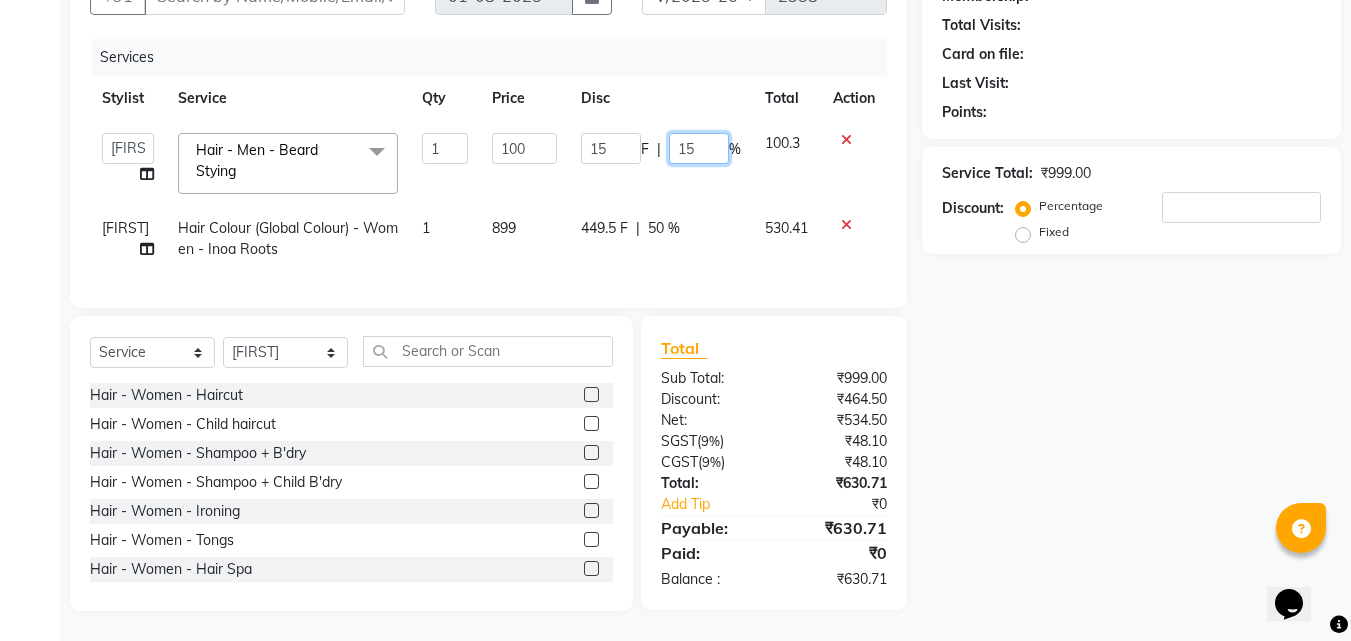 click on "15" 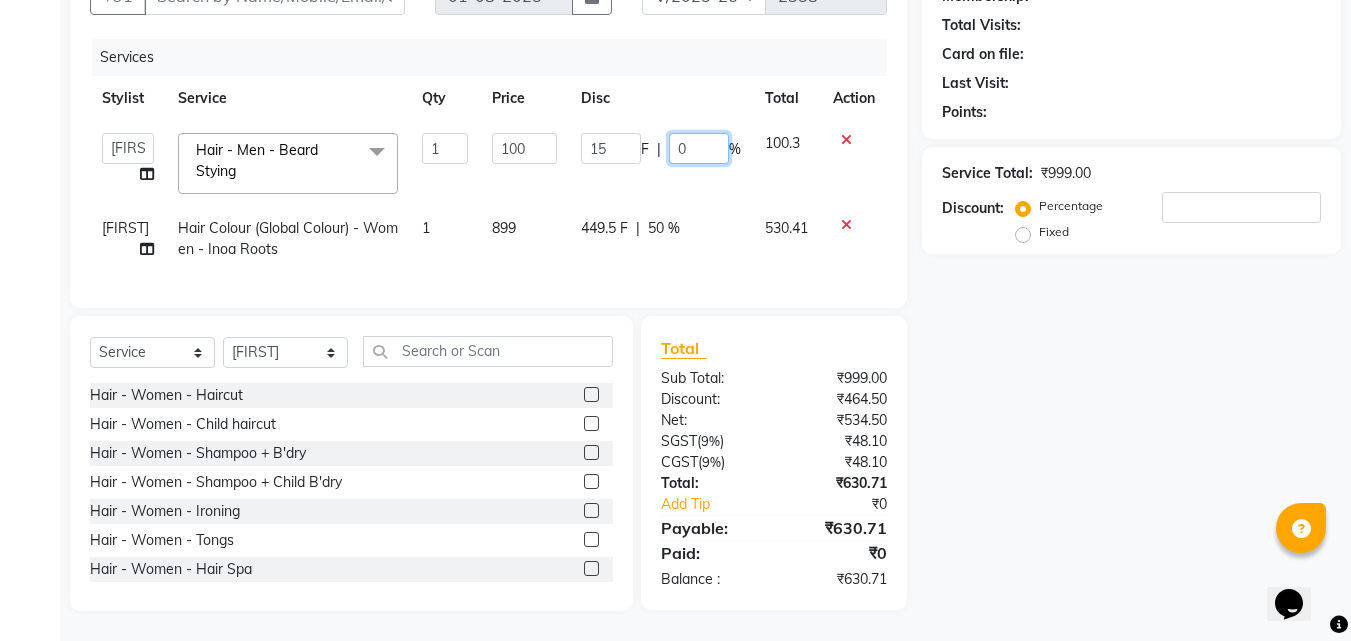 type on "00" 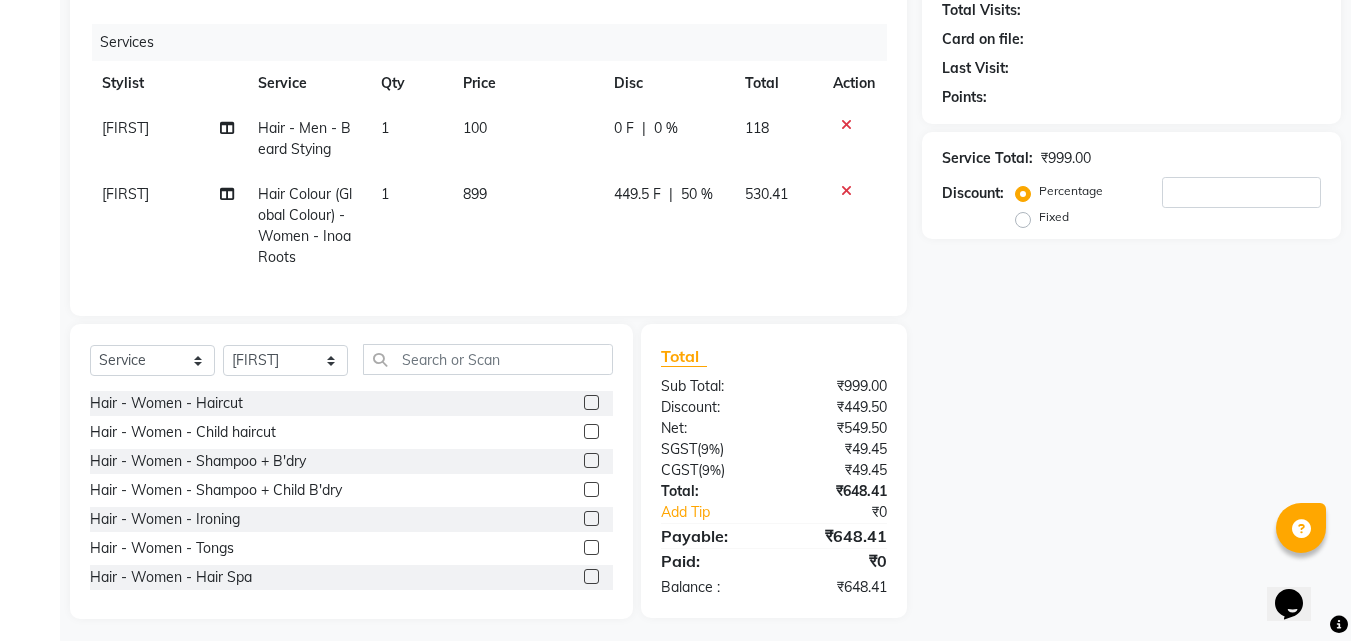 click on "Name: Membership: Total Visits: Card on file: Last Visit:  Points:  Service Total:  ₹999.00  Discount:  Percentage   Fixed" 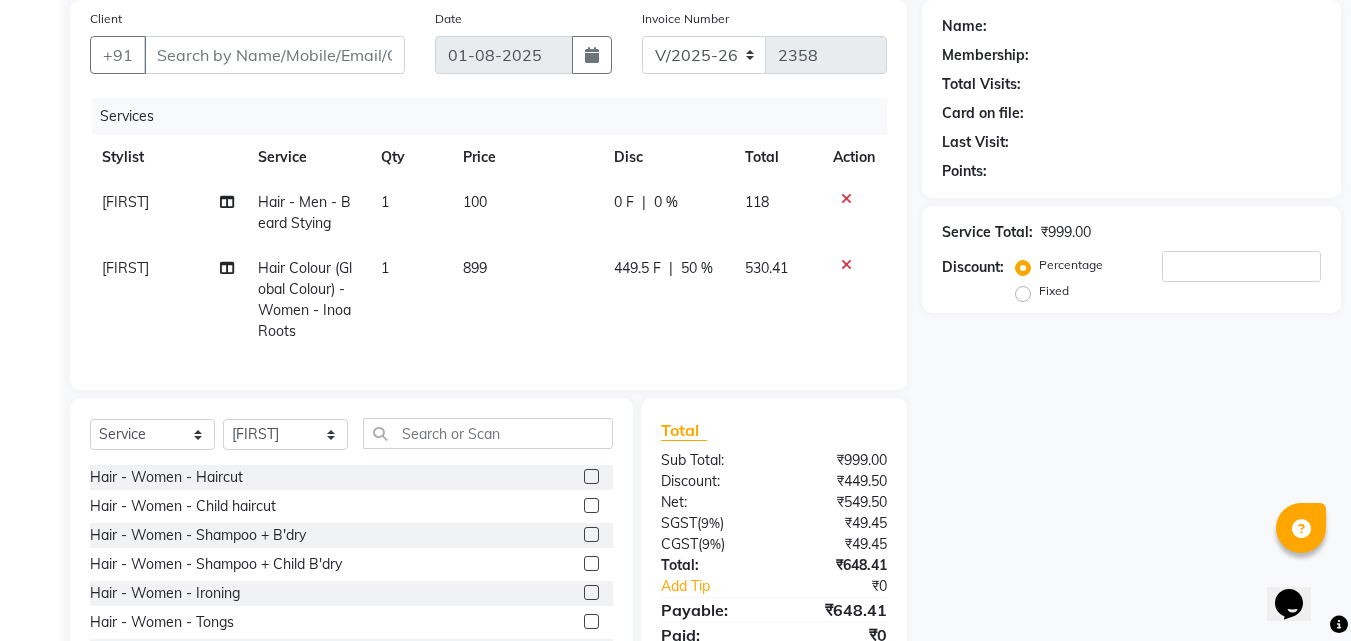 scroll, scrollTop: 0, scrollLeft: 0, axis: both 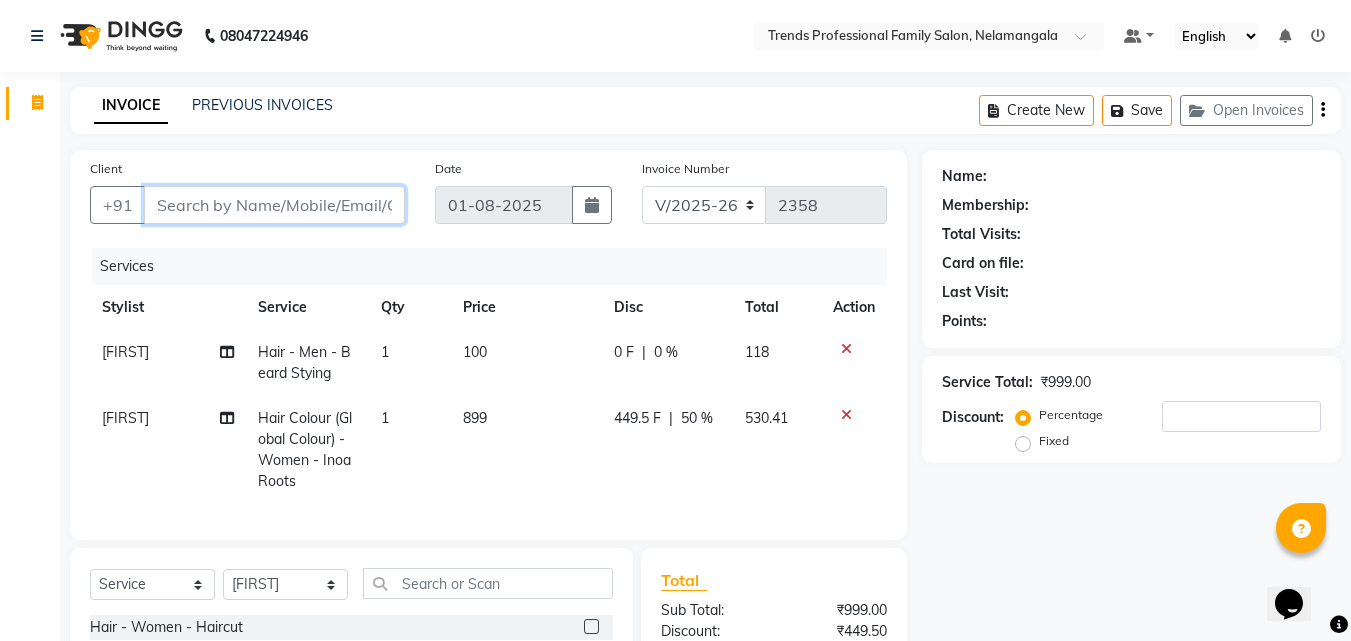 click on "Client" at bounding box center [274, 205] 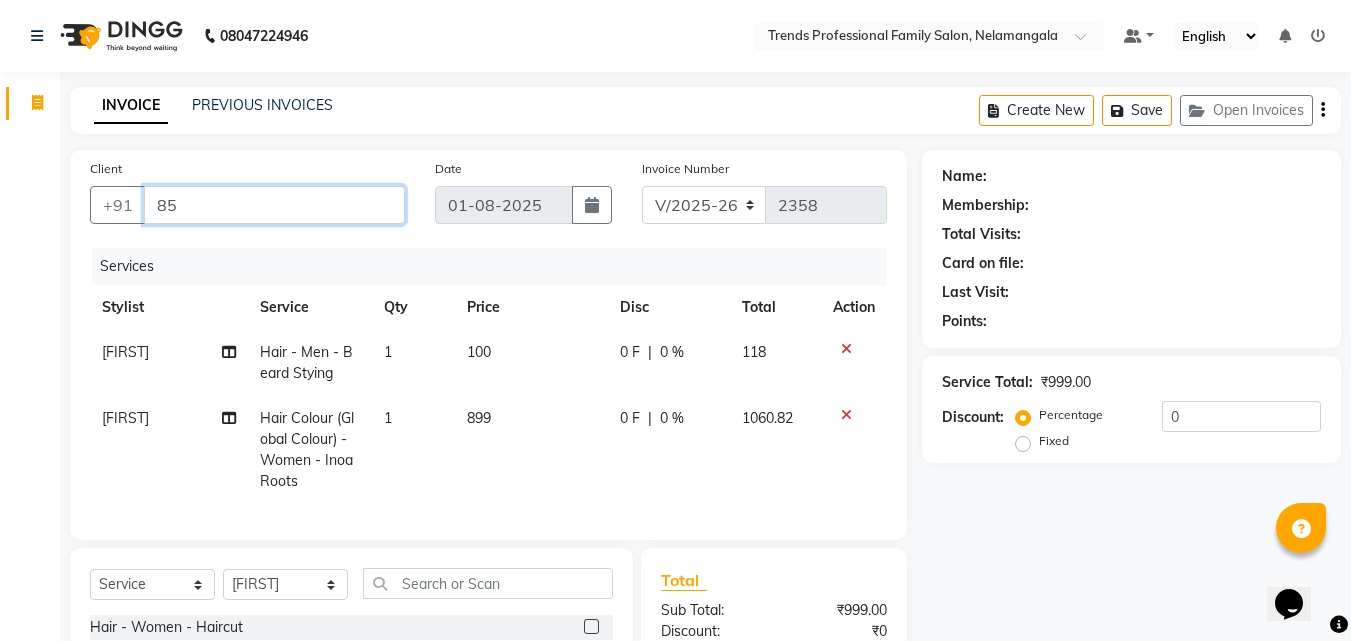 type on "8" 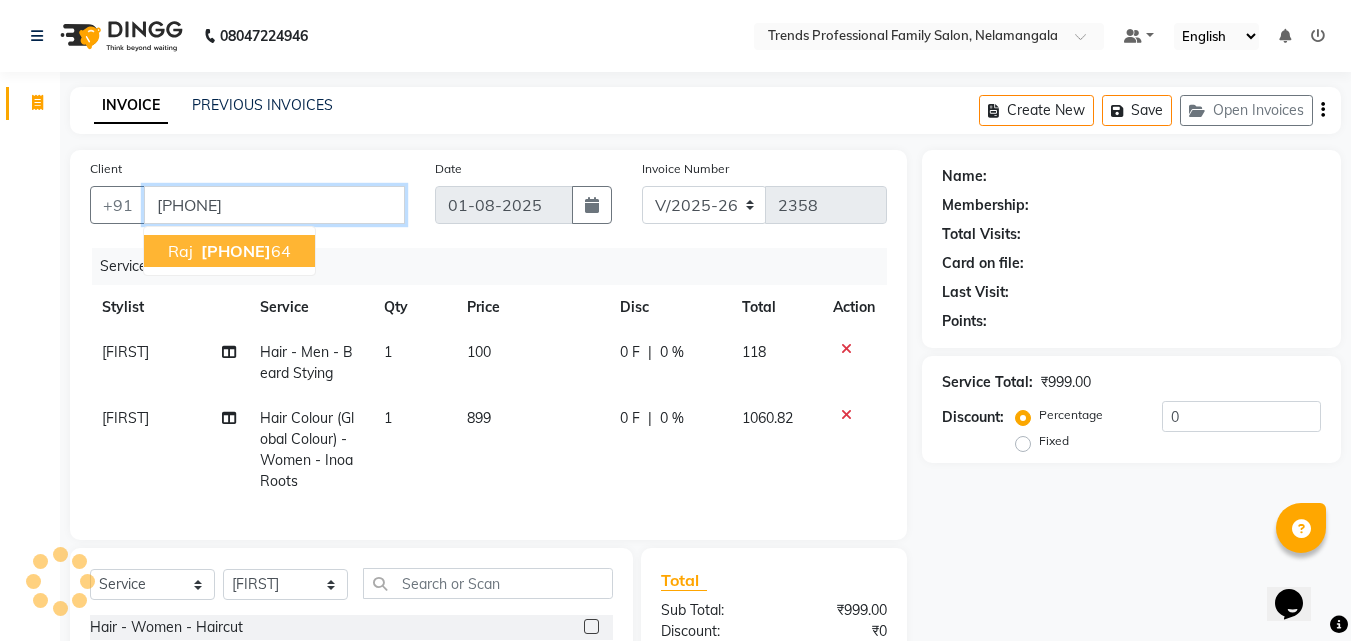 type on "[PHONE]" 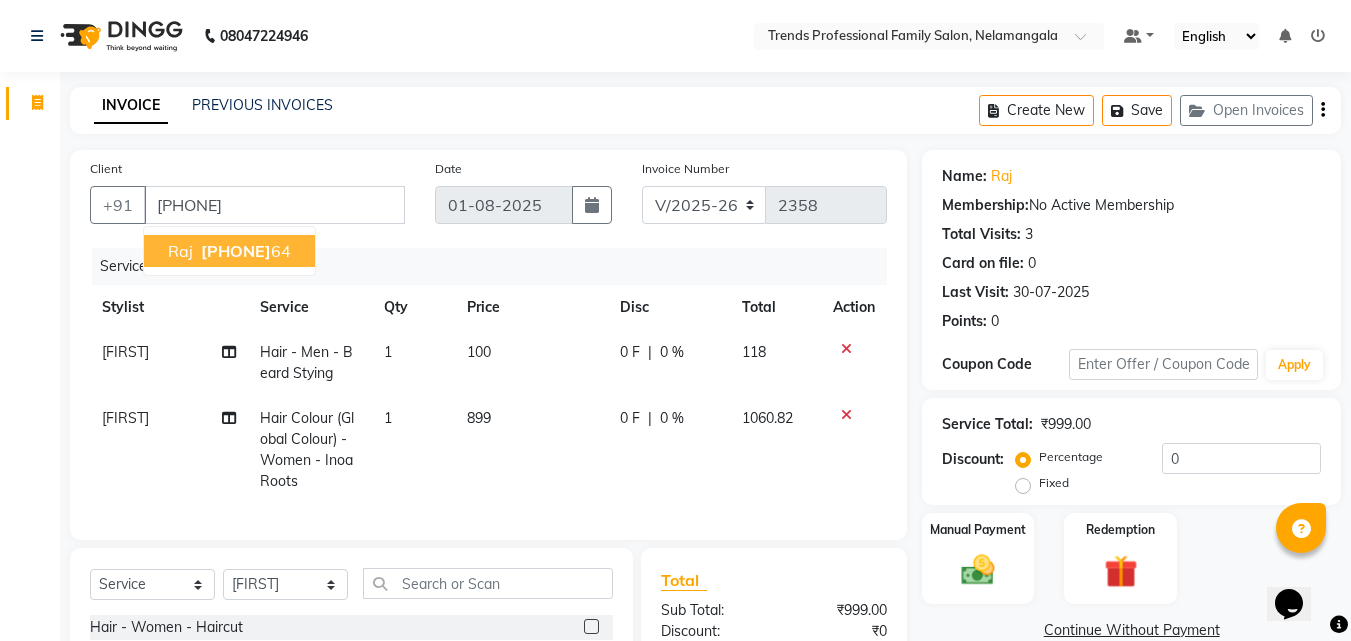 click on "[PHONE]" at bounding box center (236, 251) 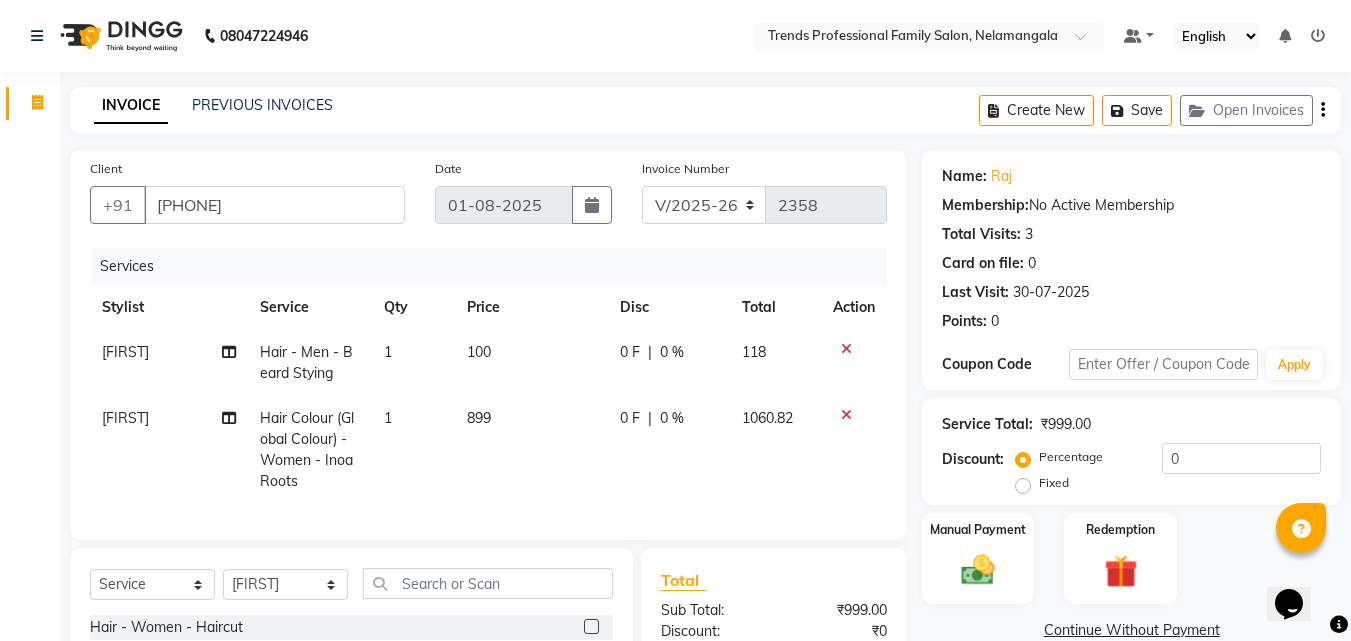 click on "0 %" 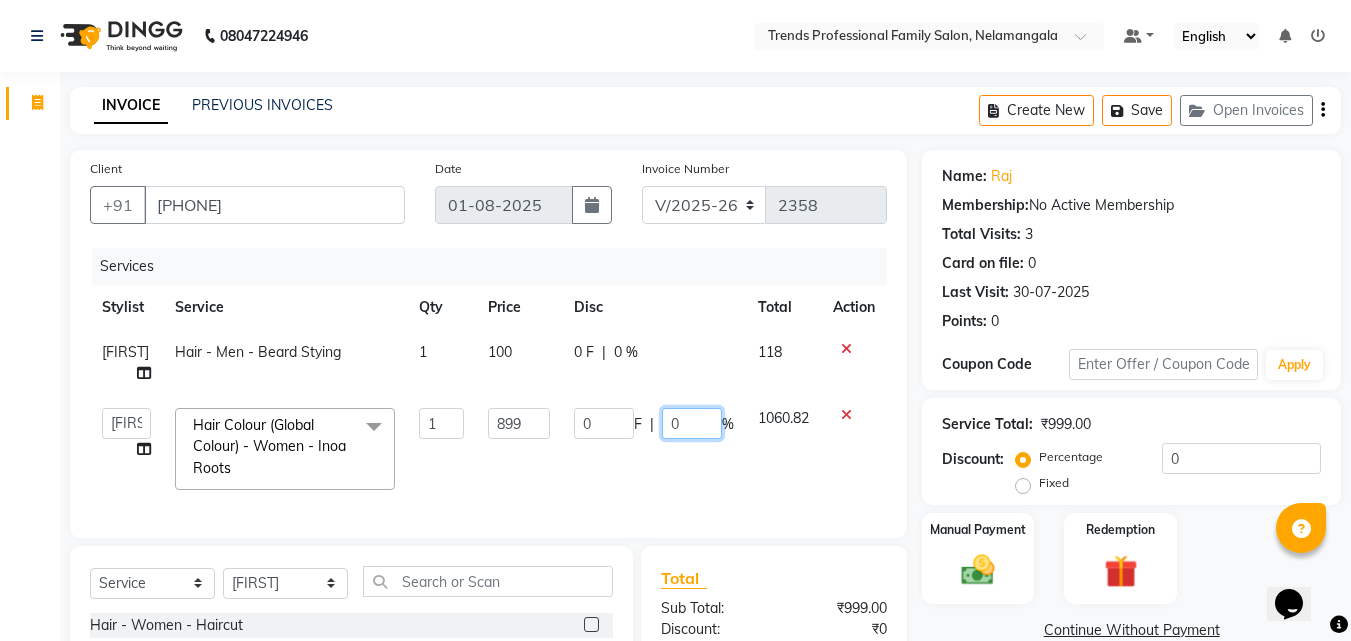 click on "0" 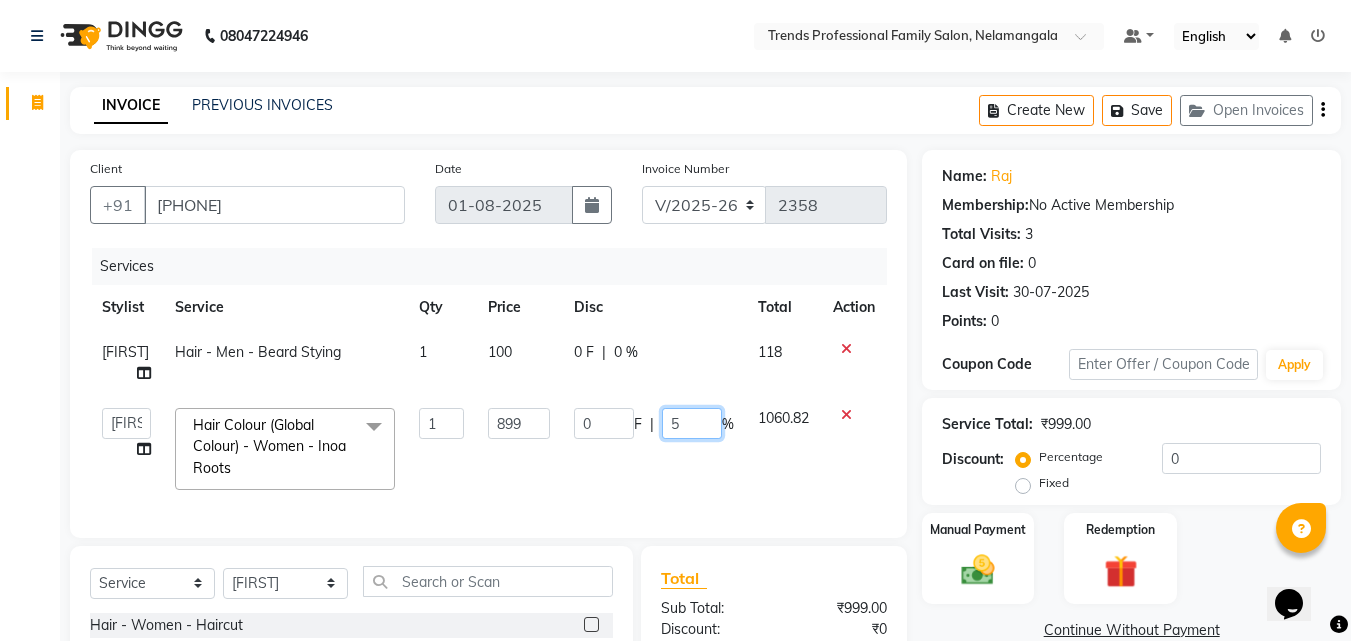 type on "50" 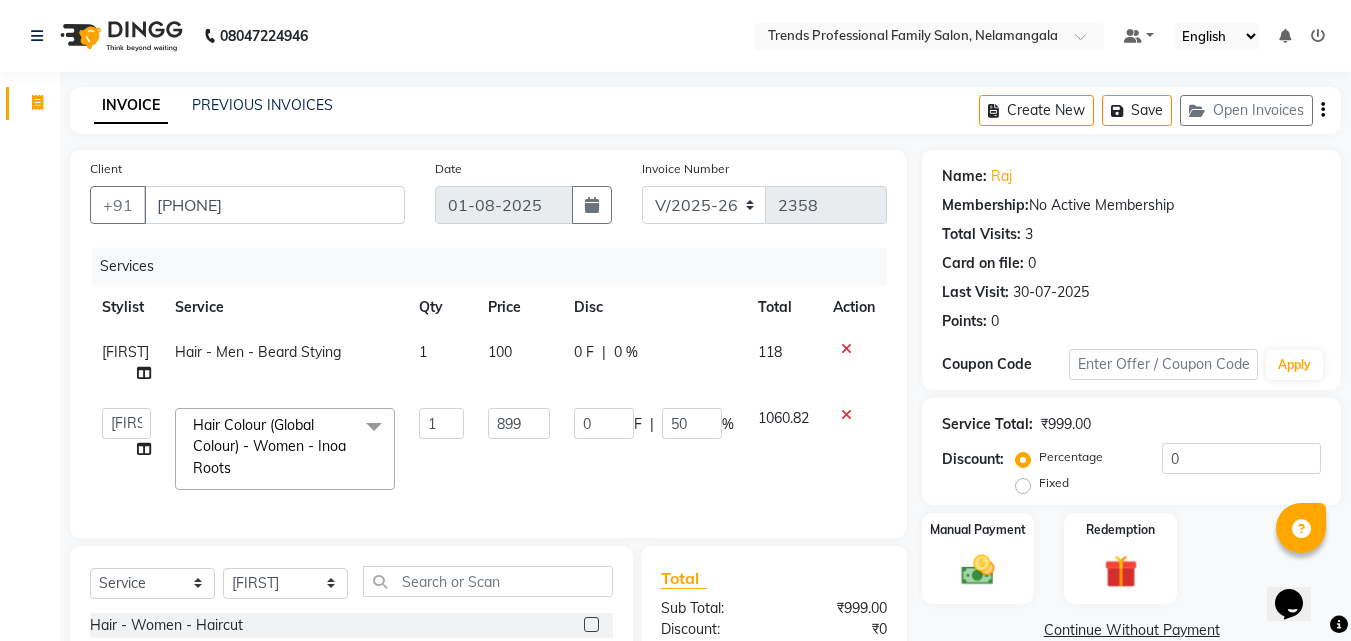 click on "[PERSON] [PERSON] [PERSON] [PERSON] [PERSON] [PERSON] [PERSON] [PERSON] [PERSON] [PERSON] [PERSON] Trends Hair Colour (Global Colour) - Women - Inoa Roots  x Hair - Women - Haircut Hair - Women - Child haircut Hair - Women - Shampoo + B'dry Hair - Women - Shampoo + Child B'dry Hair - Women - Ironing Hair - Women - Tongs Hair - Women - Hair Spa Hair - Women - Mythic Oil Hair Spa Hair - Women - Aroma Oil Head Massage Hair - Women - Almond Oil Head Massage Hair - Women - Olive Oil Head Massage Hair - Women - Coconut Oil Head Massage Hair - Women - Dandruff / Hair Loss Treatment Hair Colour (Global Colour) - Women - Root Touch Up Hair Colour (Global Colour) - Women - Inoa Roots Hair Colour (Global Colour) - Women - Short Hair Colour (Global Colour) - Women - Medium Hair Colour (Global Colour) - Women - Long Hair Colour (Global Colour) - Women - Extra Long Hair Colour (Balayage) - Women - Short Hair Colour (Balayage) - Women - Medium Hair Colour (Balayage) - Women - Long Keratin - Women - Short 1 0" 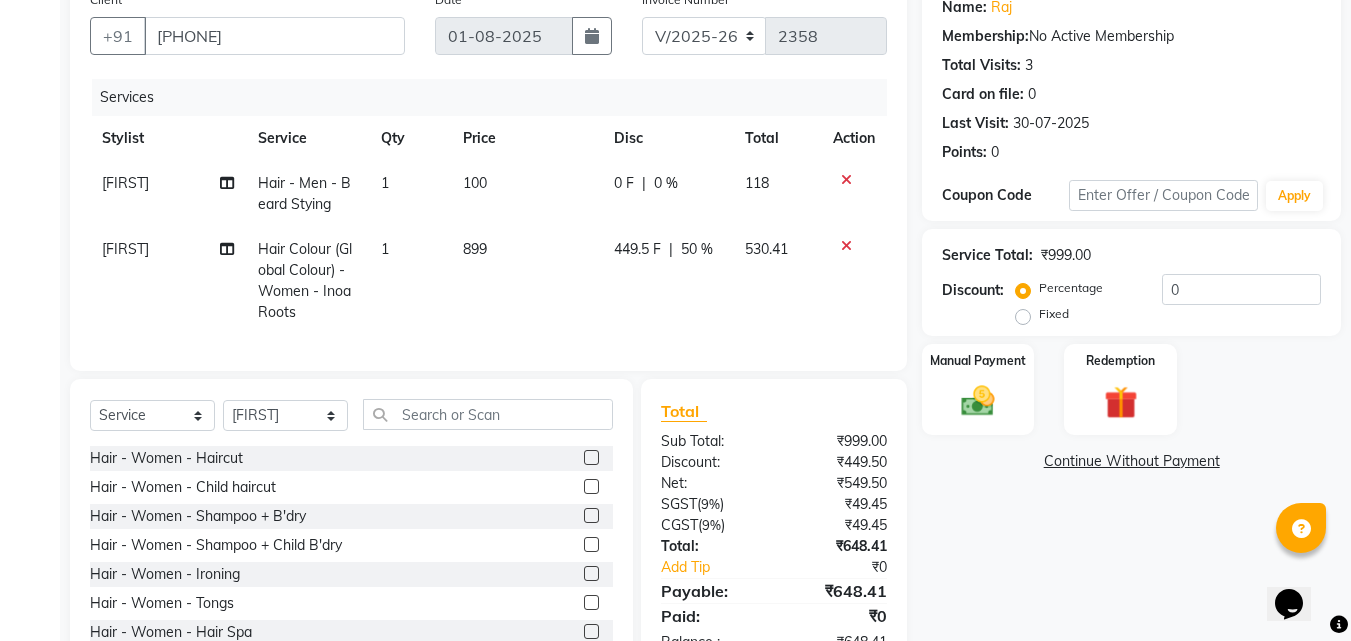 scroll, scrollTop: 247, scrollLeft: 0, axis: vertical 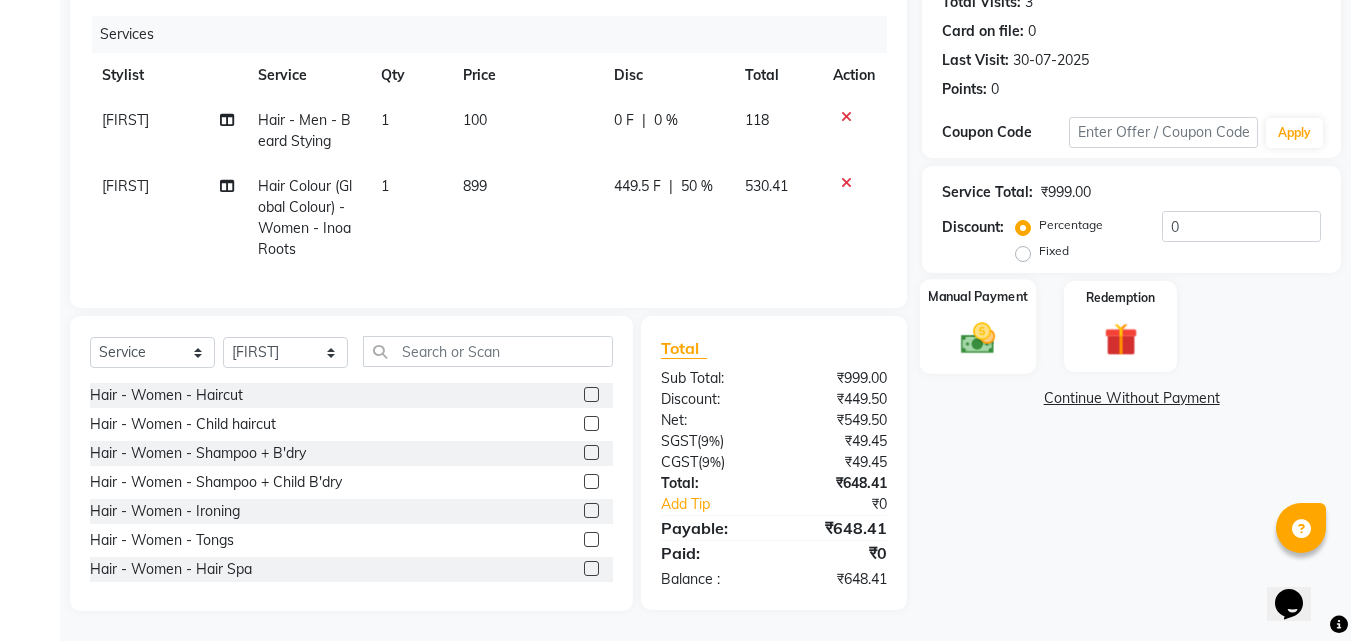 click 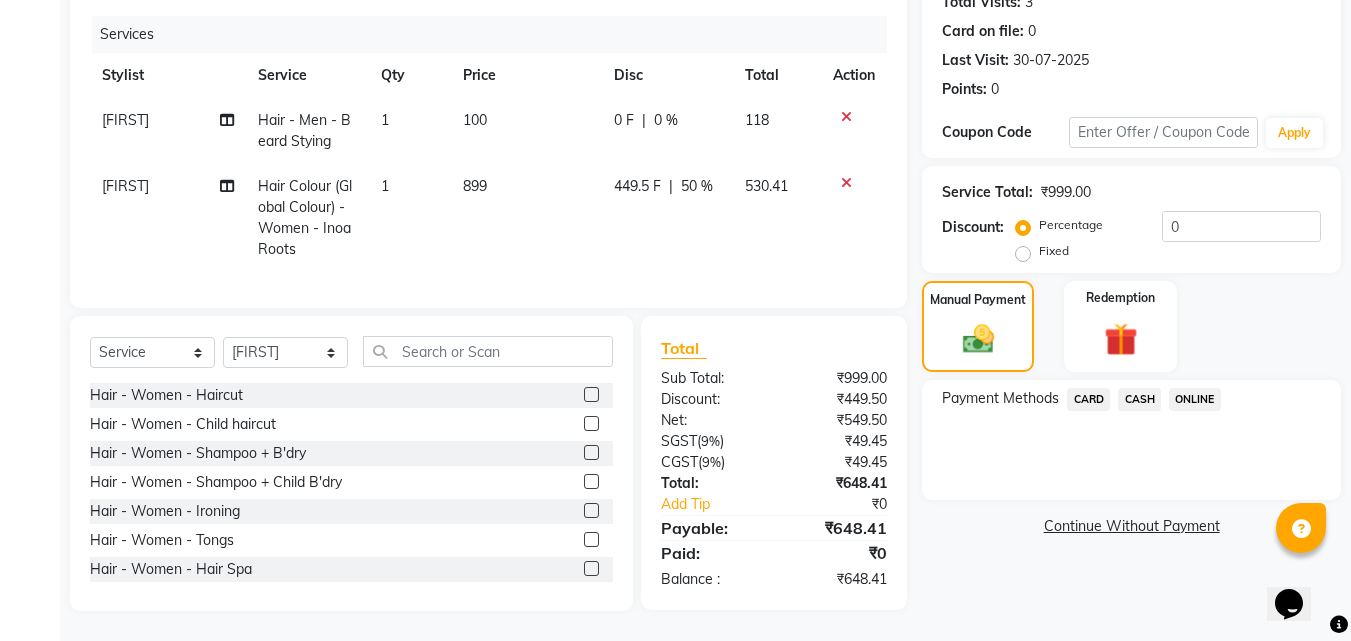 click on "ONLINE" 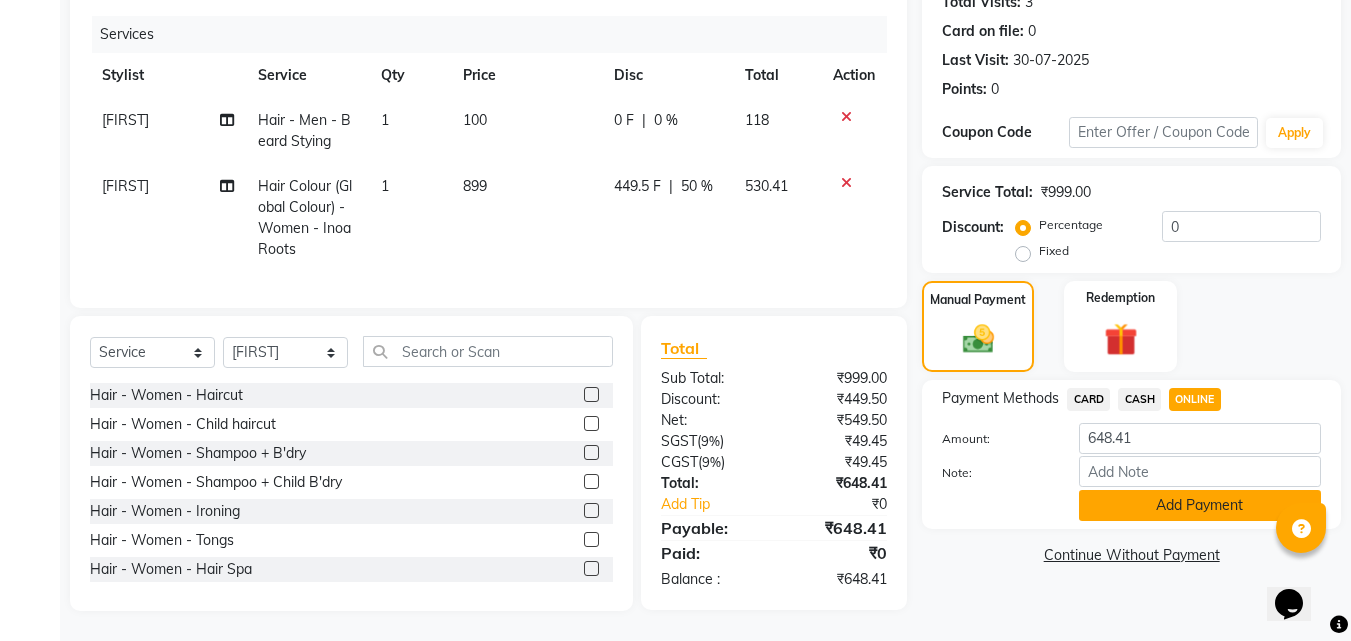 click on "Add Payment" 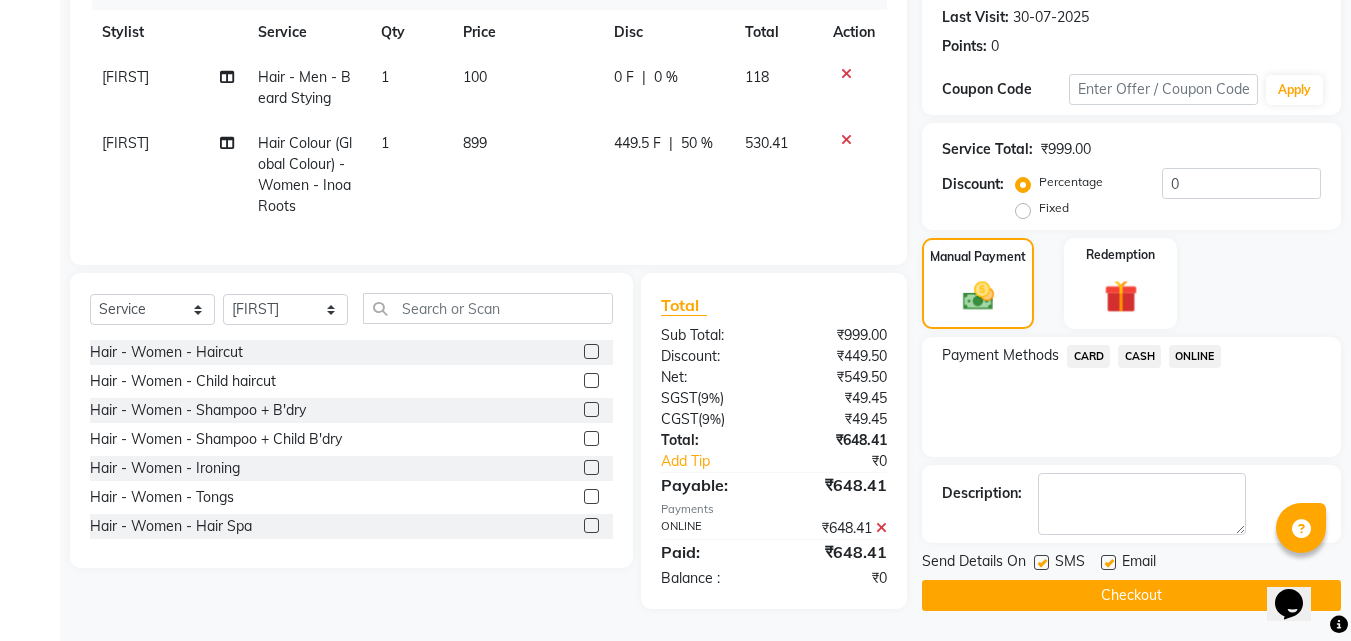 scroll, scrollTop: 288, scrollLeft: 0, axis: vertical 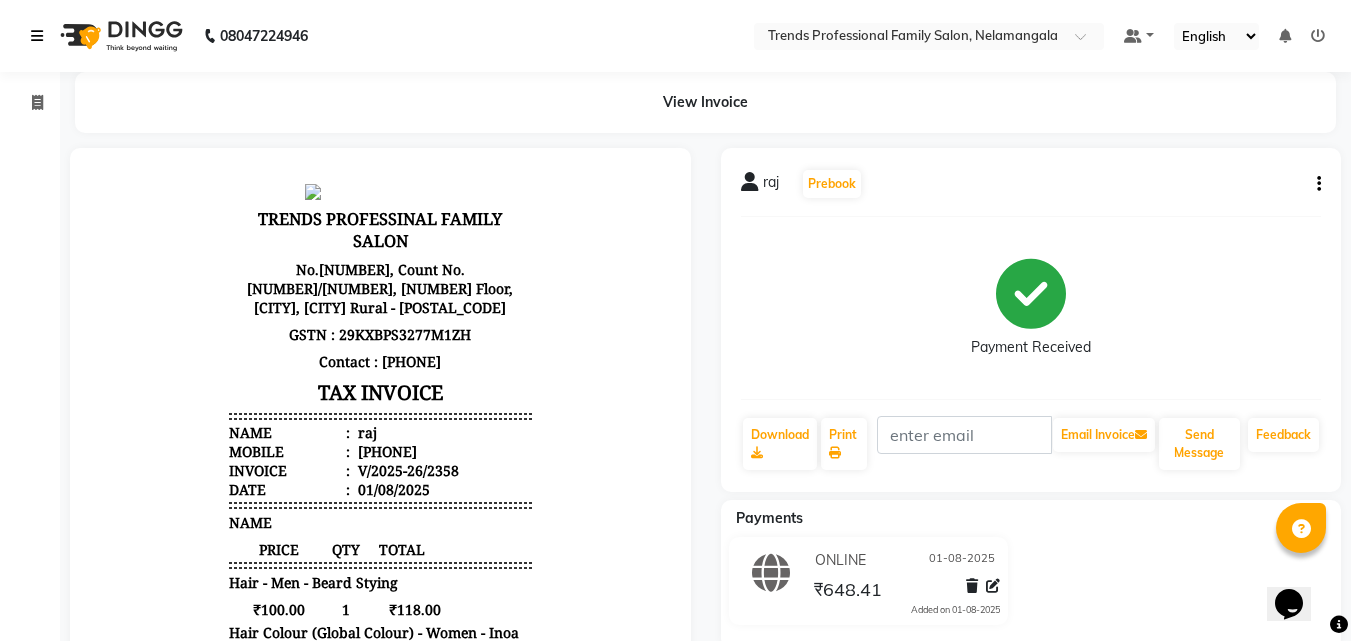 click at bounding box center (37, 36) 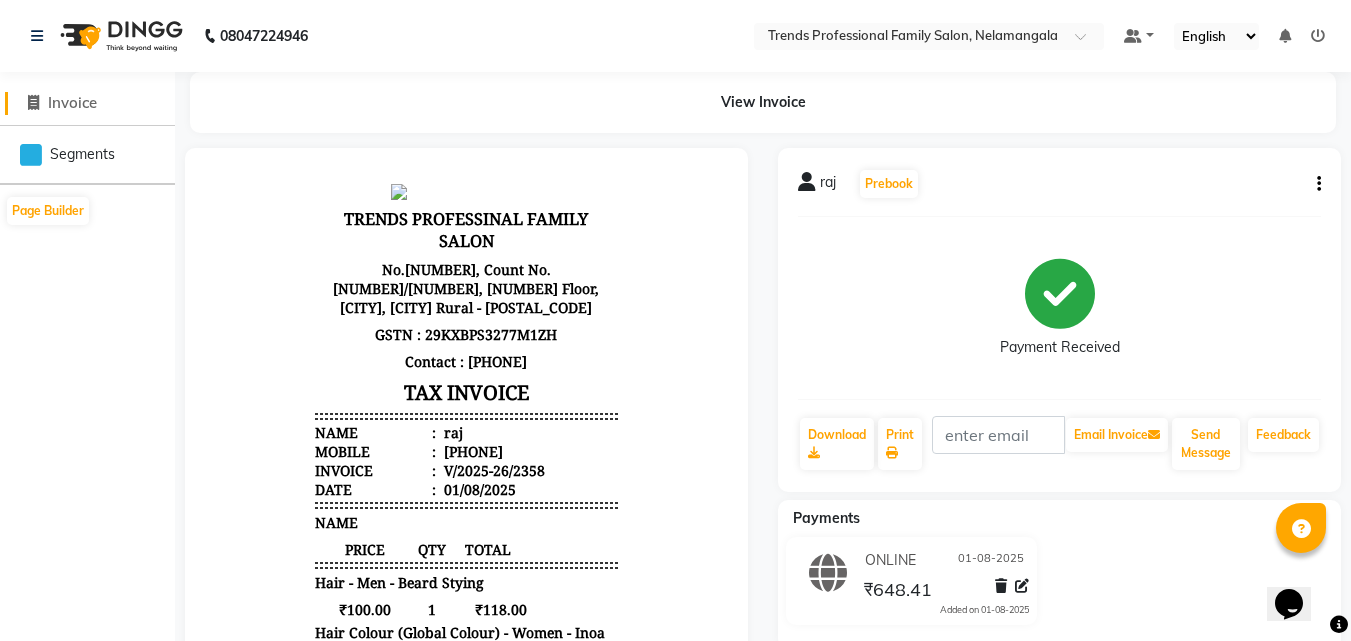 click 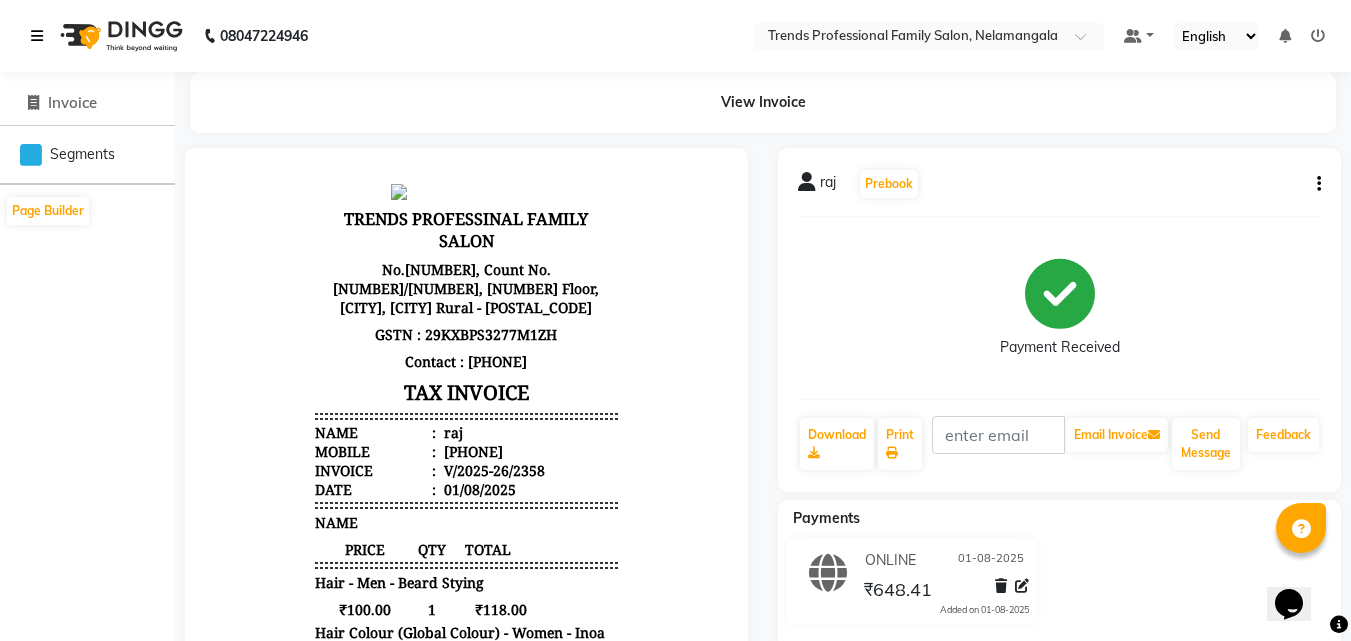 select on "service" 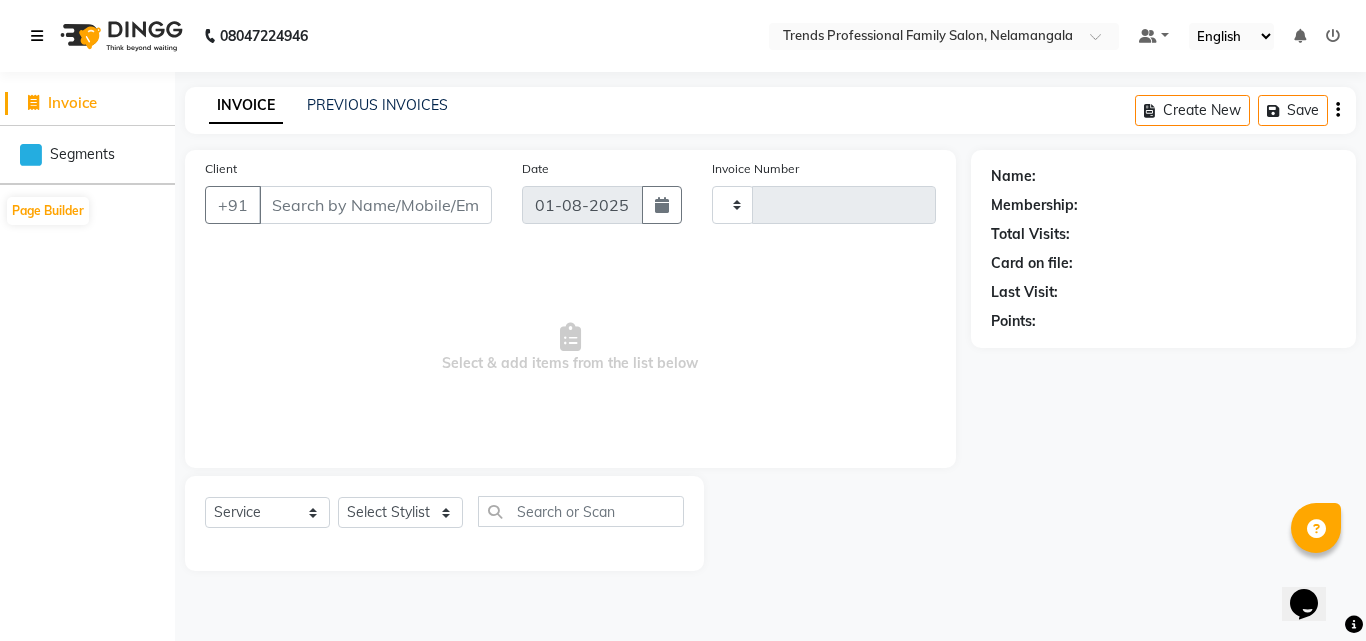 type on "2359" 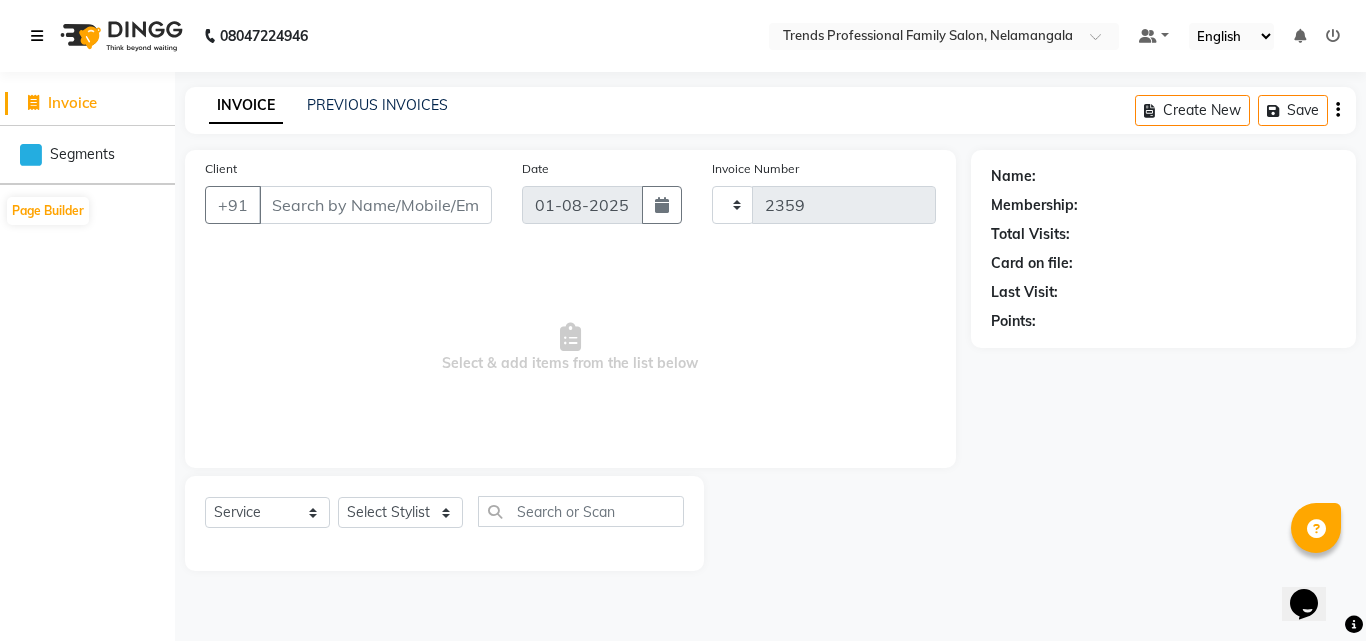 select on "7345" 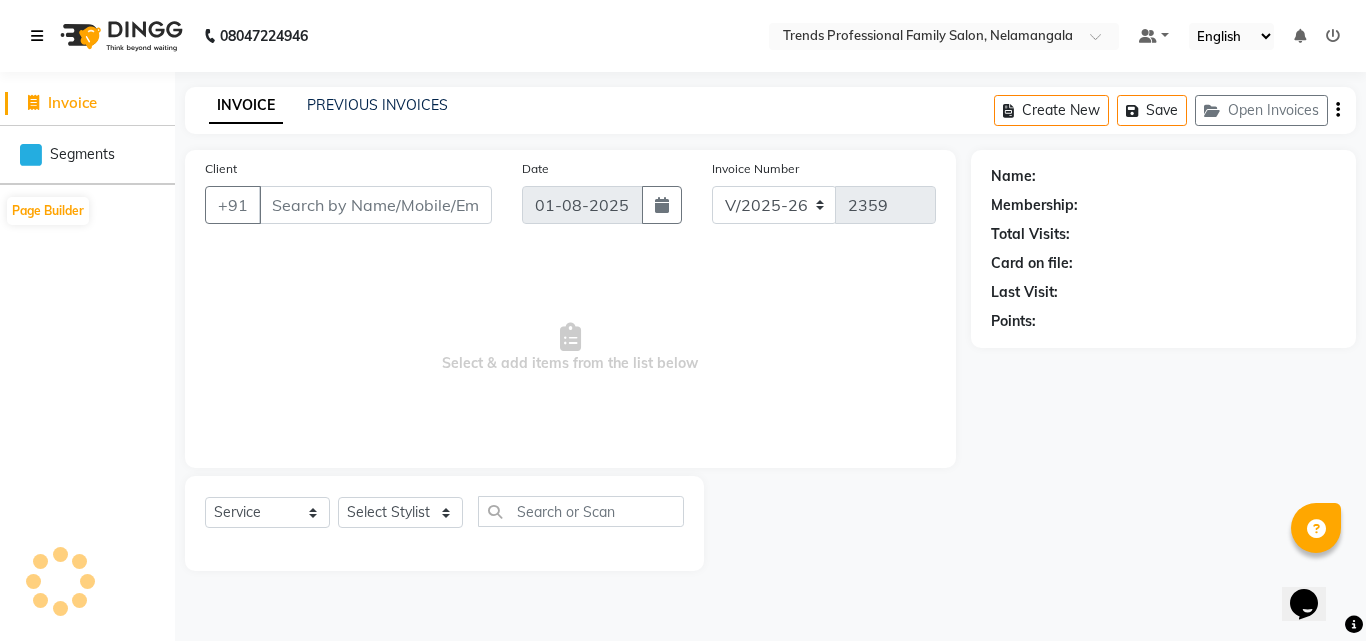 click at bounding box center [37, 36] 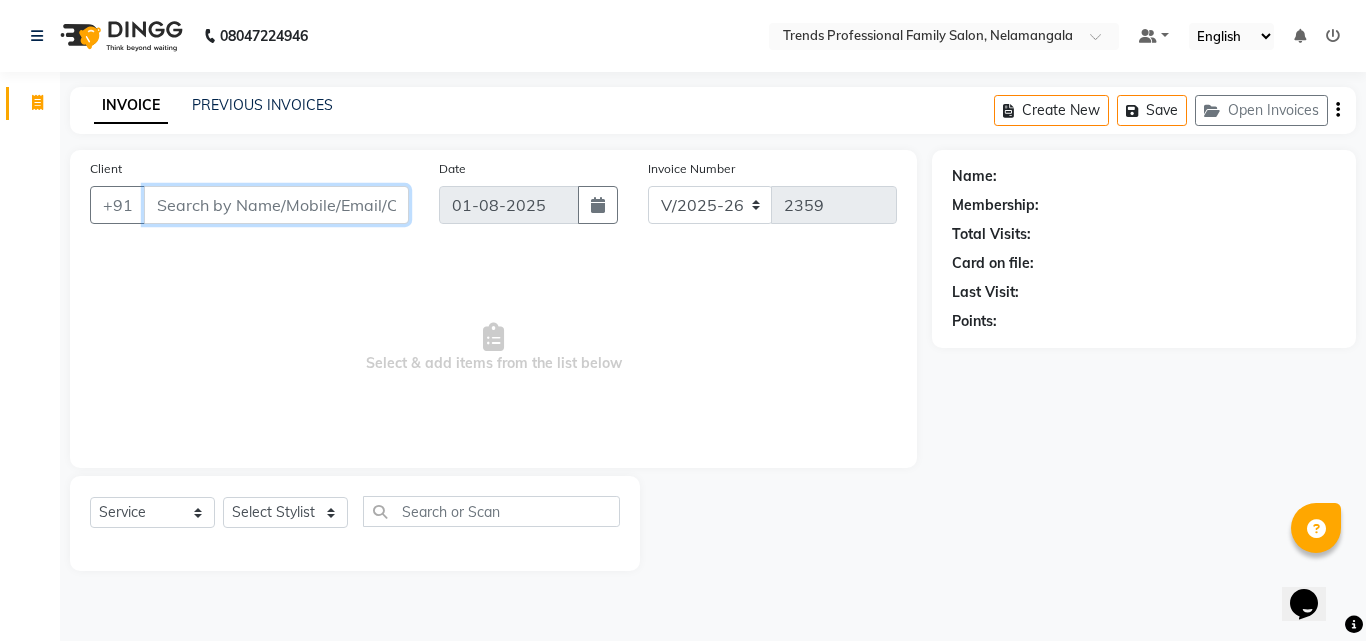 click on "Client" at bounding box center (276, 205) 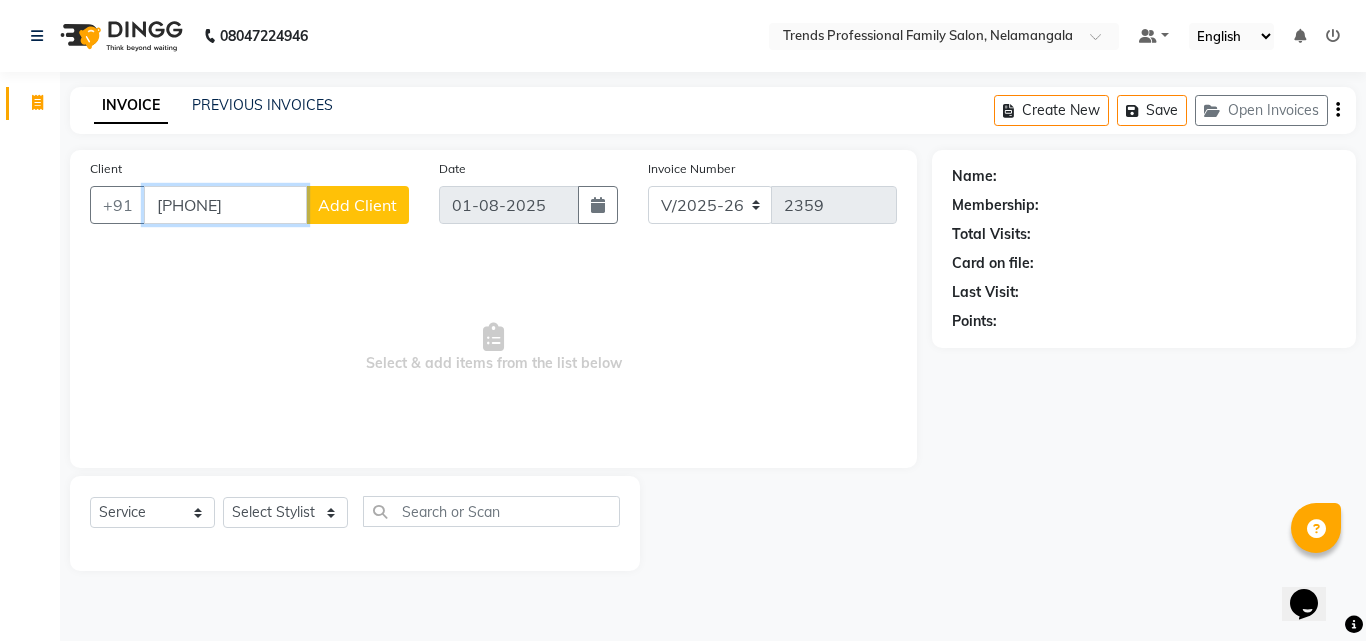 type on "[PHONE]" 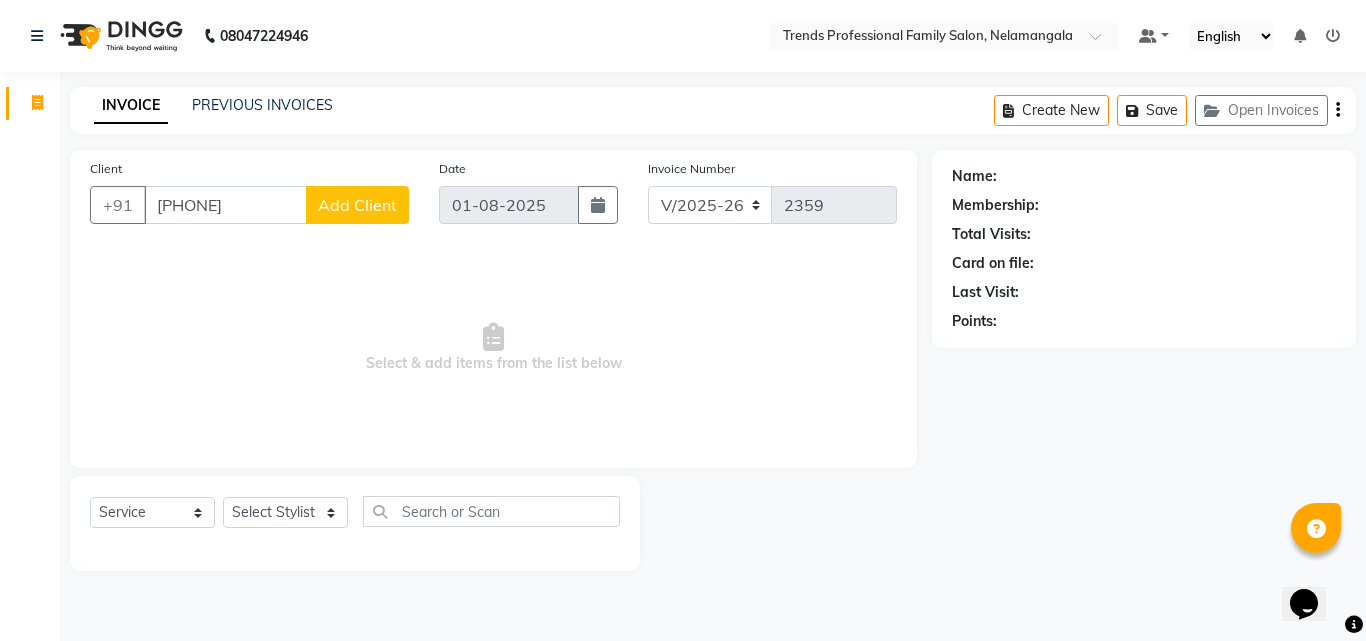 click on "Add Client" 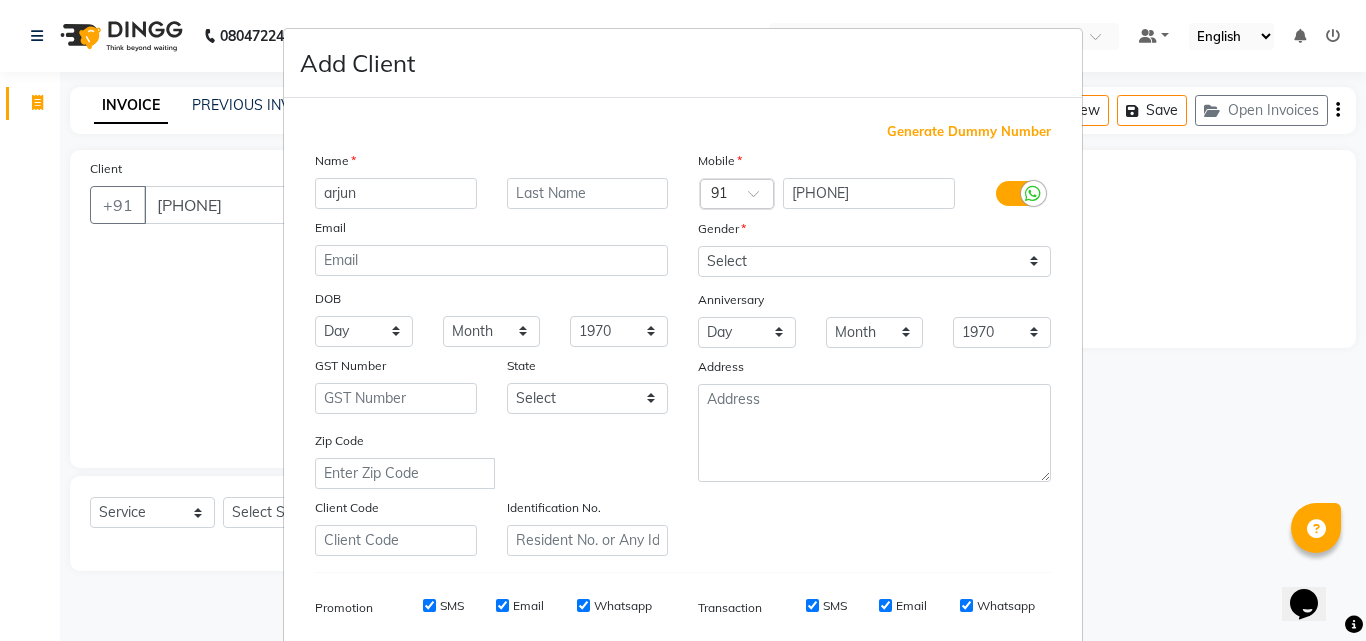type on "arjun" 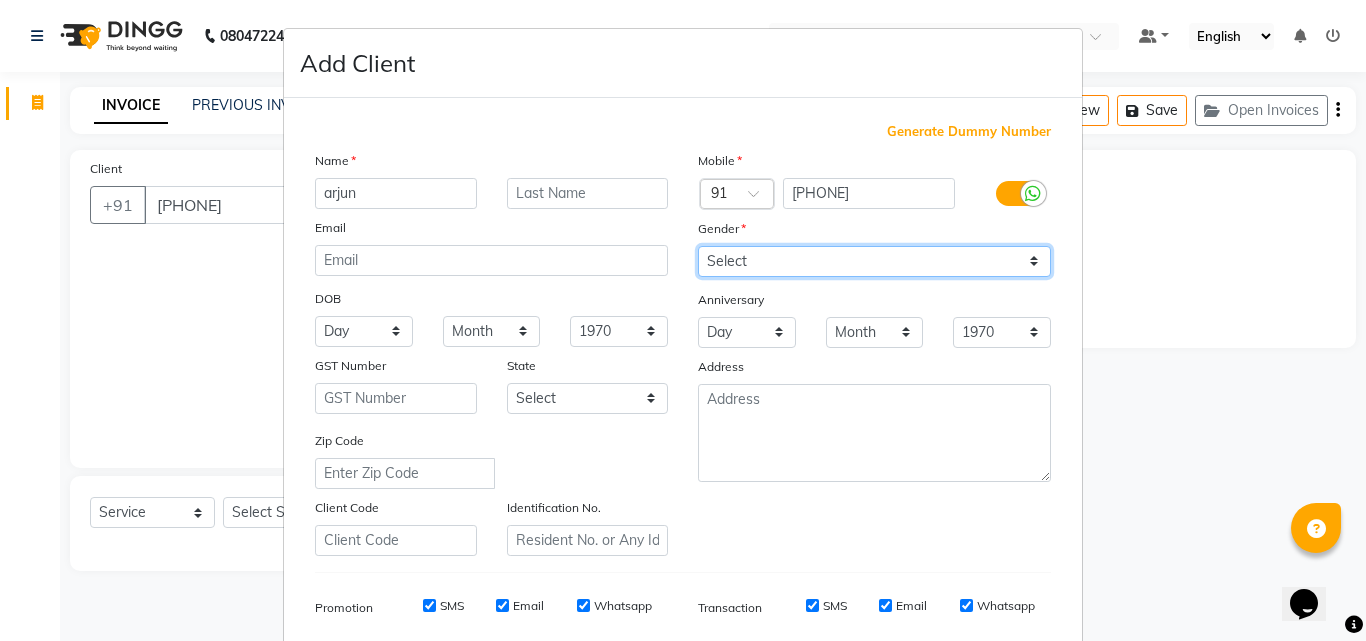 click on "Select Male Female Other Prefer Not To Say" at bounding box center (874, 261) 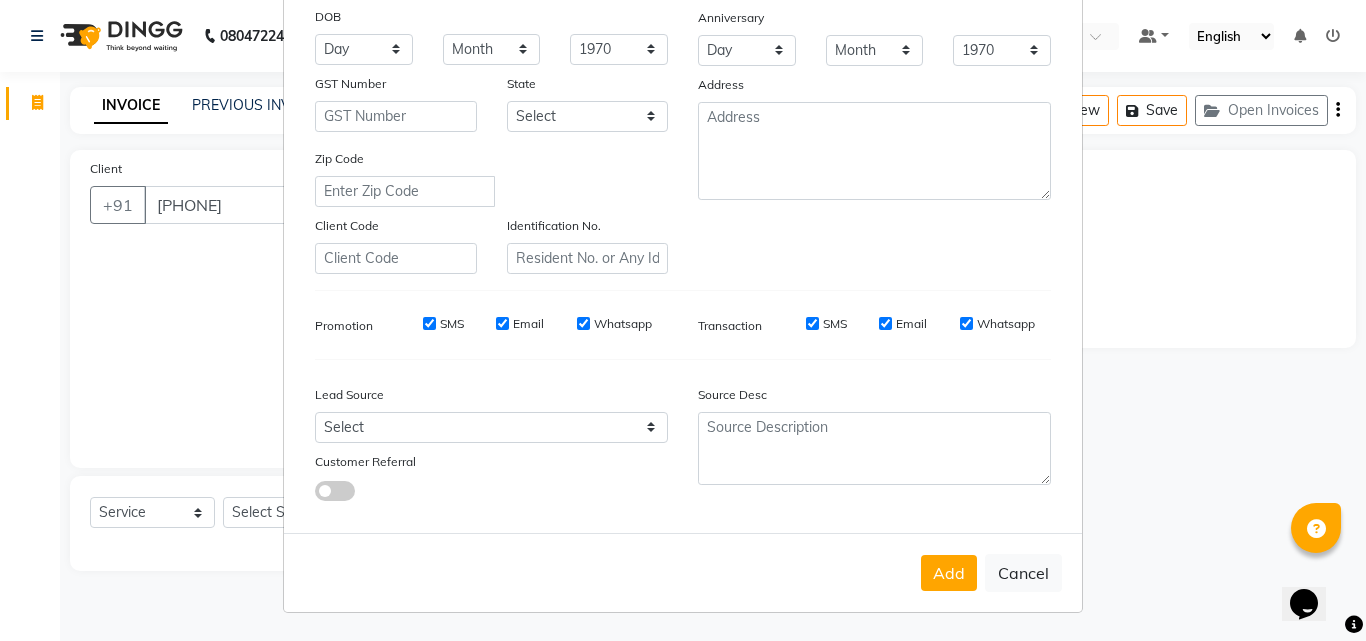 scroll, scrollTop: 0, scrollLeft: 0, axis: both 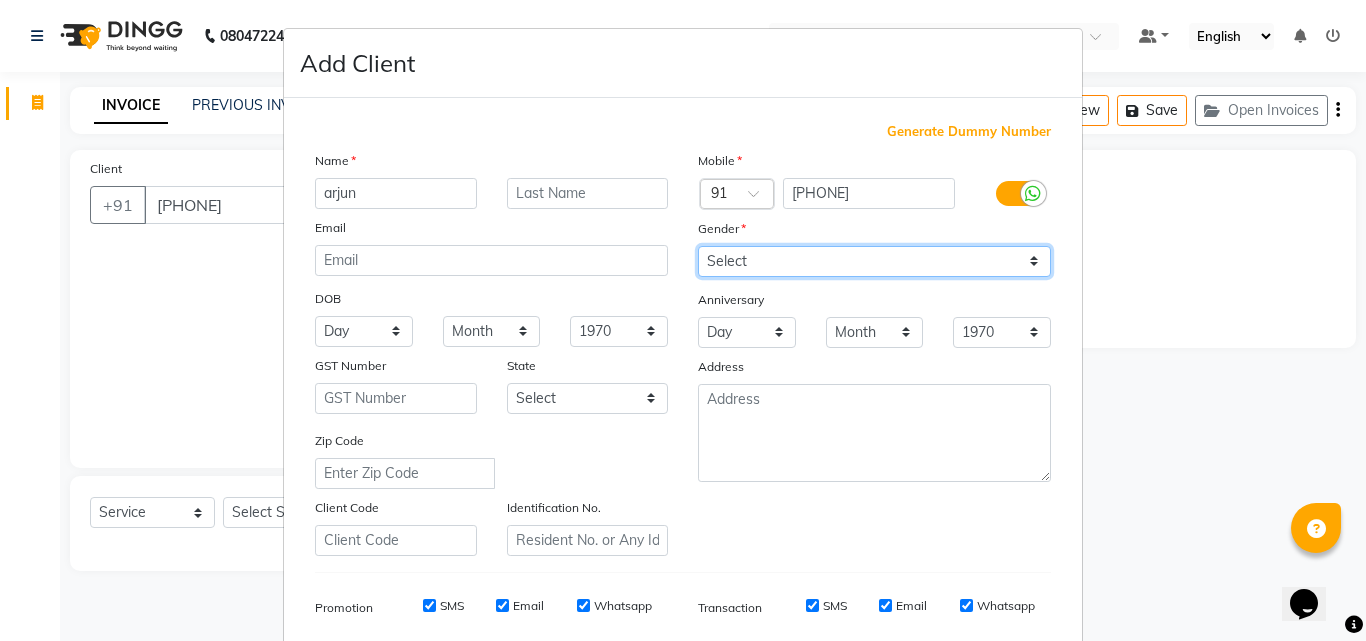 click on "Select Male Female Other Prefer Not To Say" at bounding box center (874, 261) 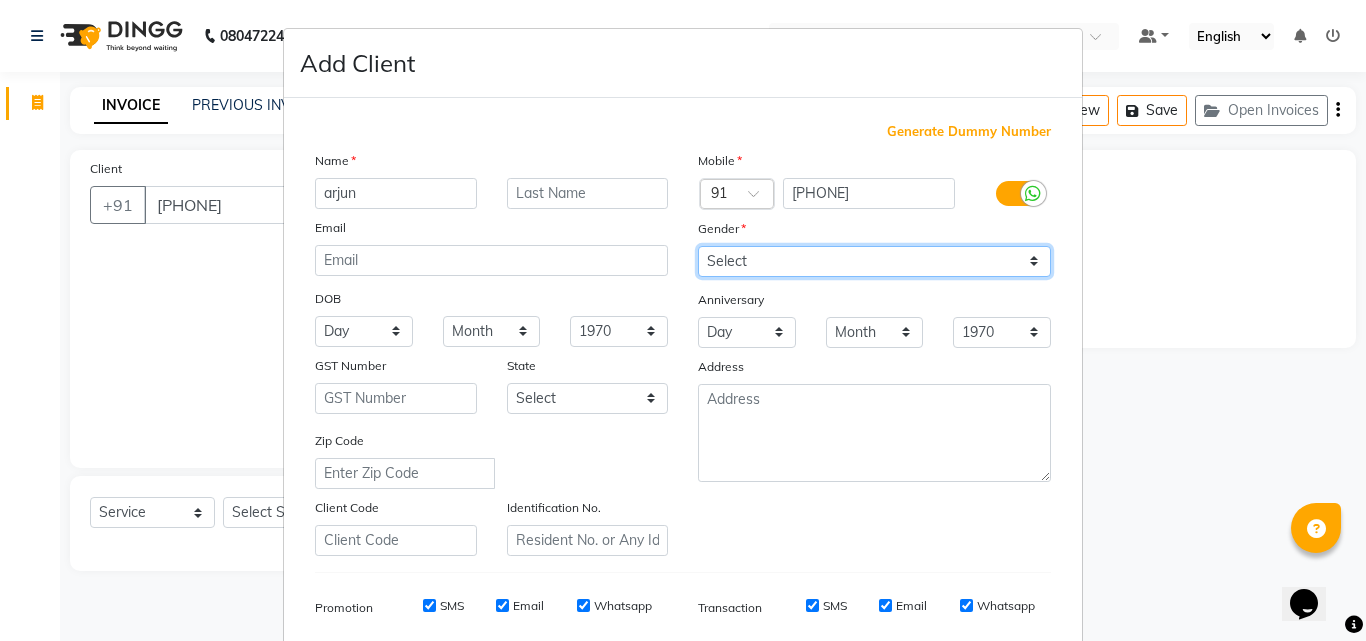 select on "male" 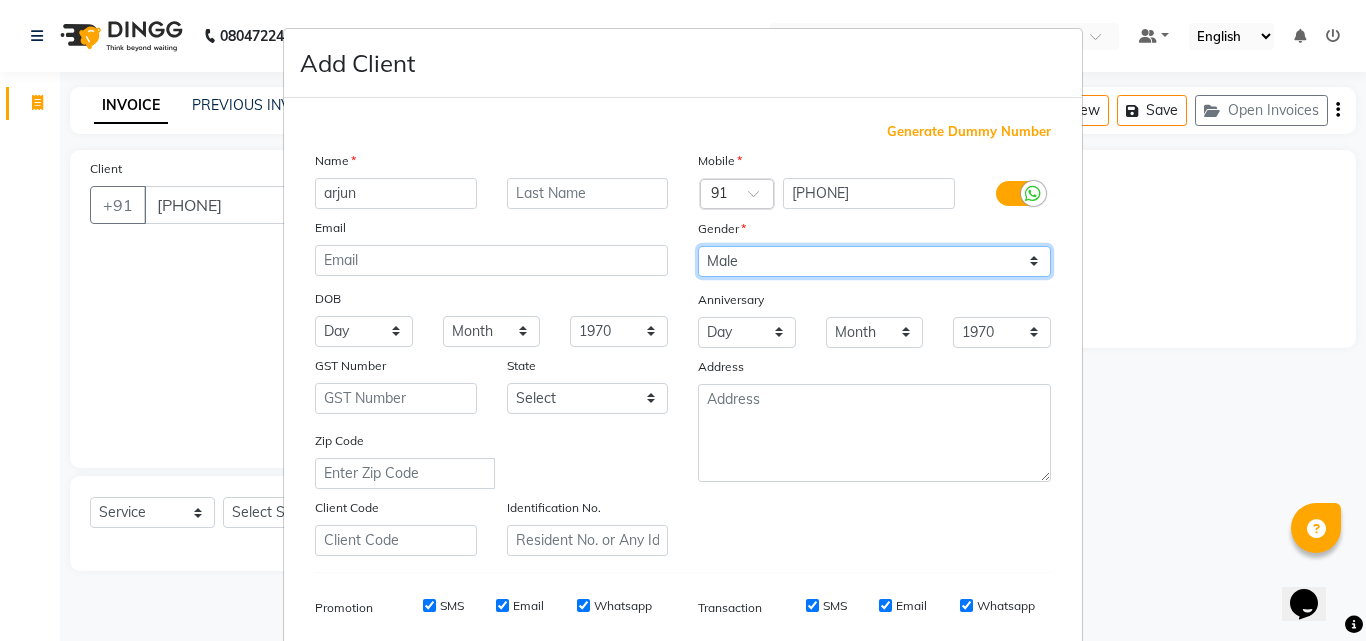 click on "Select Male Female Other Prefer Not To Say" at bounding box center [874, 261] 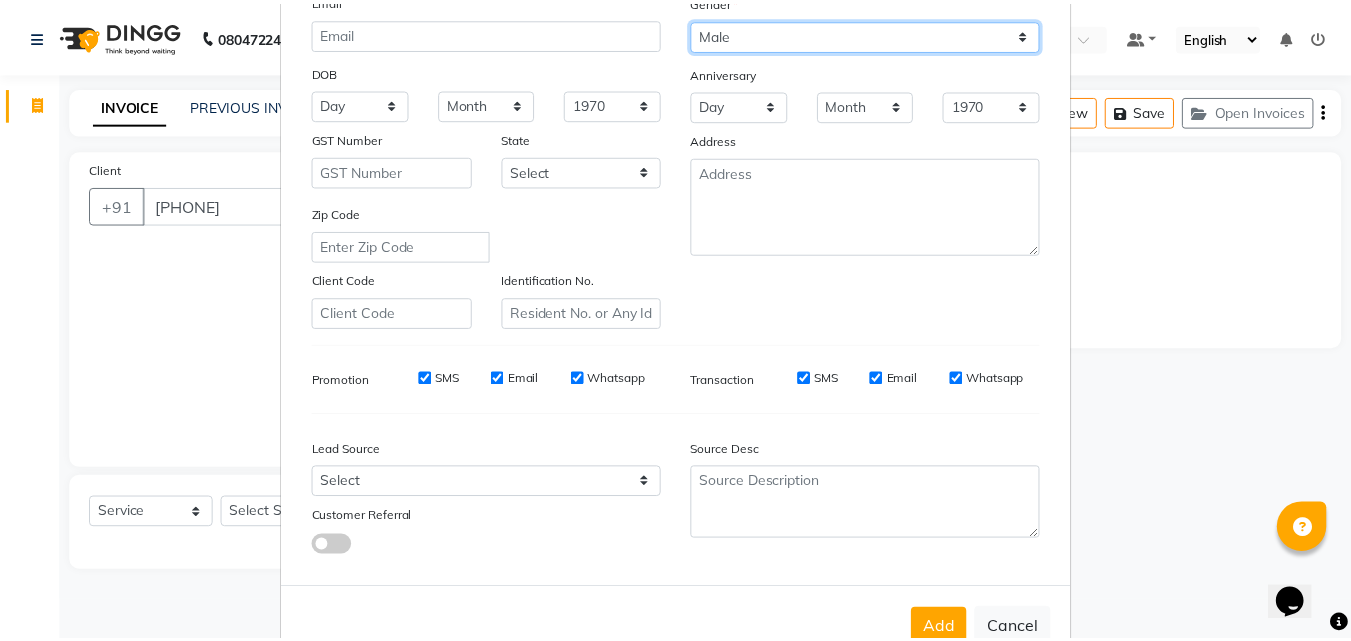scroll, scrollTop: 282, scrollLeft: 0, axis: vertical 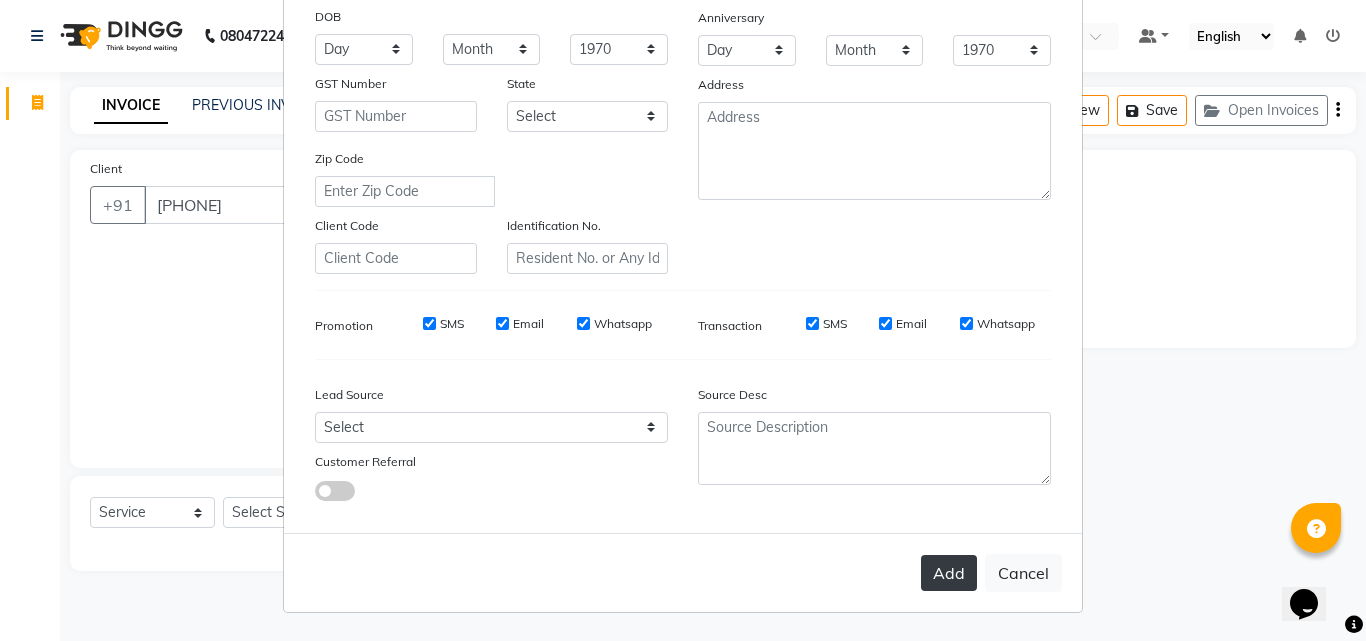 click on "Add" at bounding box center [949, 573] 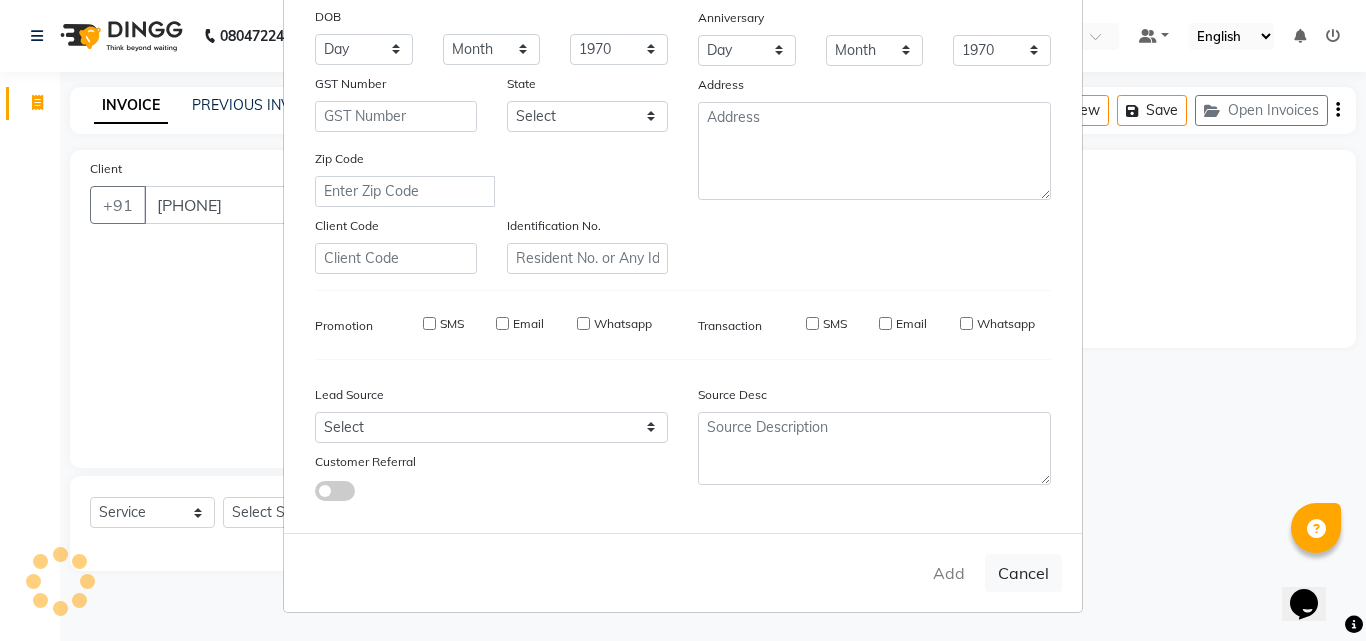 type 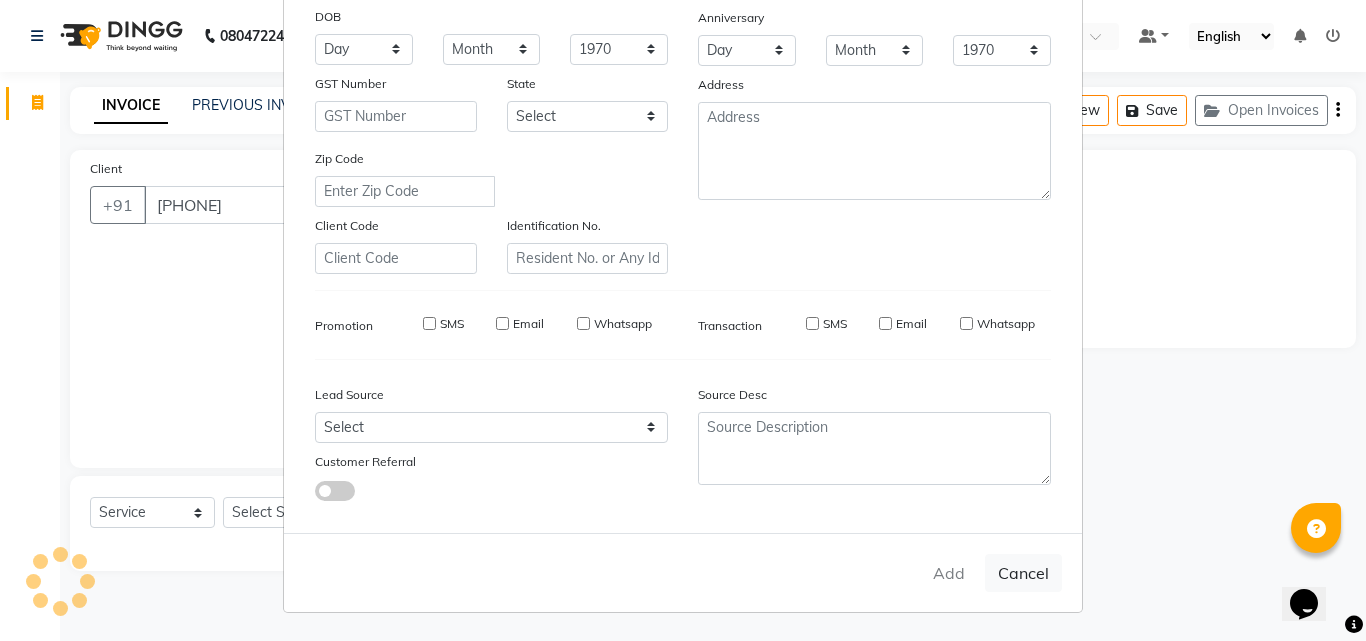 select 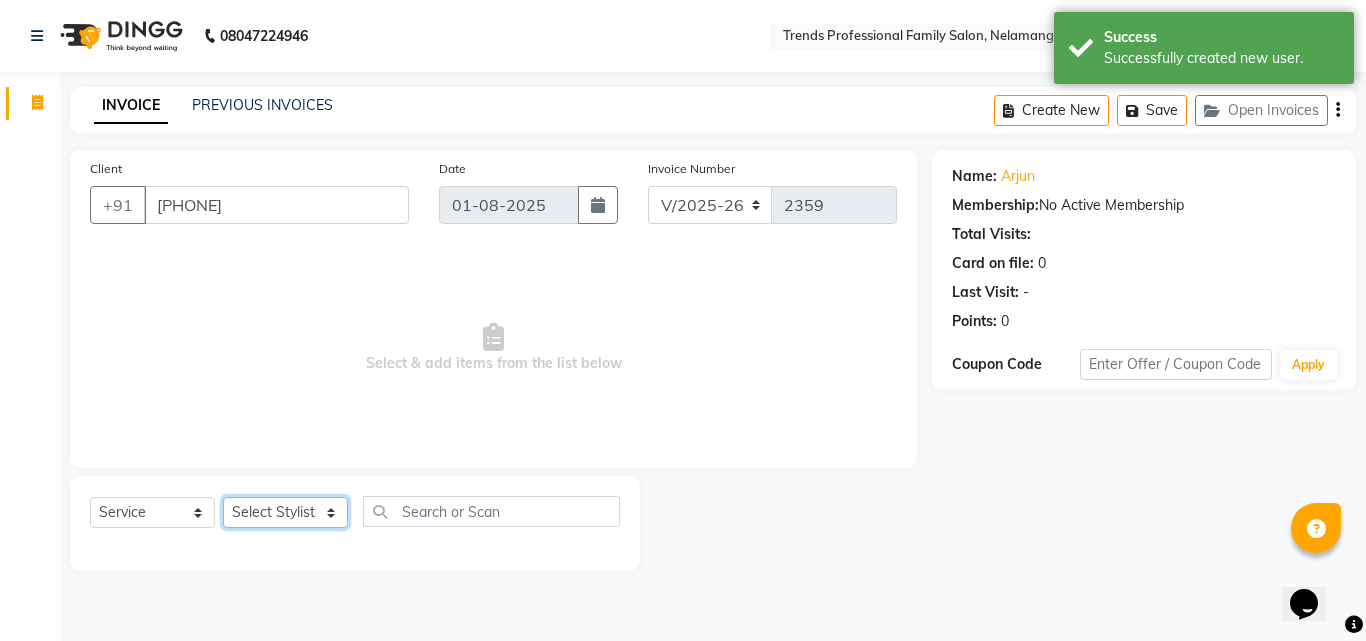 click on "Select Stylist ANITHA AVANTHIKA CHAITANYA Hithaishi IMRAN KHAN MUSKHAN RUSTHAM SEEMA SHIVA SOURAV Sumika Trends" 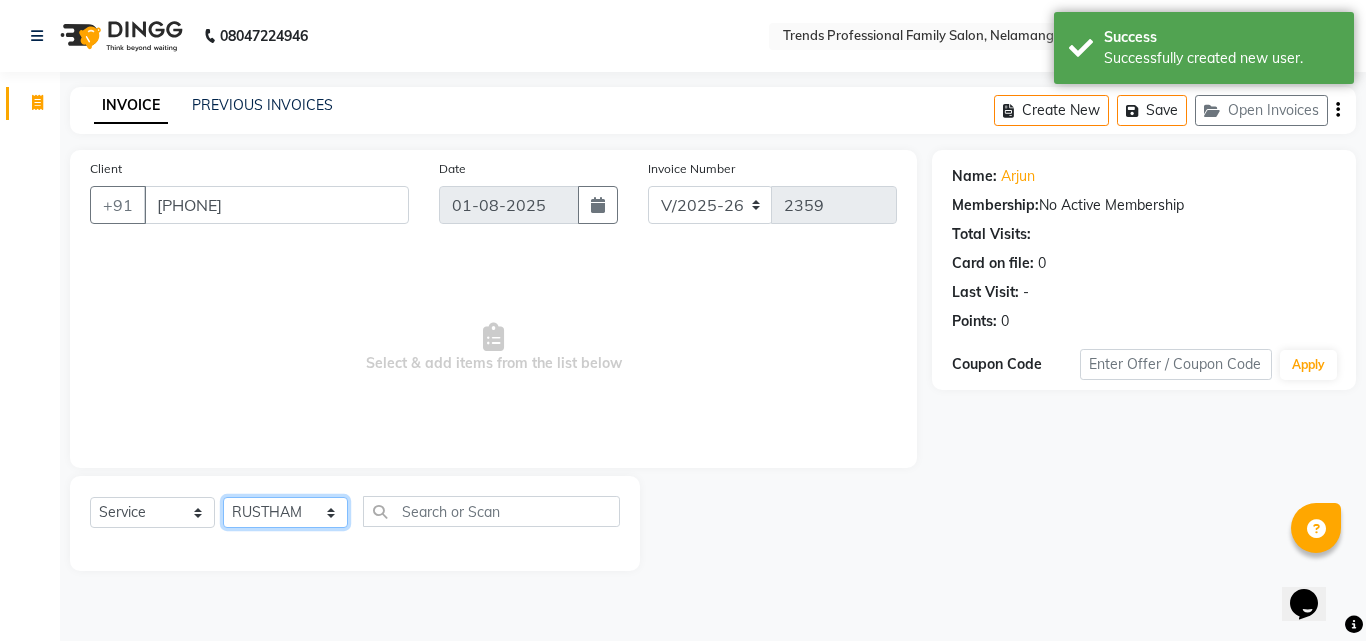 click on "Select Stylist ANITHA AVANTHIKA CHAITANYA Hithaishi IMRAN KHAN MUSKHAN RUSTHAM SEEMA SHIVA SOURAV Sumika Trends" 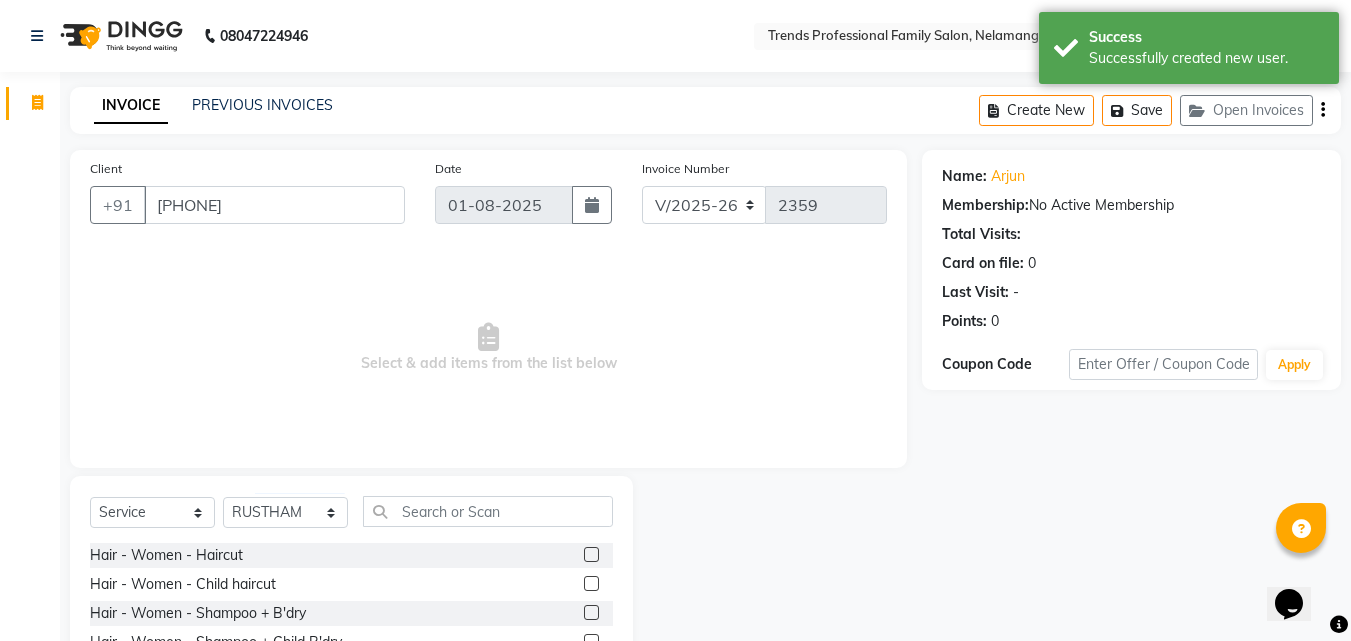 click on "Select Service Product Membership Package Voucher Prepaid Gift Card Select Stylist [PERSON] [PERSON] [PERSON] [PERSON] [PERSON] [PERSON] [PERSON] [PERSON] [PERSON] [PERSON] [PERSON] Trends" 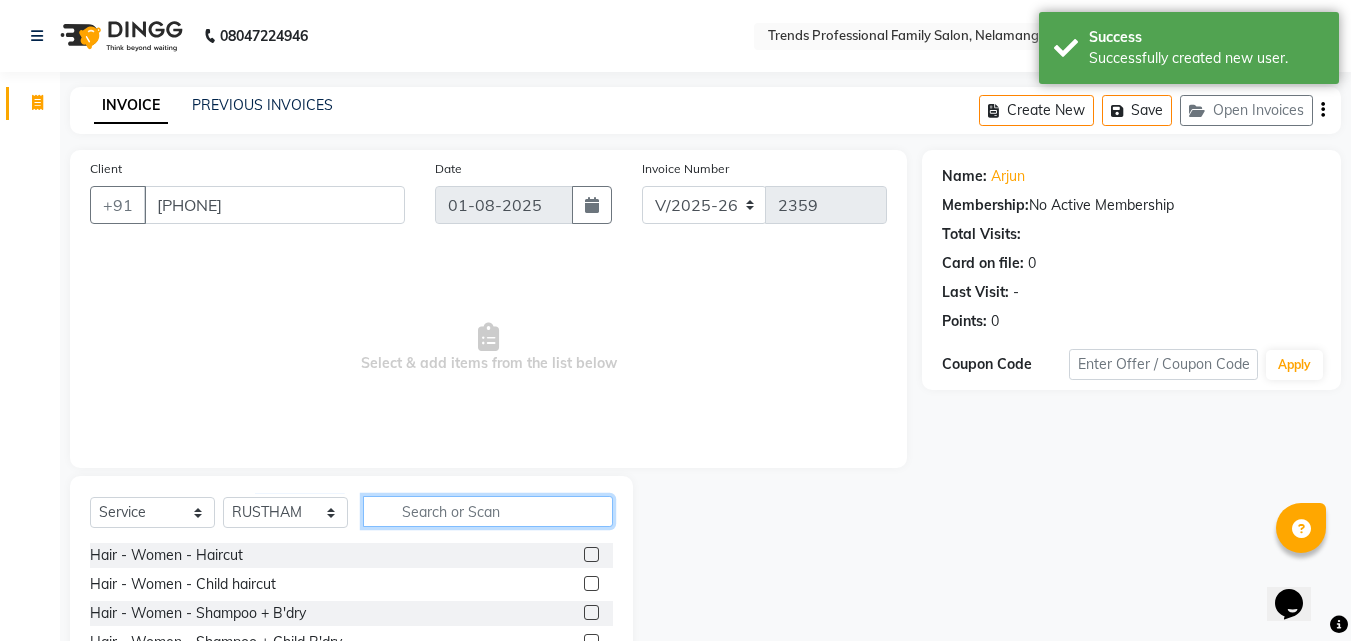click 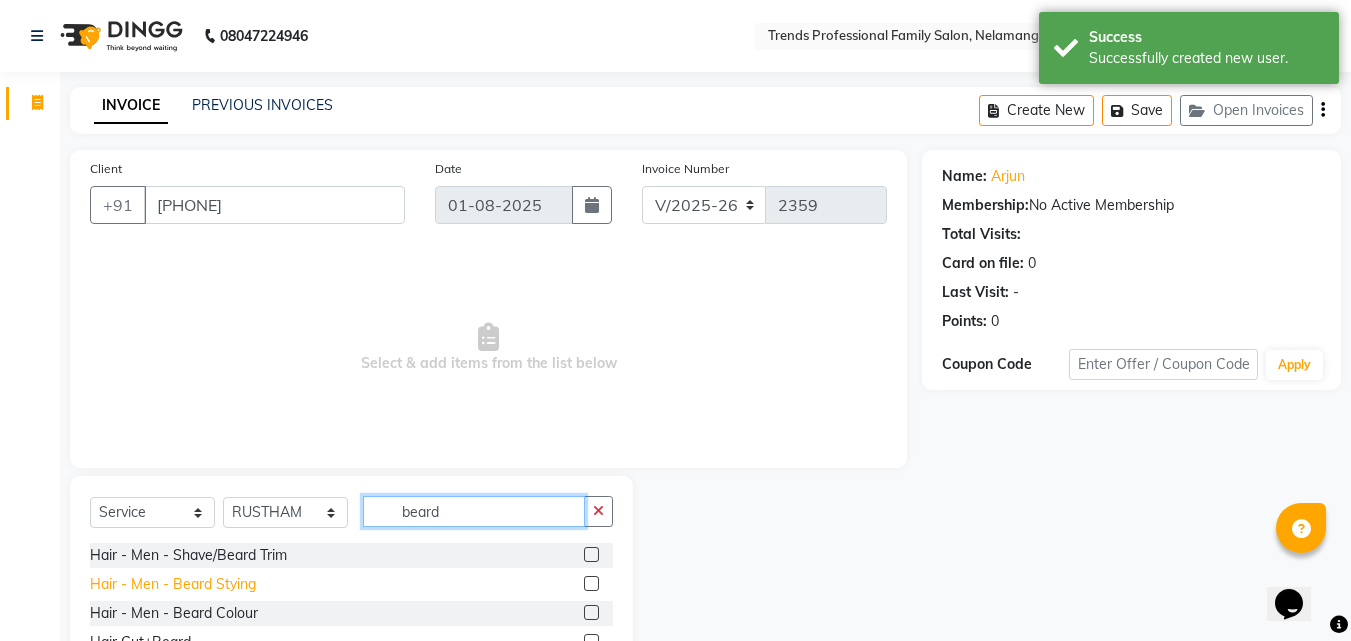 type on "beard" 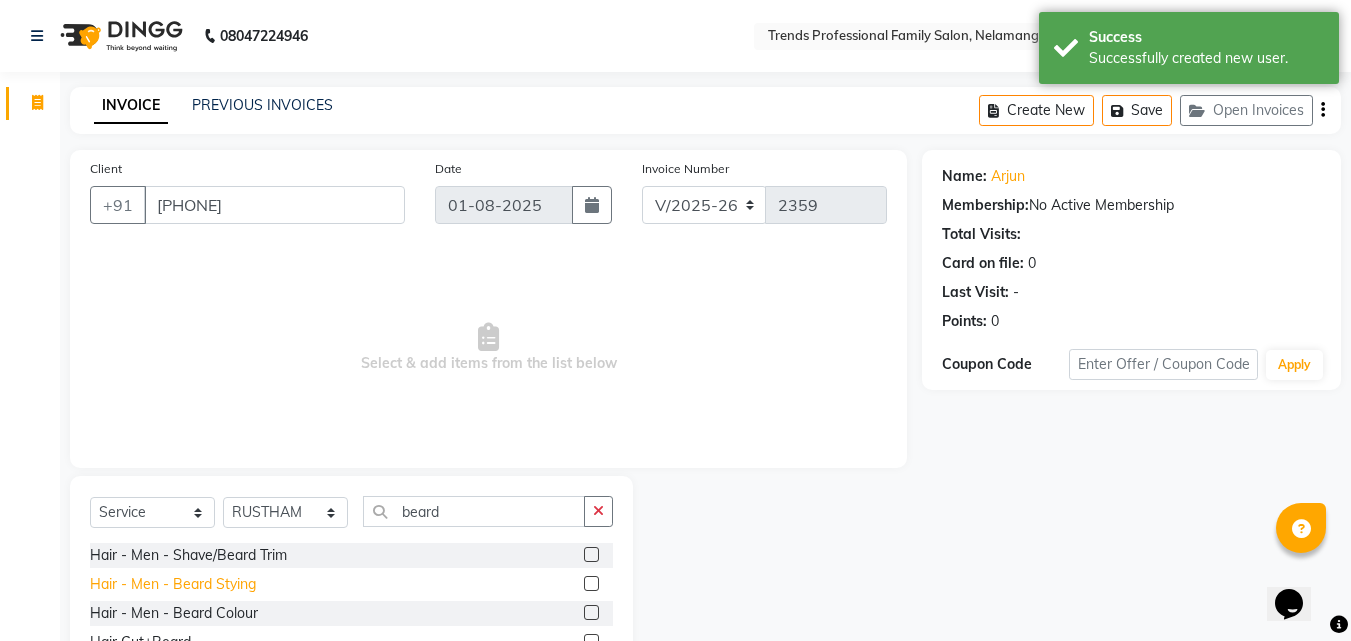 click on "Hair - Men - Beard Stying" 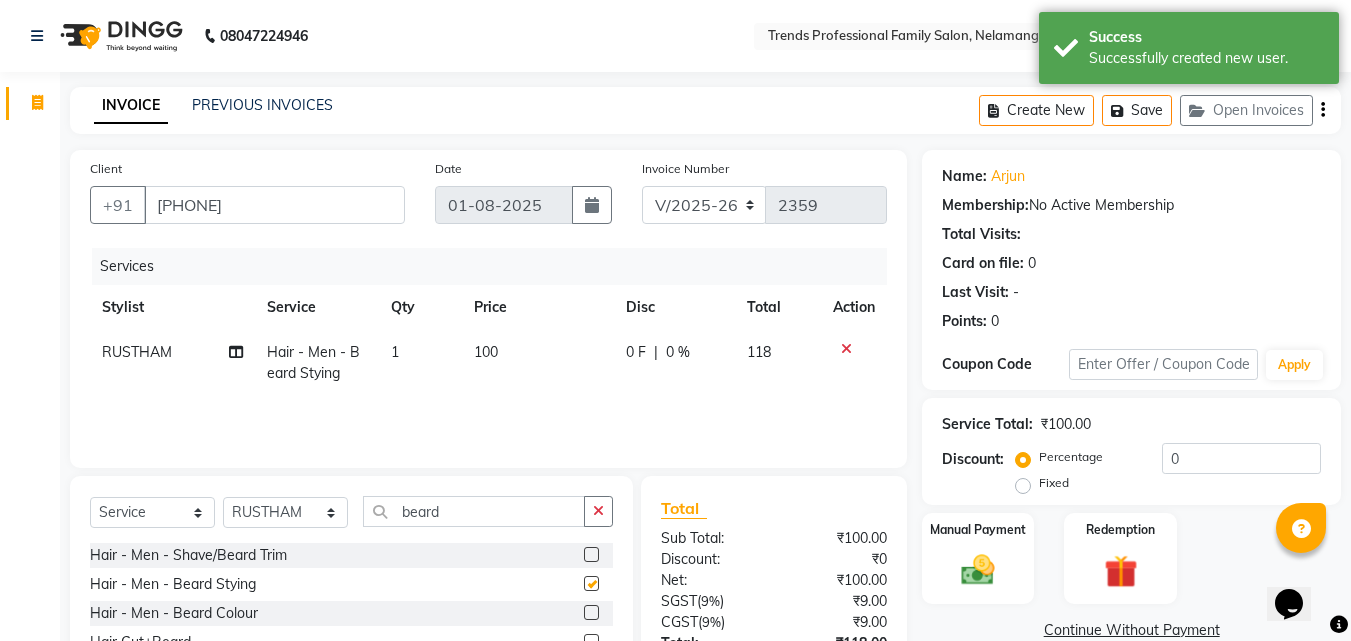 checkbox on "false" 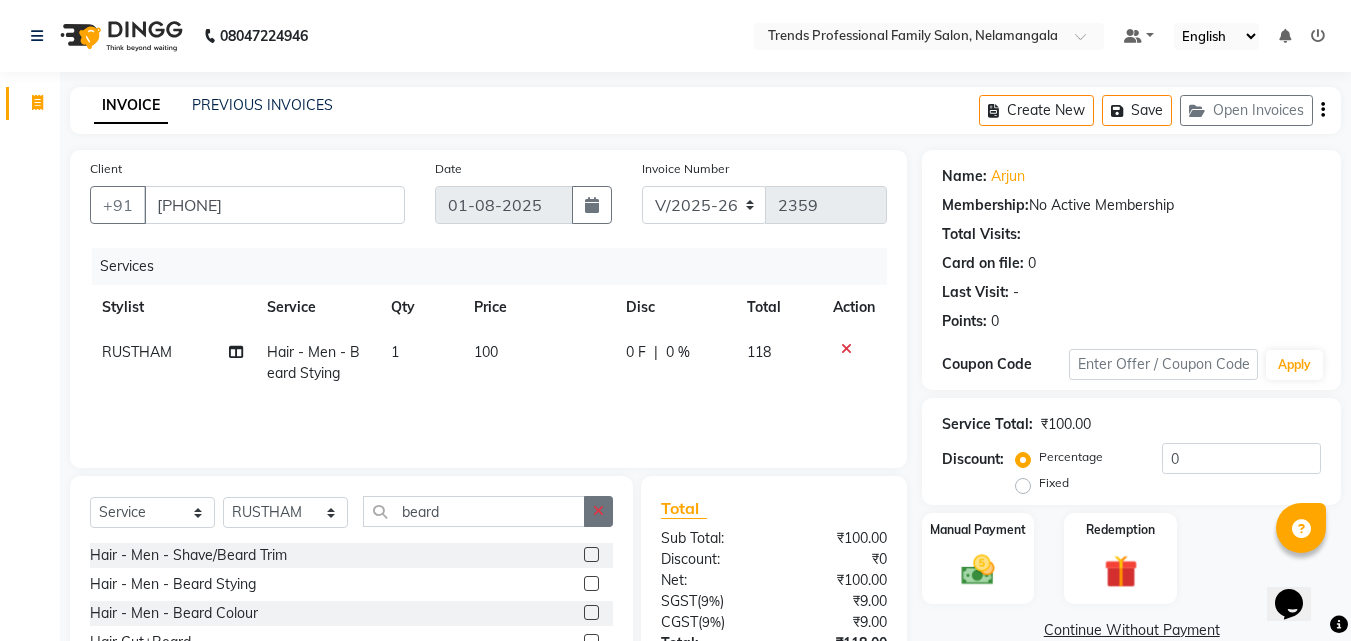 drag, startPoint x: 593, startPoint y: 514, endPoint x: 668, endPoint y: 451, distance: 97.94897 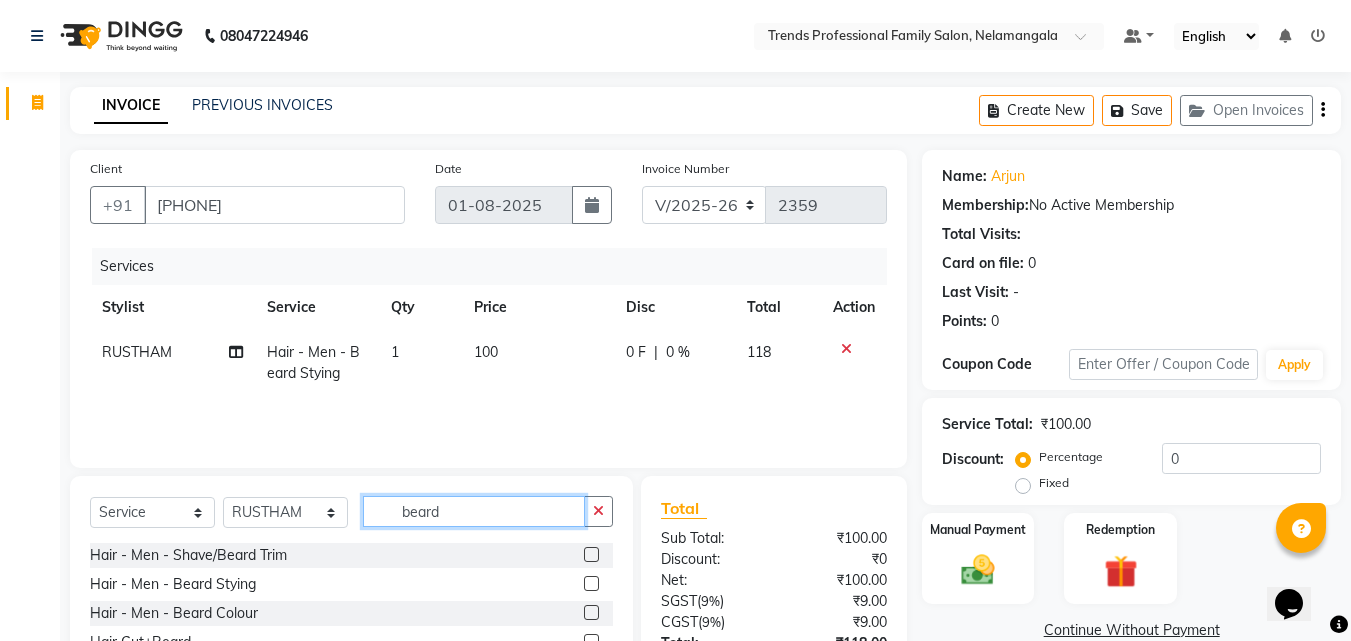 type 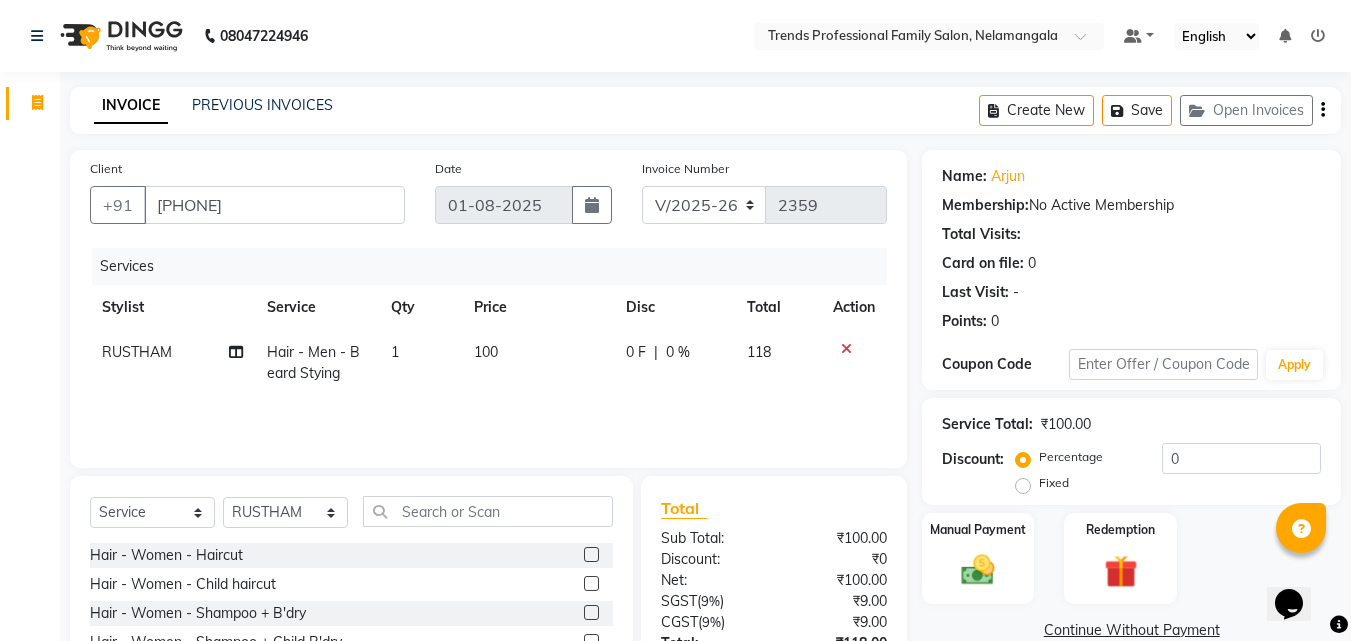 click on "0 F | 0 %" 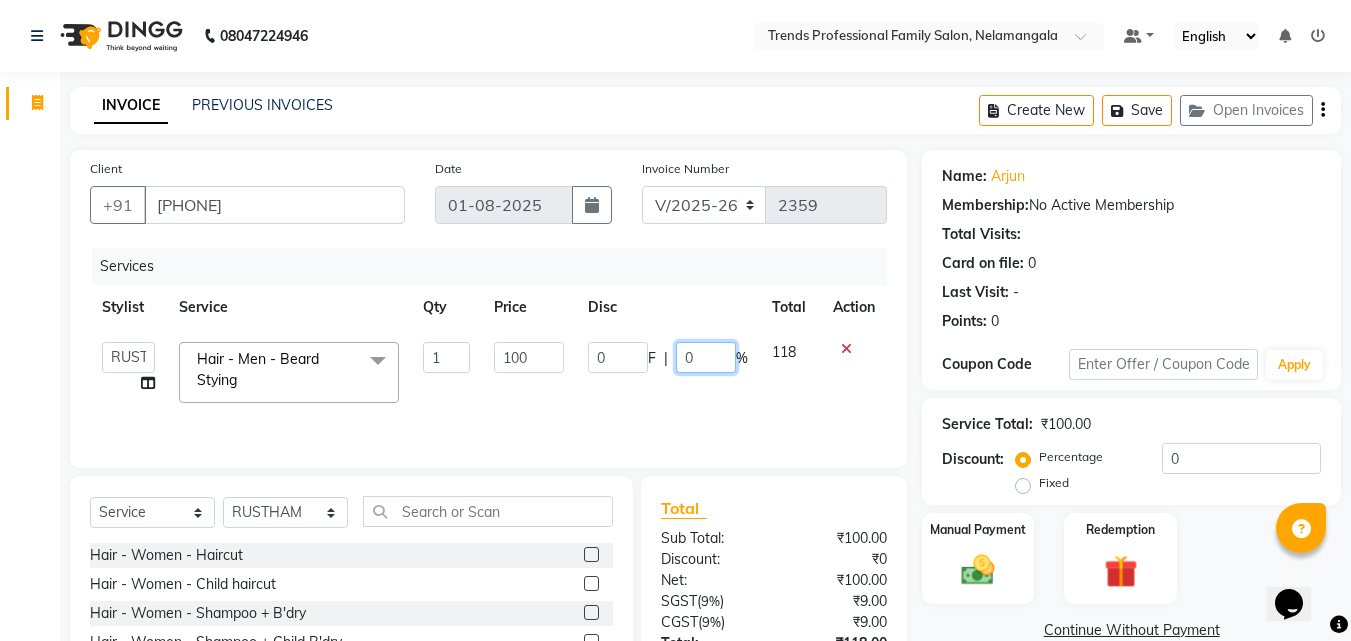 click on "0" 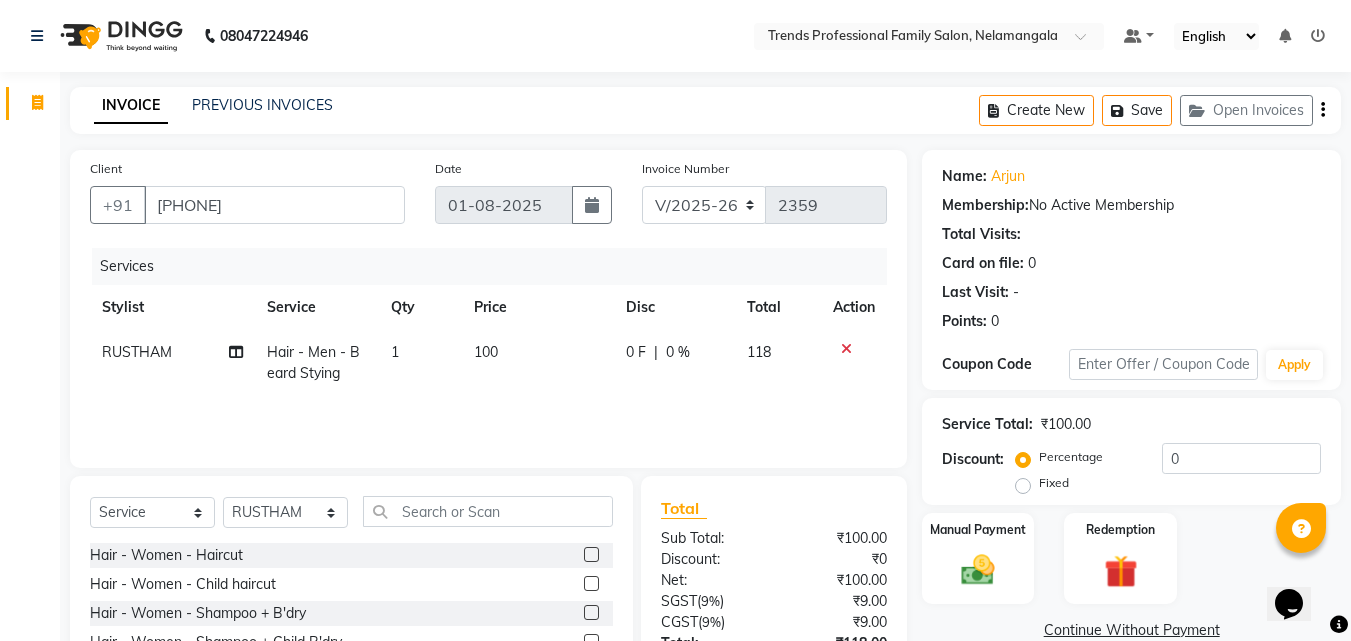 click on "Create New   Save   Open Invoices" 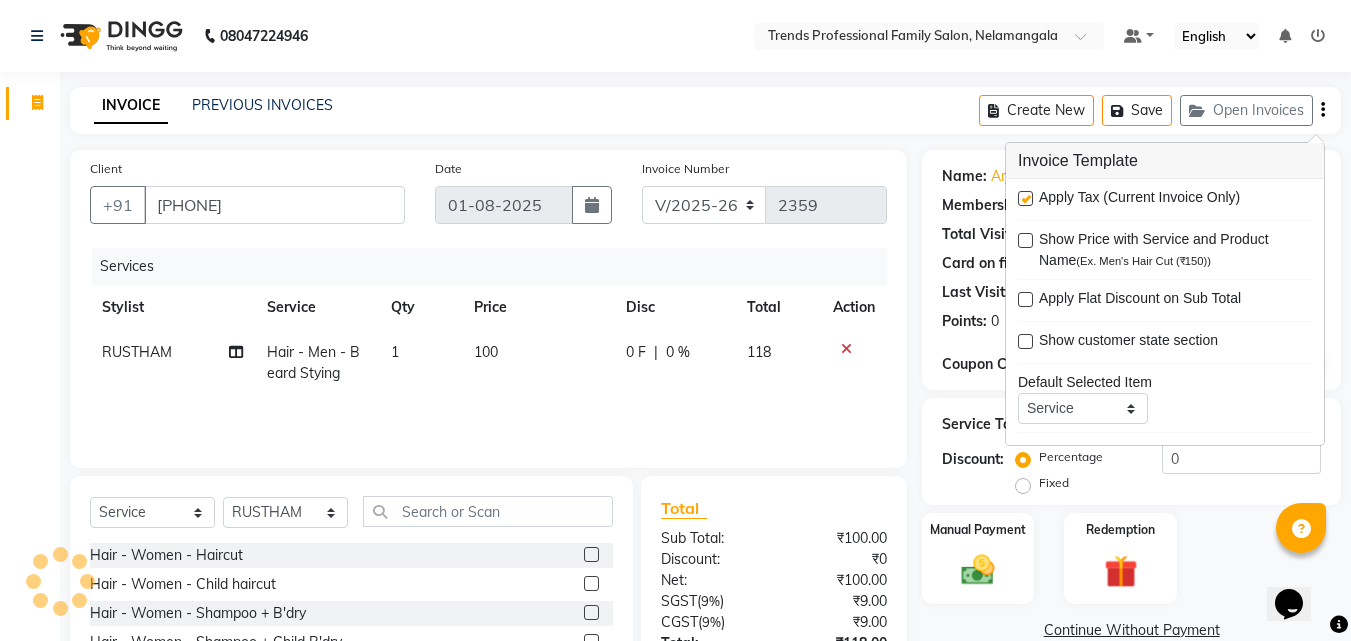 click at bounding box center (1025, 198) 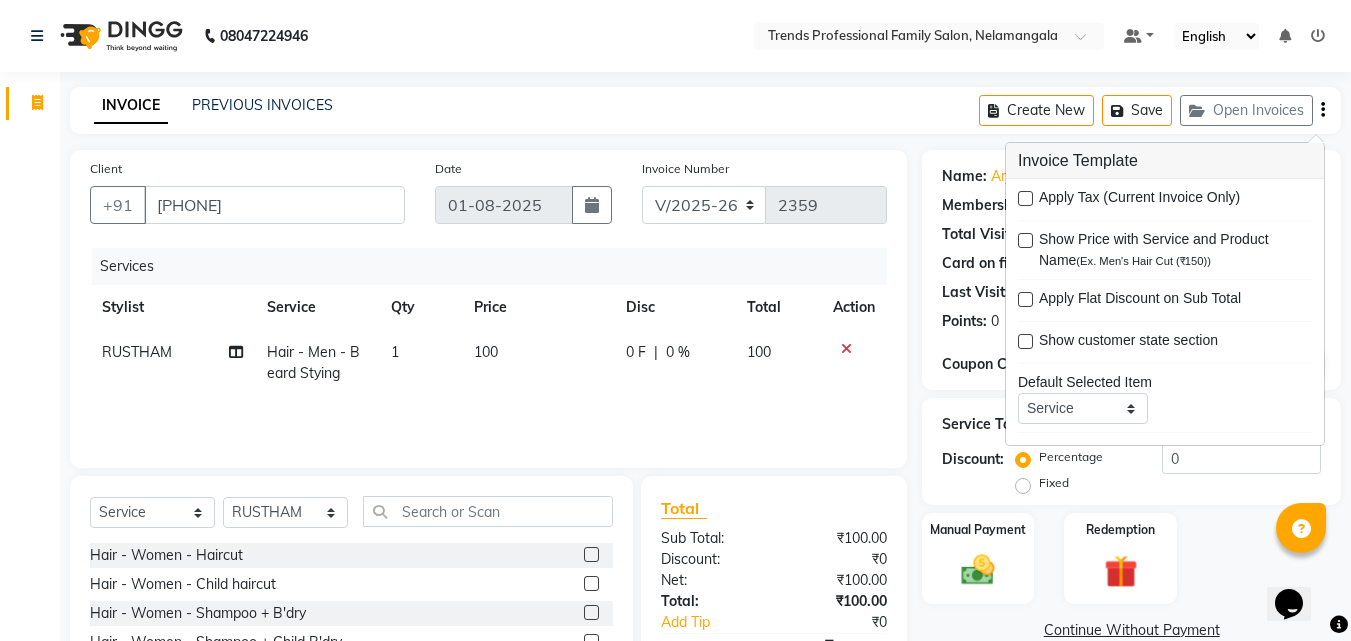 click on "08047224946 Select Location × Trends Professional Family Salon, Nelamangala Default Panel My Panel English ENGLISH Español العربية मराठी हिंदी ગુજરાતી தமிழ் 中文 Notifications nothing to show" 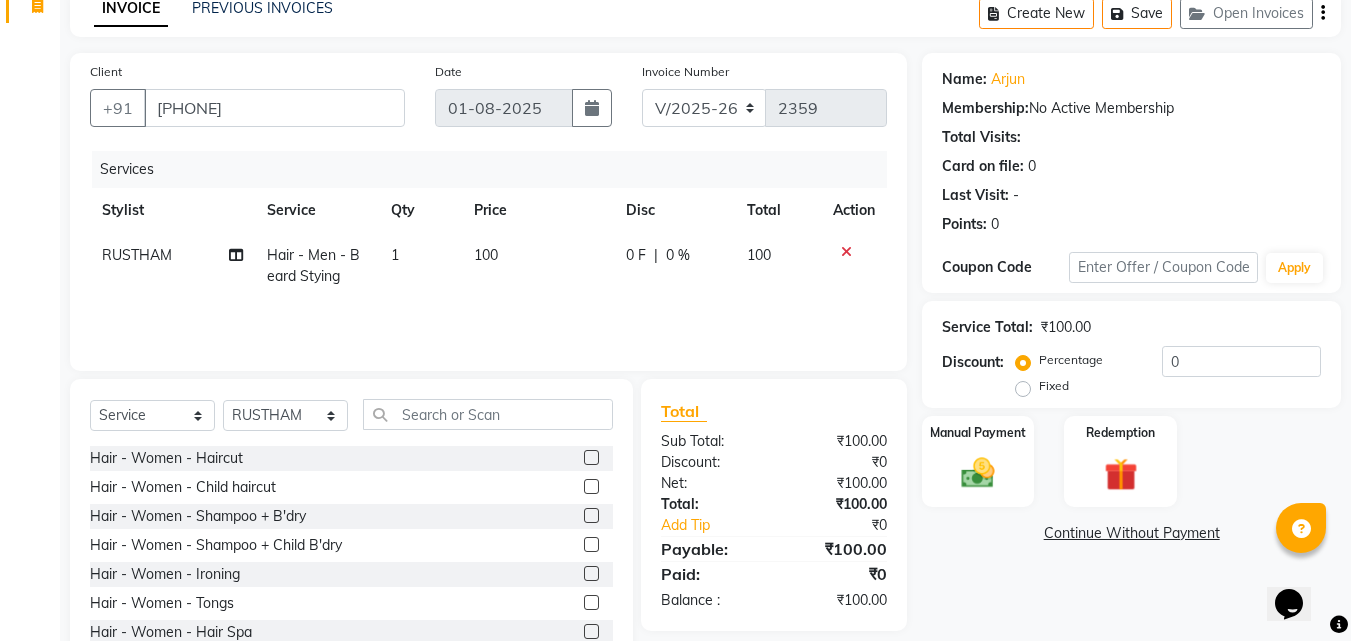 scroll, scrollTop: 160, scrollLeft: 0, axis: vertical 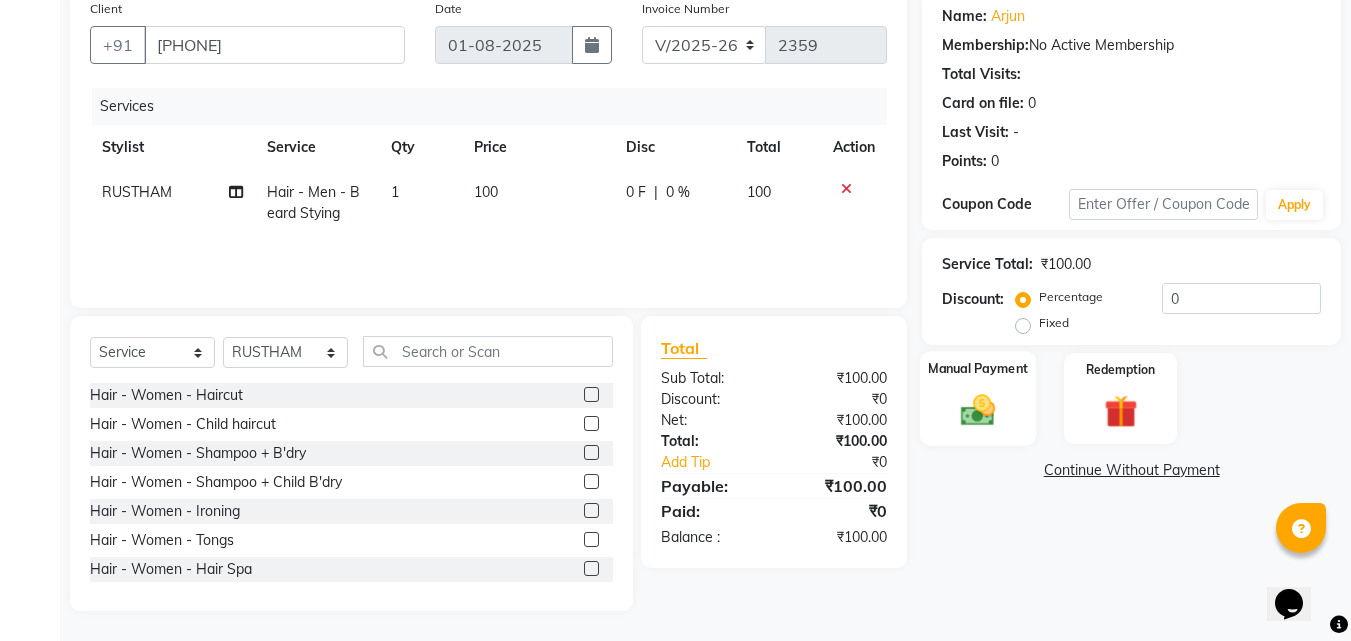 click on "Manual Payment" 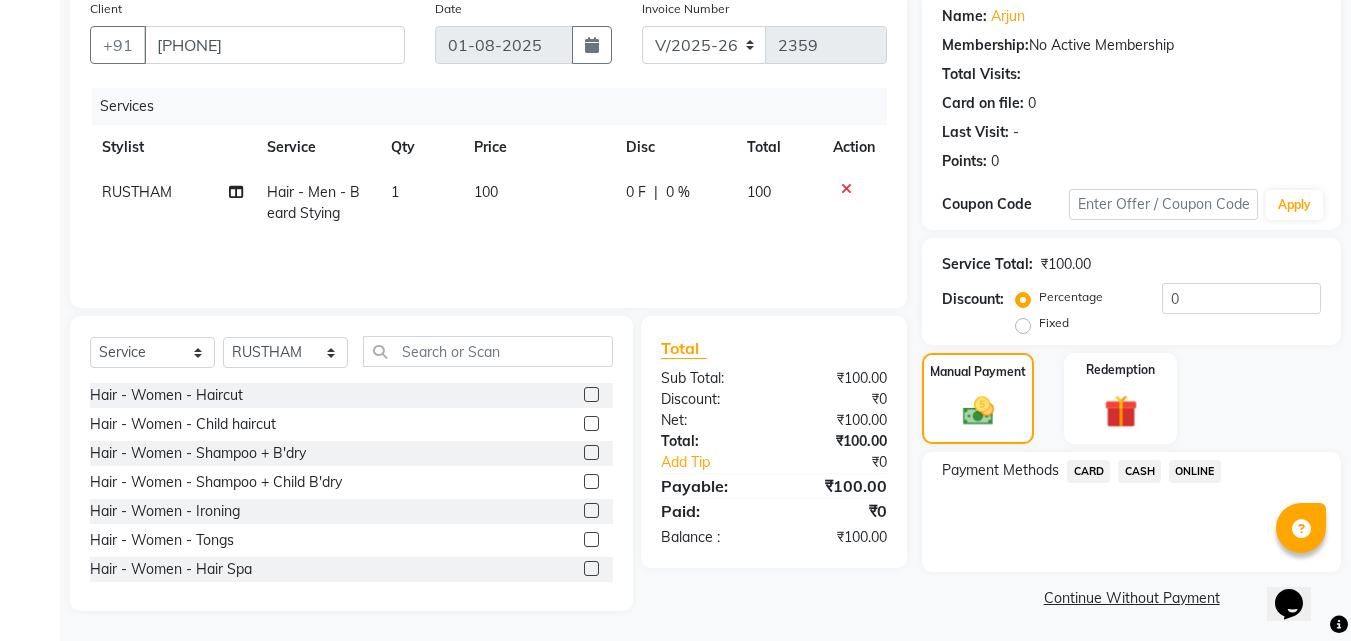click on "ONLINE" 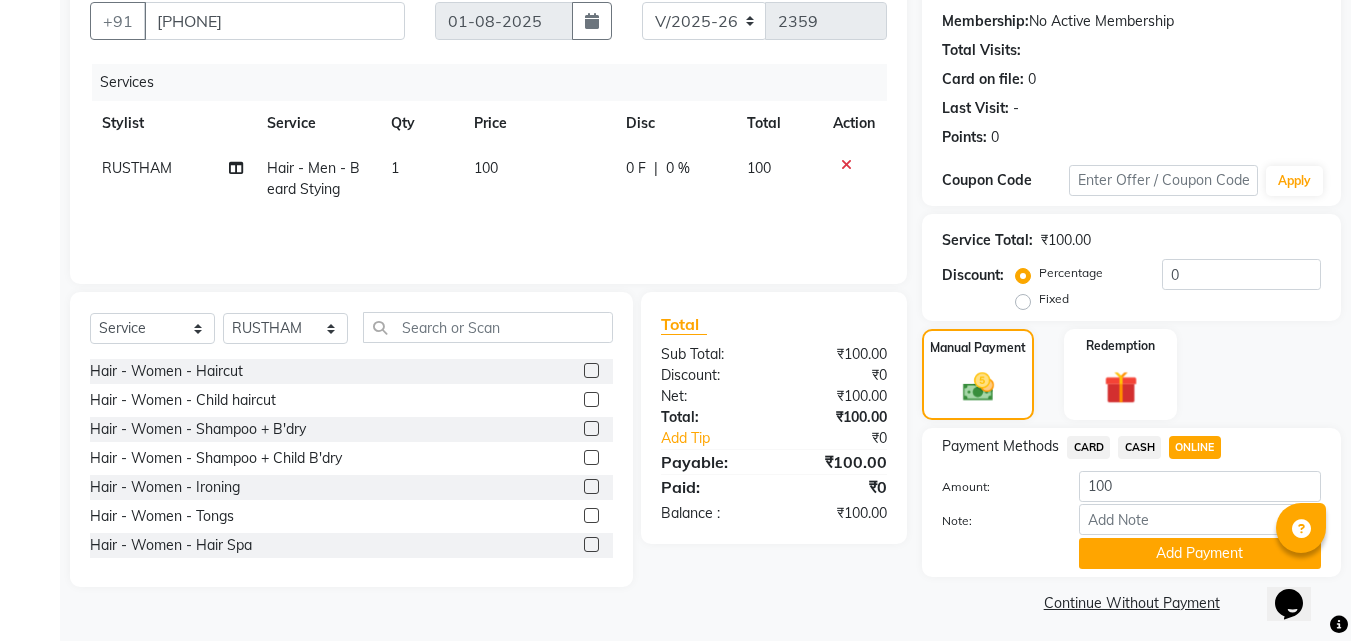scroll, scrollTop: 191, scrollLeft: 0, axis: vertical 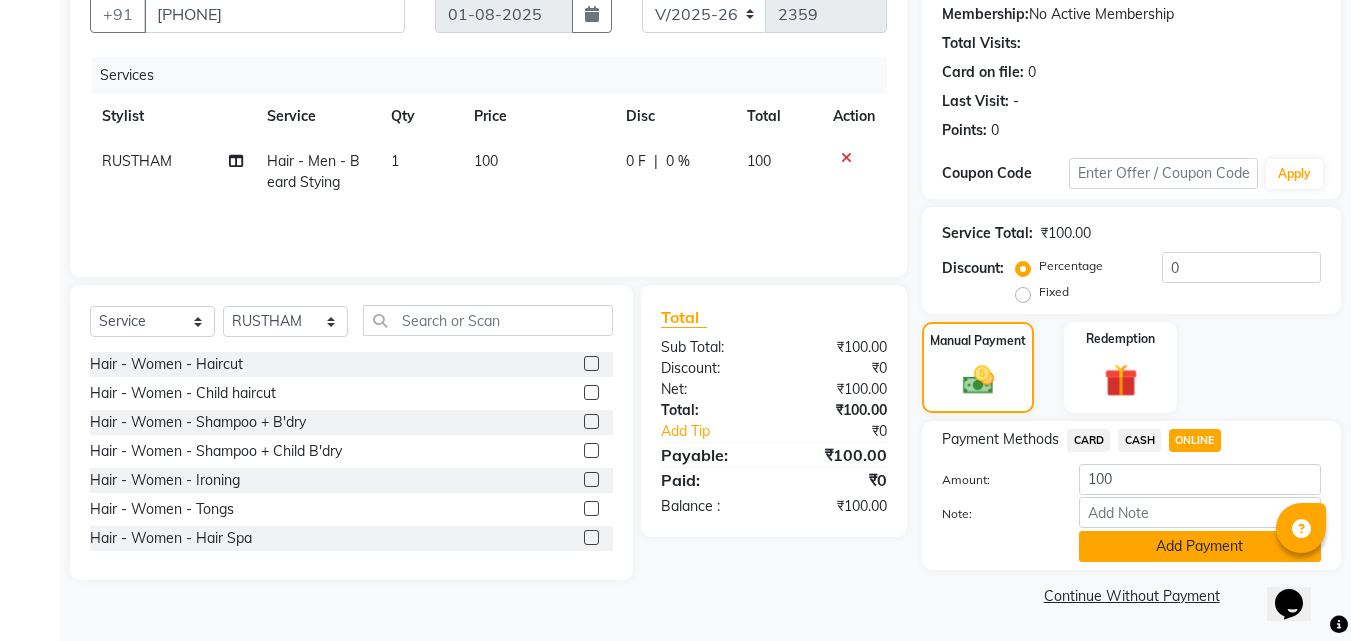 click on "Add Payment" 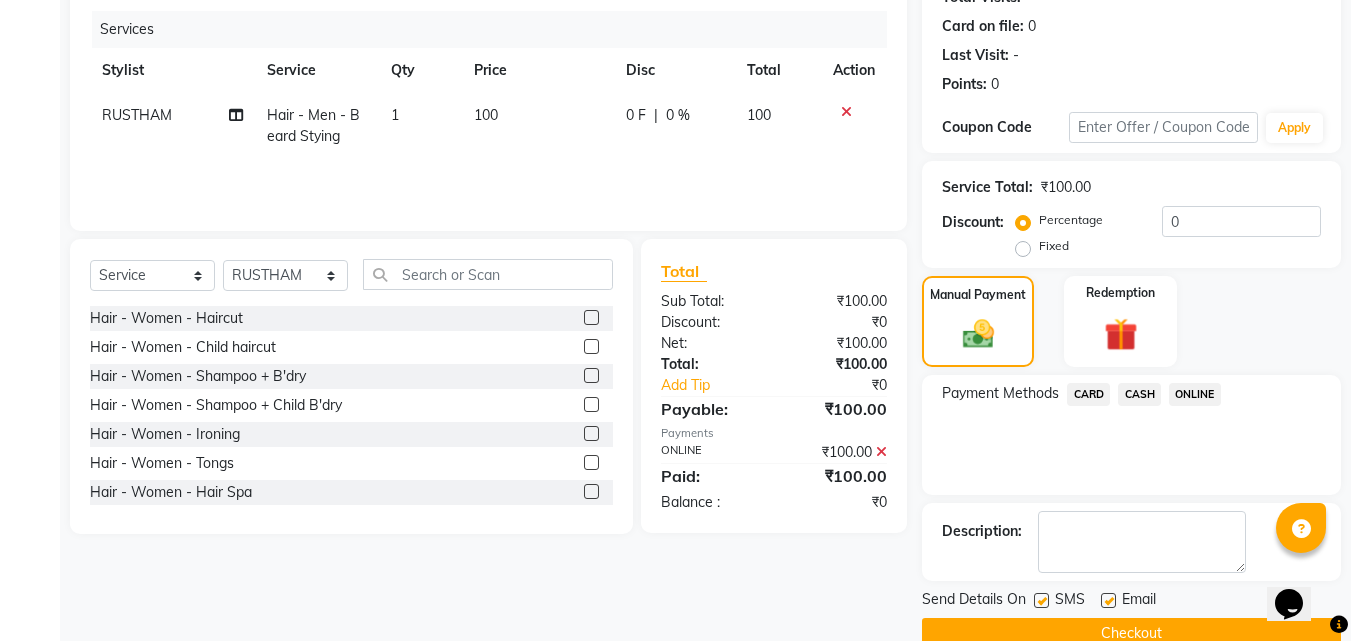 scroll, scrollTop: 275, scrollLeft: 0, axis: vertical 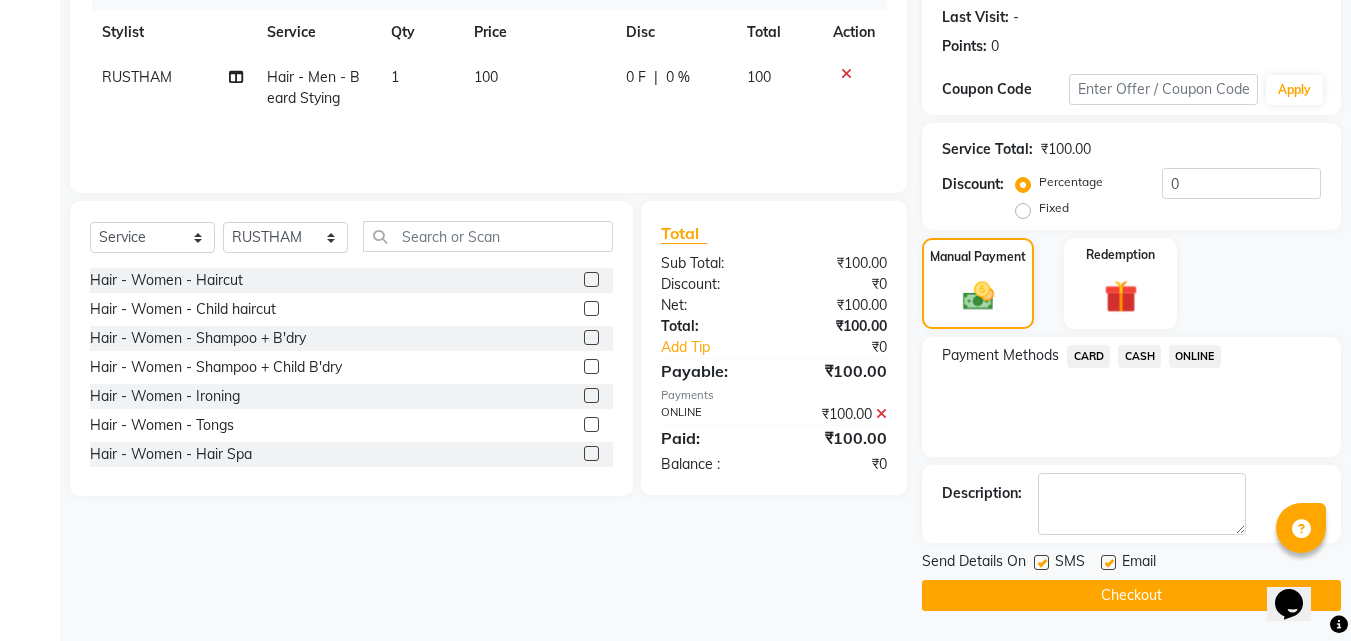 click on "Checkout" 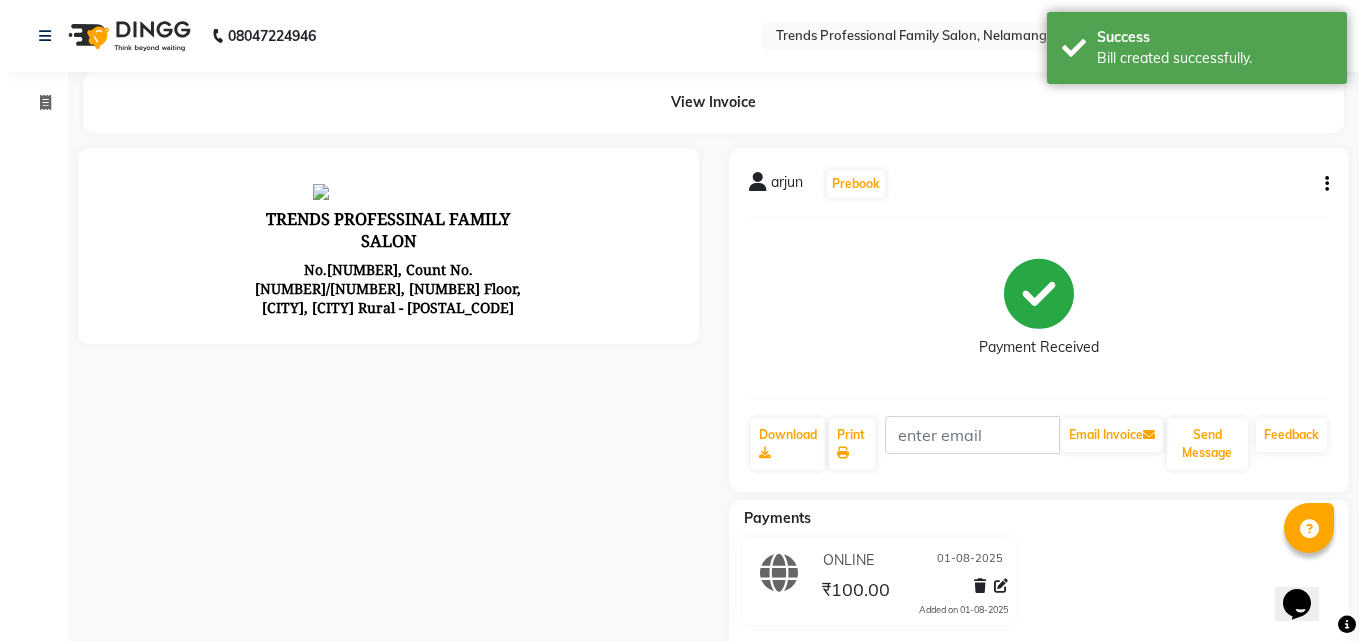 scroll, scrollTop: 0, scrollLeft: 0, axis: both 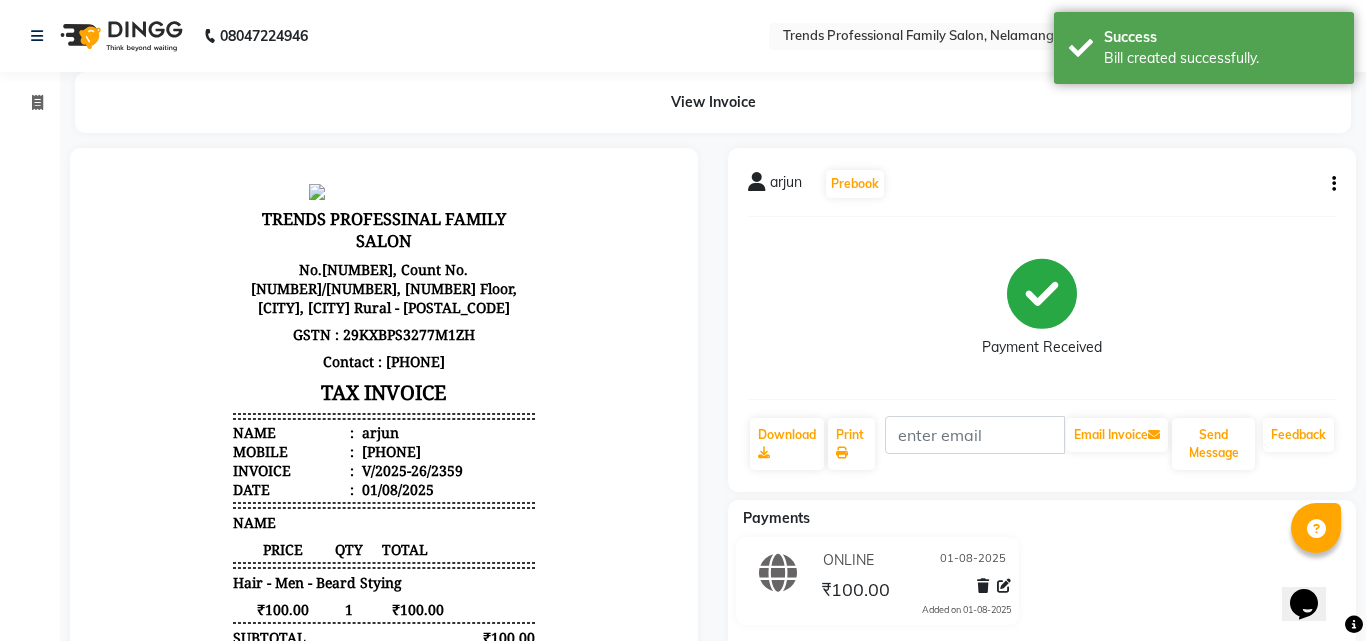 select on "service" 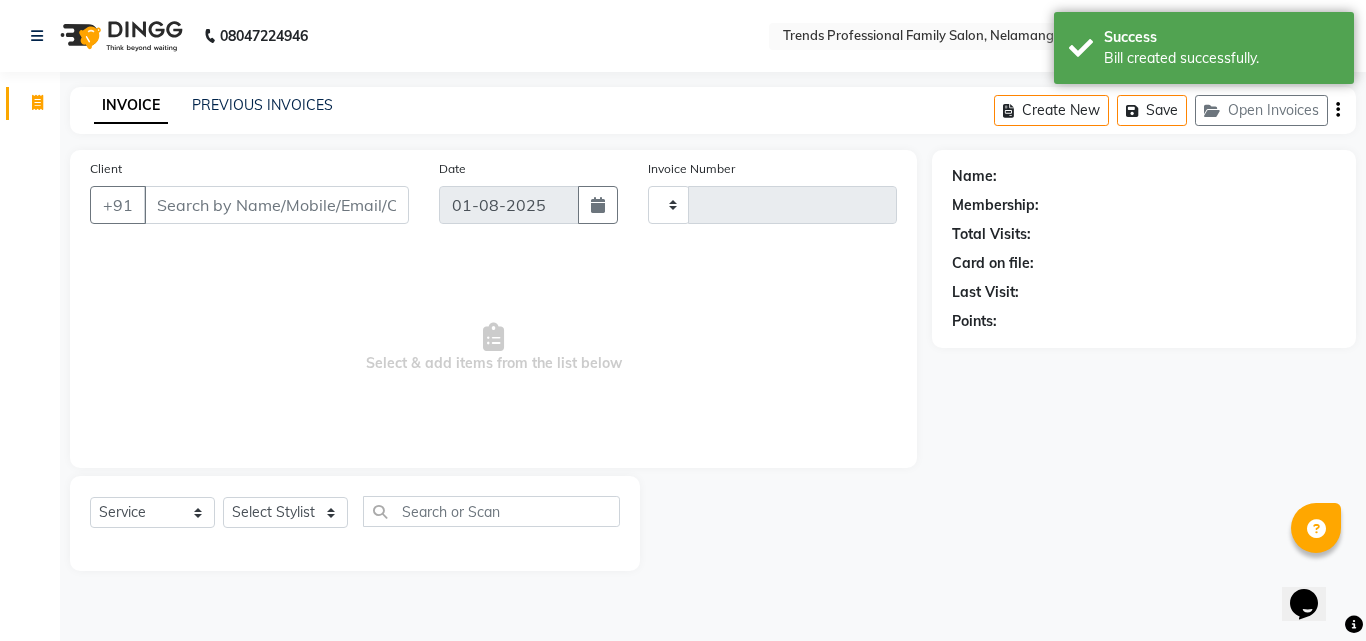 type on "2360" 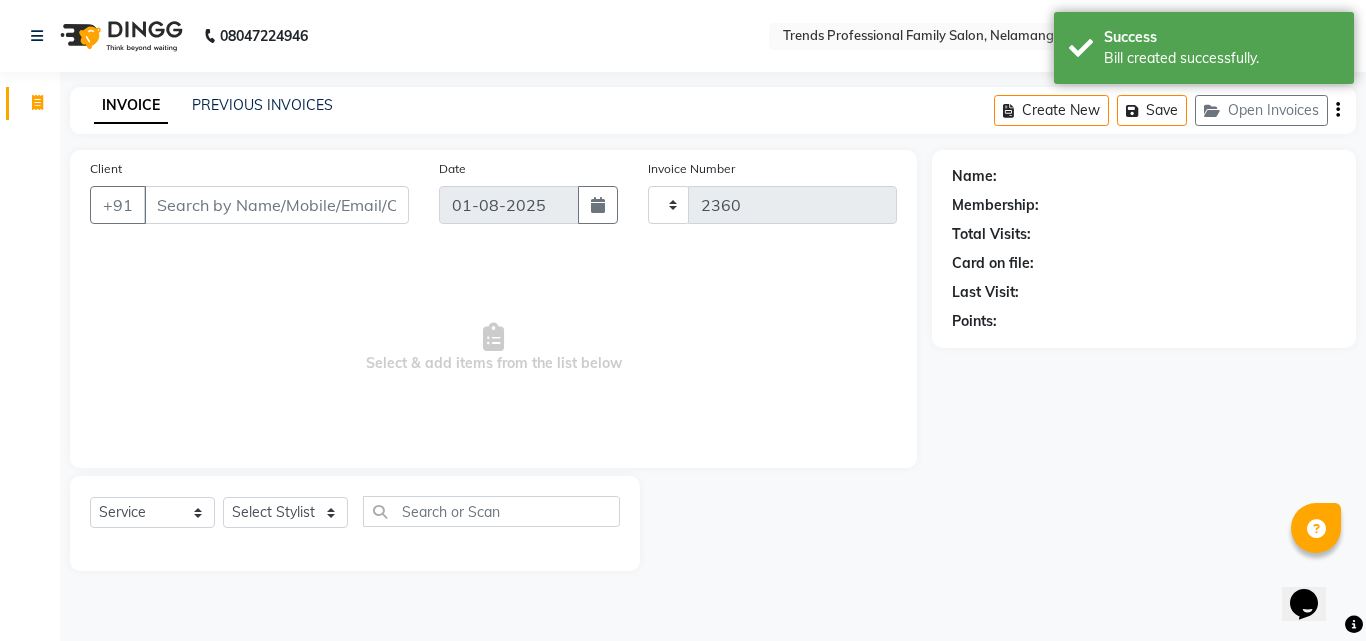 select on "7345" 